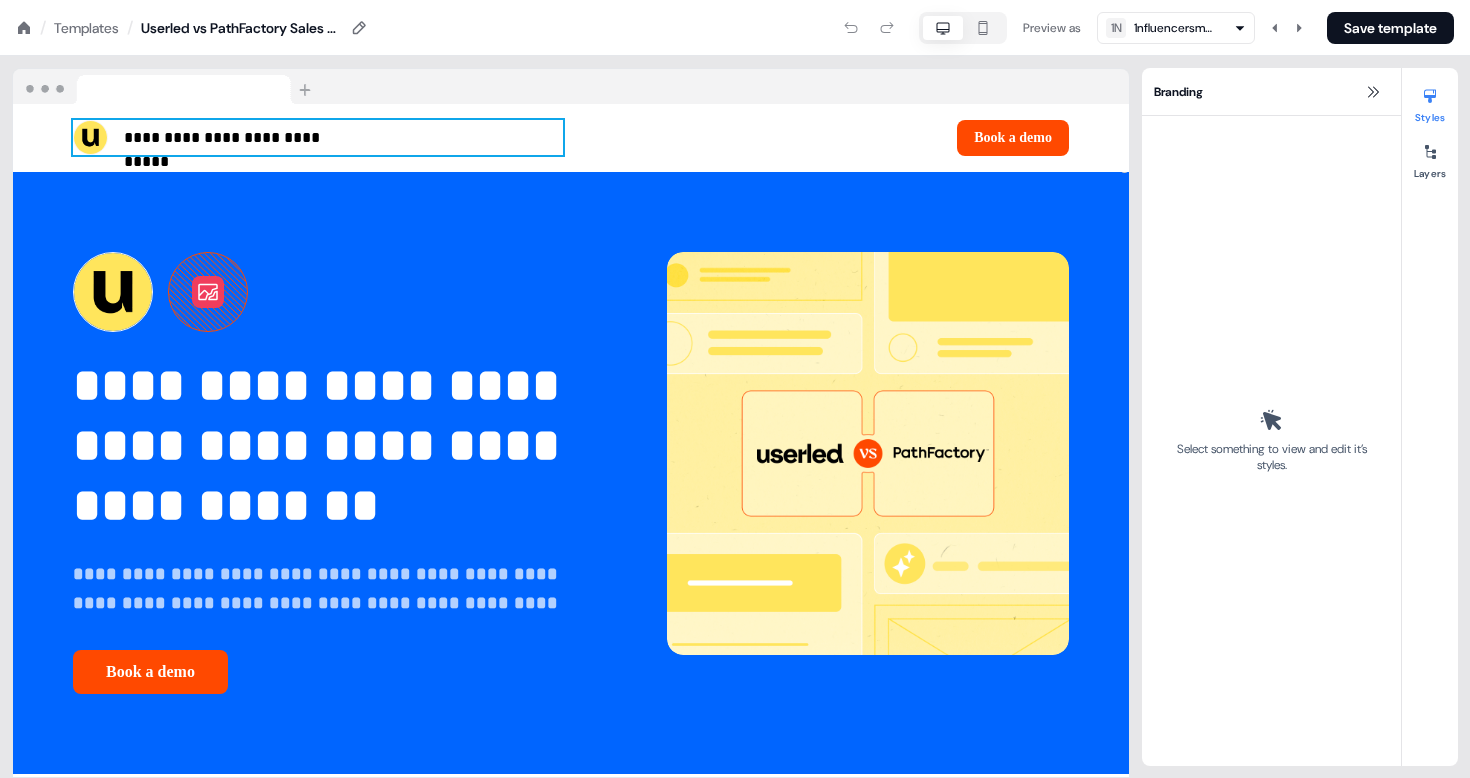 scroll, scrollTop: 0, scrollLeft: 0, axis: both 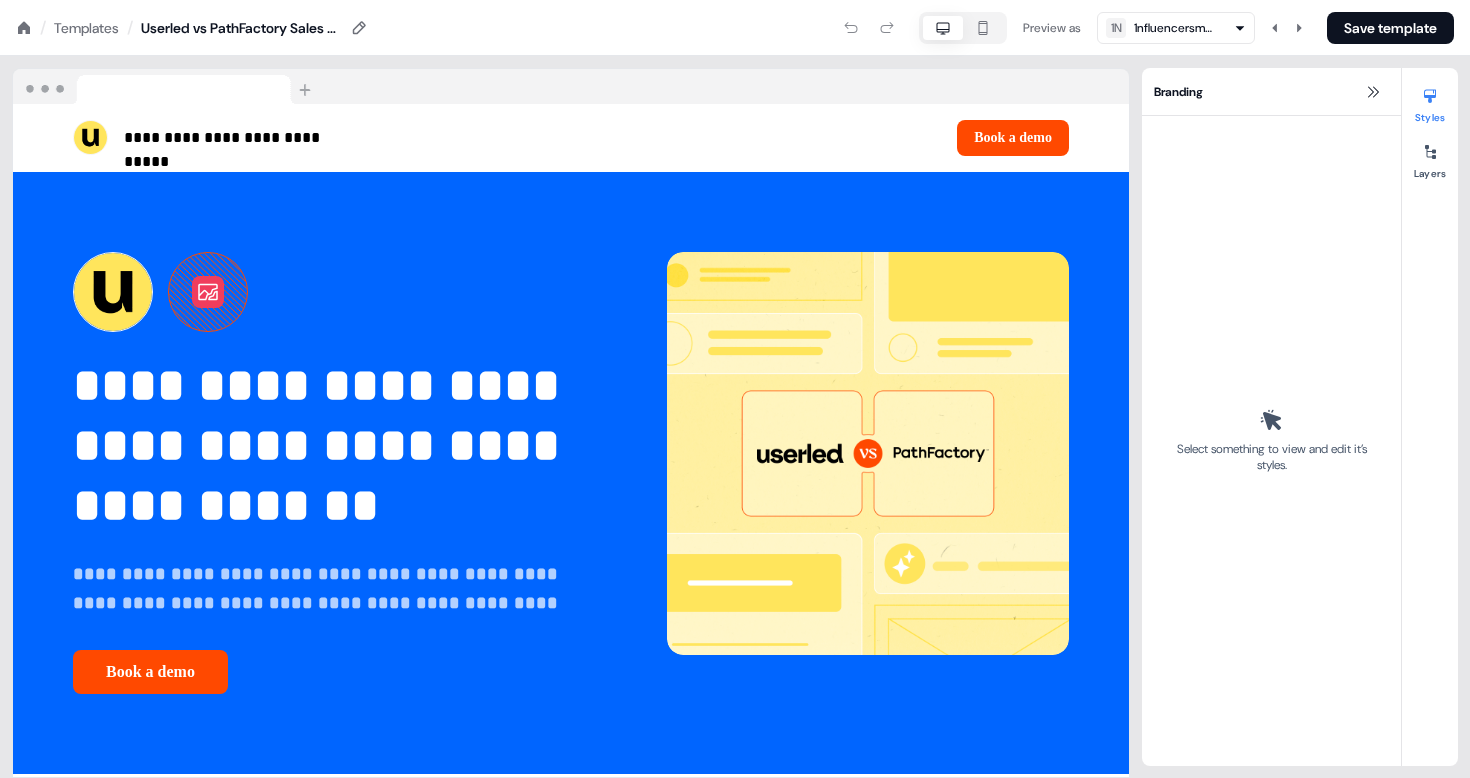 click on "Templates" at bounding box center [86, 28] 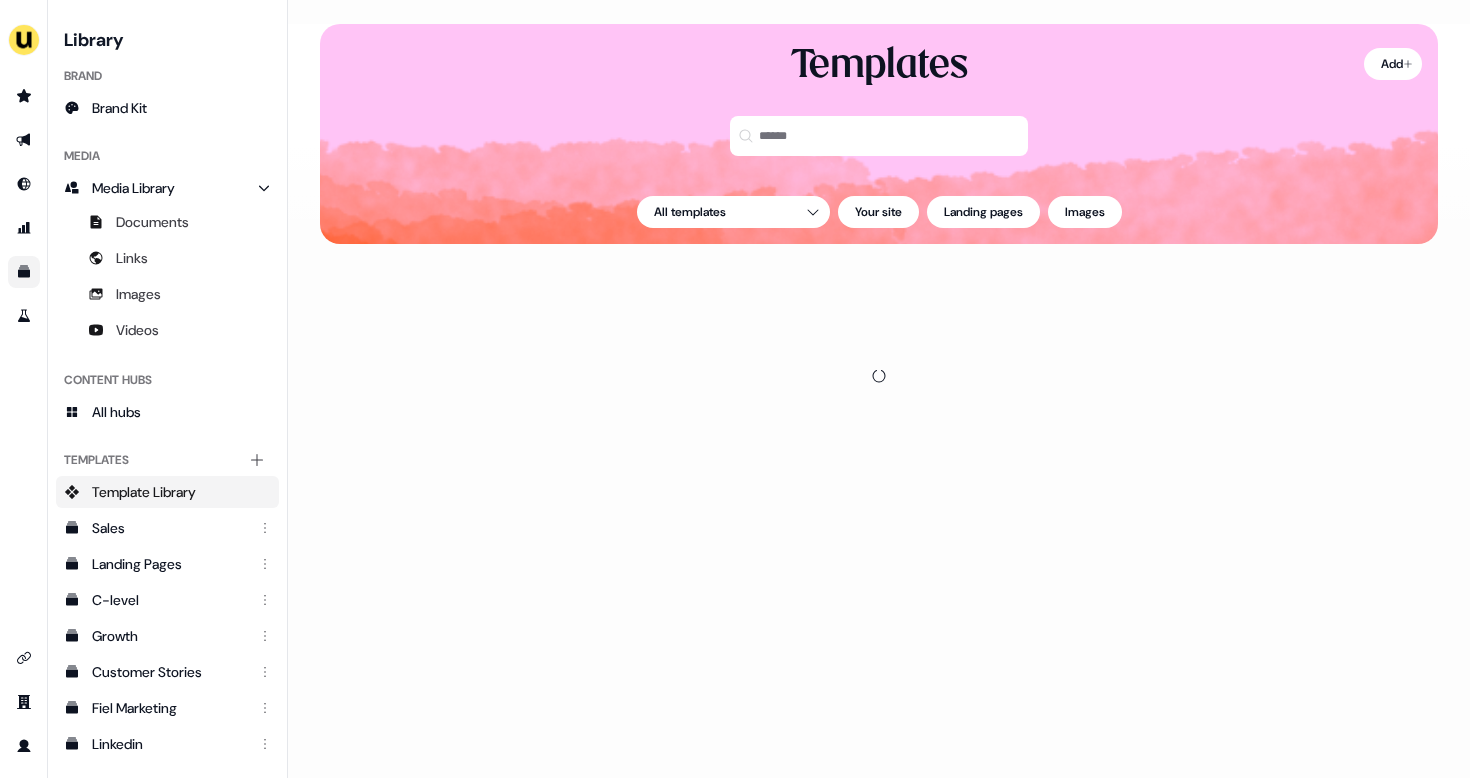 scroll, scrollTop: 0, scrollLeft: 0, axis: both 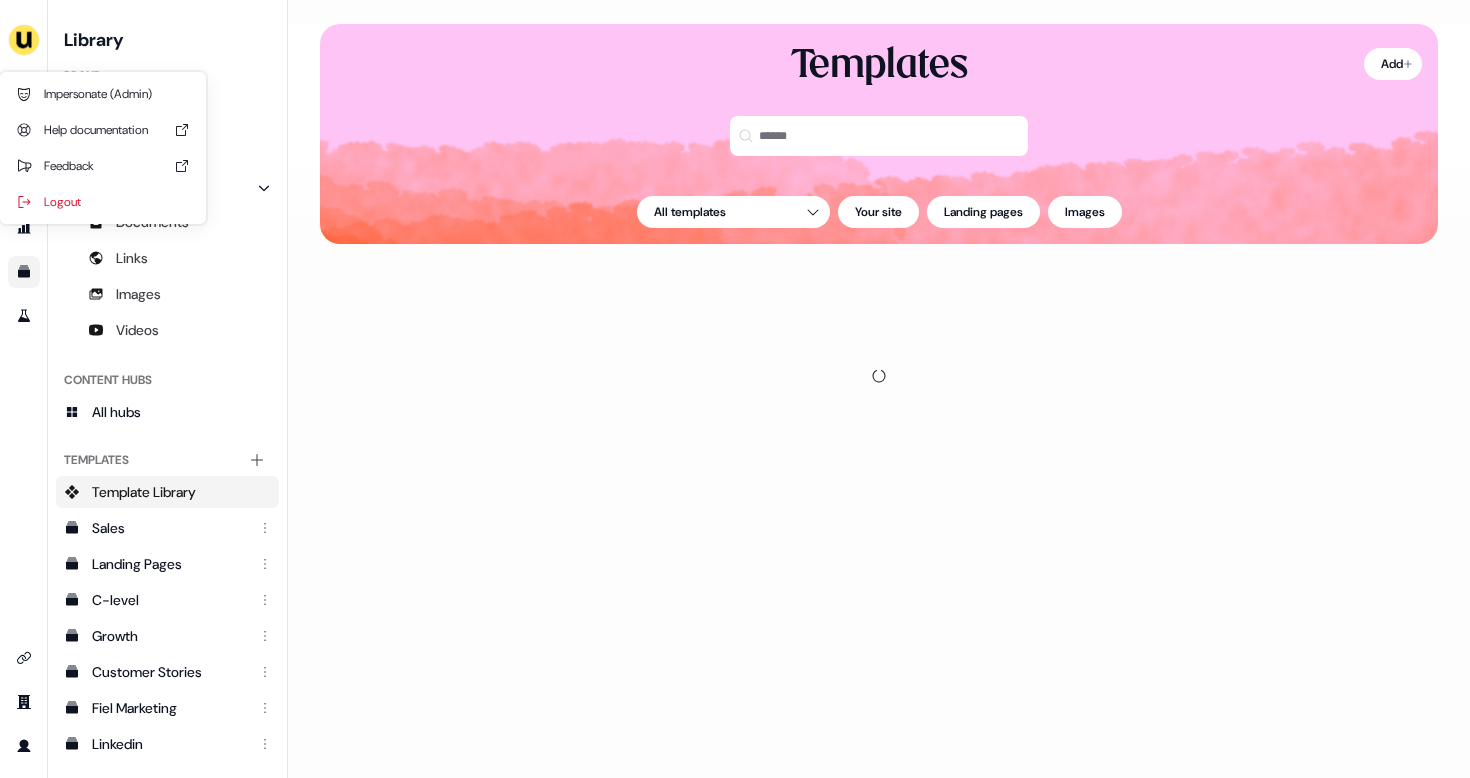 click on "Library Brand Brand Kit Media Media Library Documents Links Images Videos Content Hubs All hubs Templates   Add collection Template Library Sales Landing Pages C-level Growth Customer Stories Fiel Marketing Linkedin Engagement Conversion Persona Gong Videos Francais Customer Success Sales Templates  ROI Templates Competitor Comparisons Outreach Templates Proposal Templates Capability Templates C-Suite Value Templates CS samples" at bounding box center [168, 389] 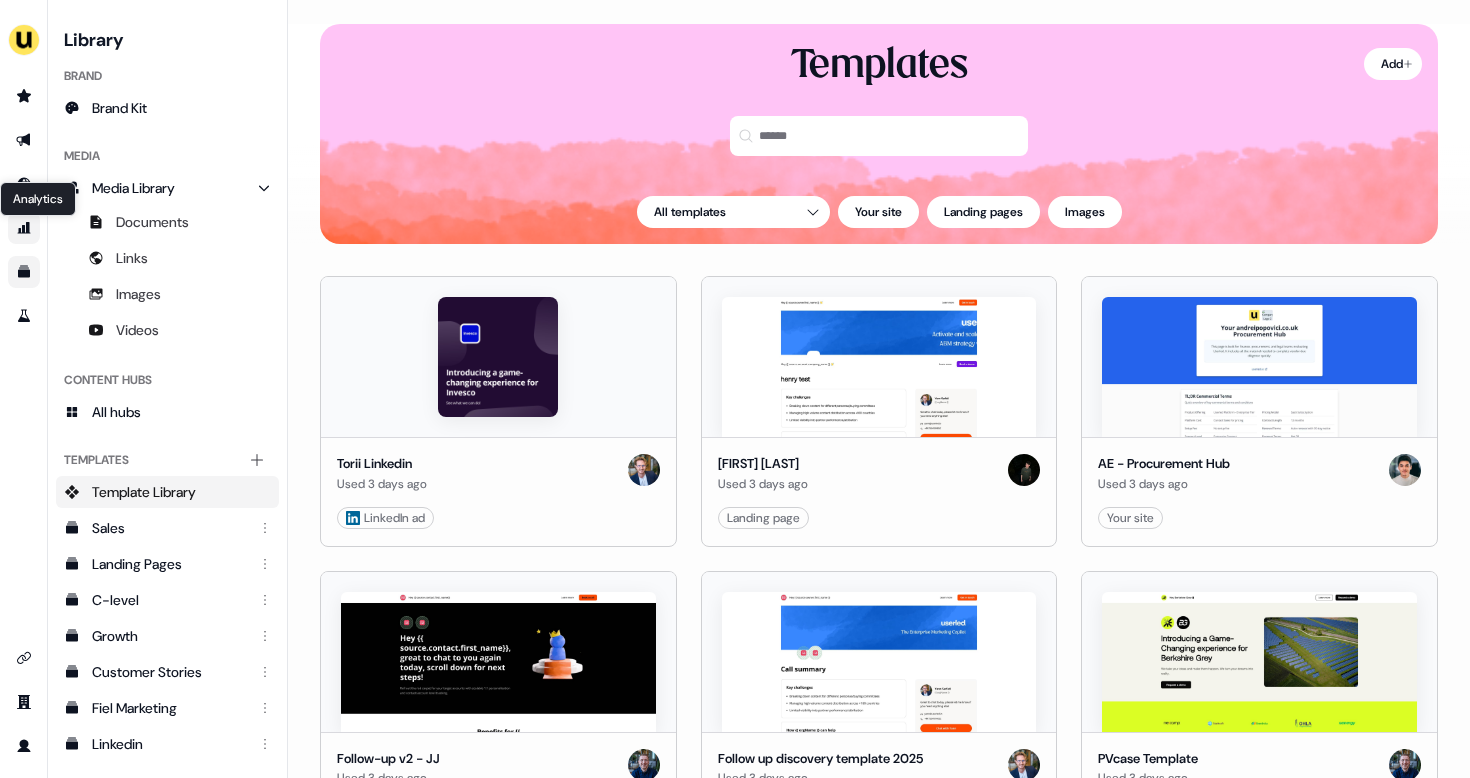 click 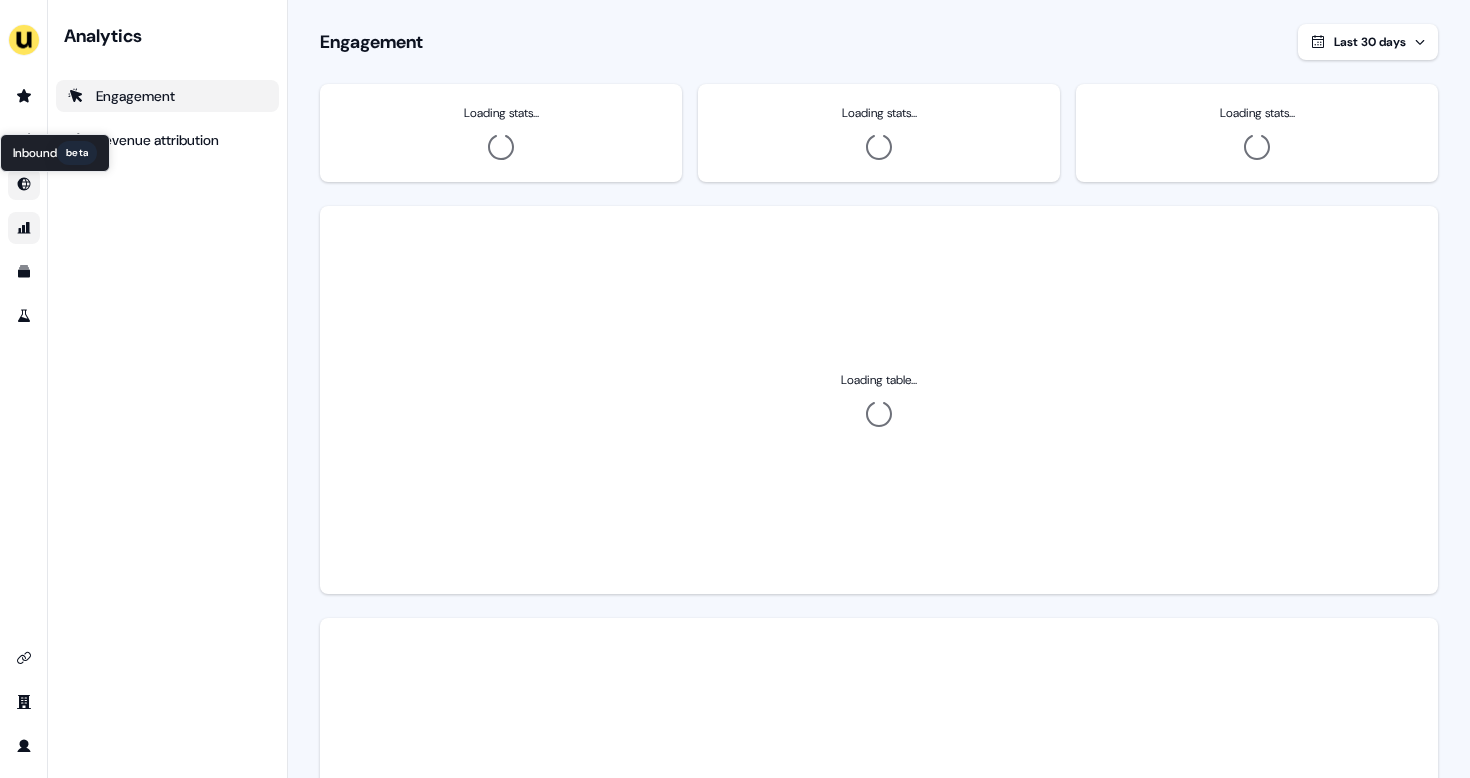 click 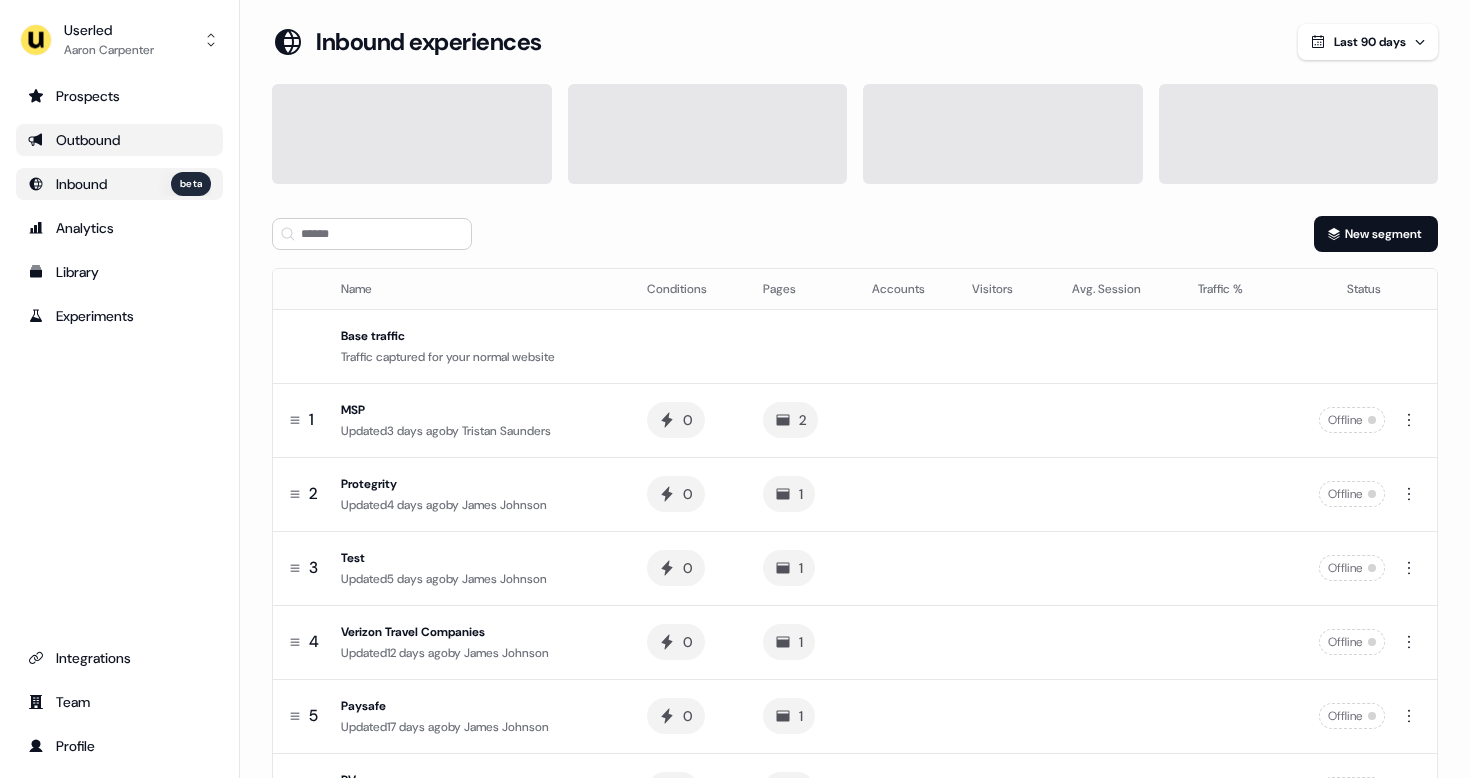 click on "Outbound" at bounding box center [119, 140] 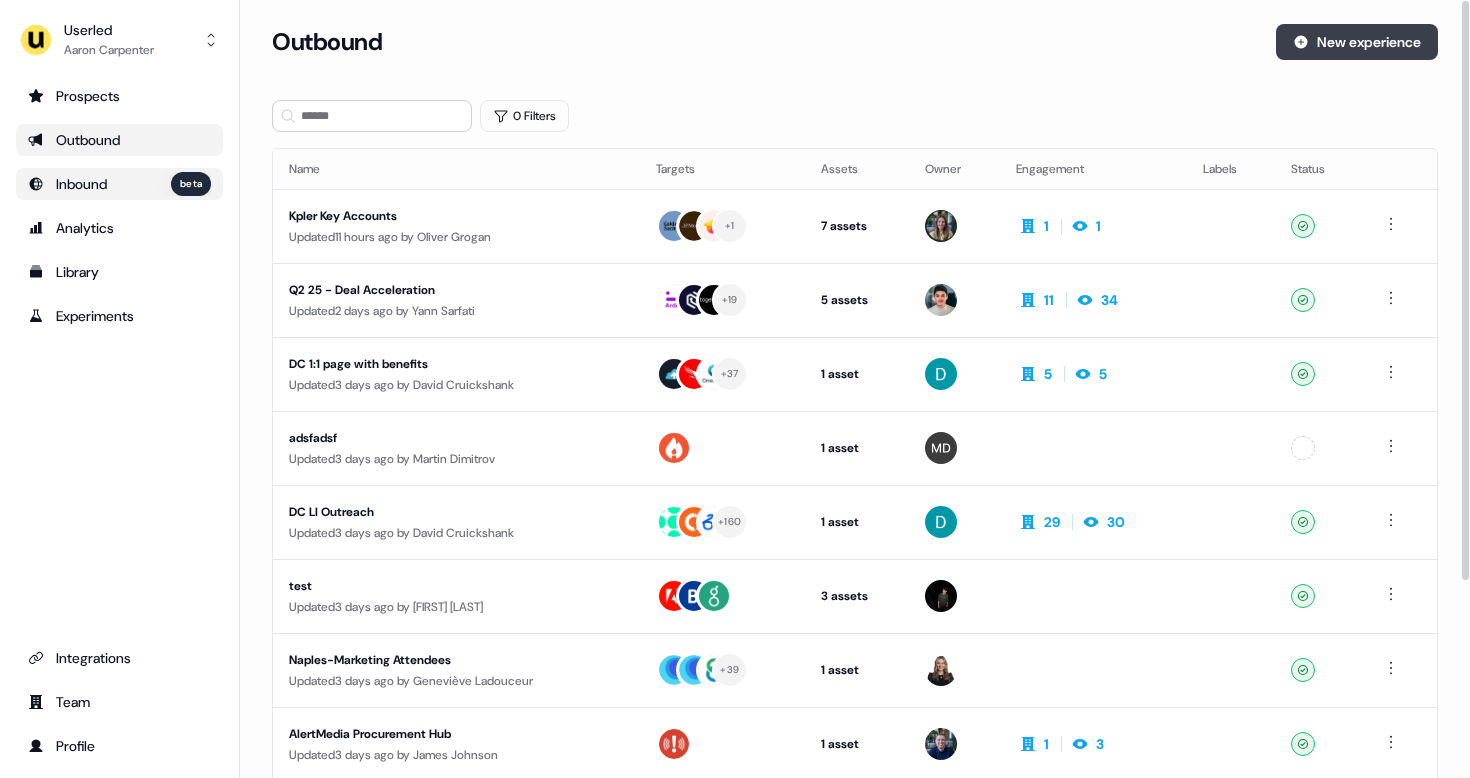 click on "New experience" at bounding box center [1357, 42] 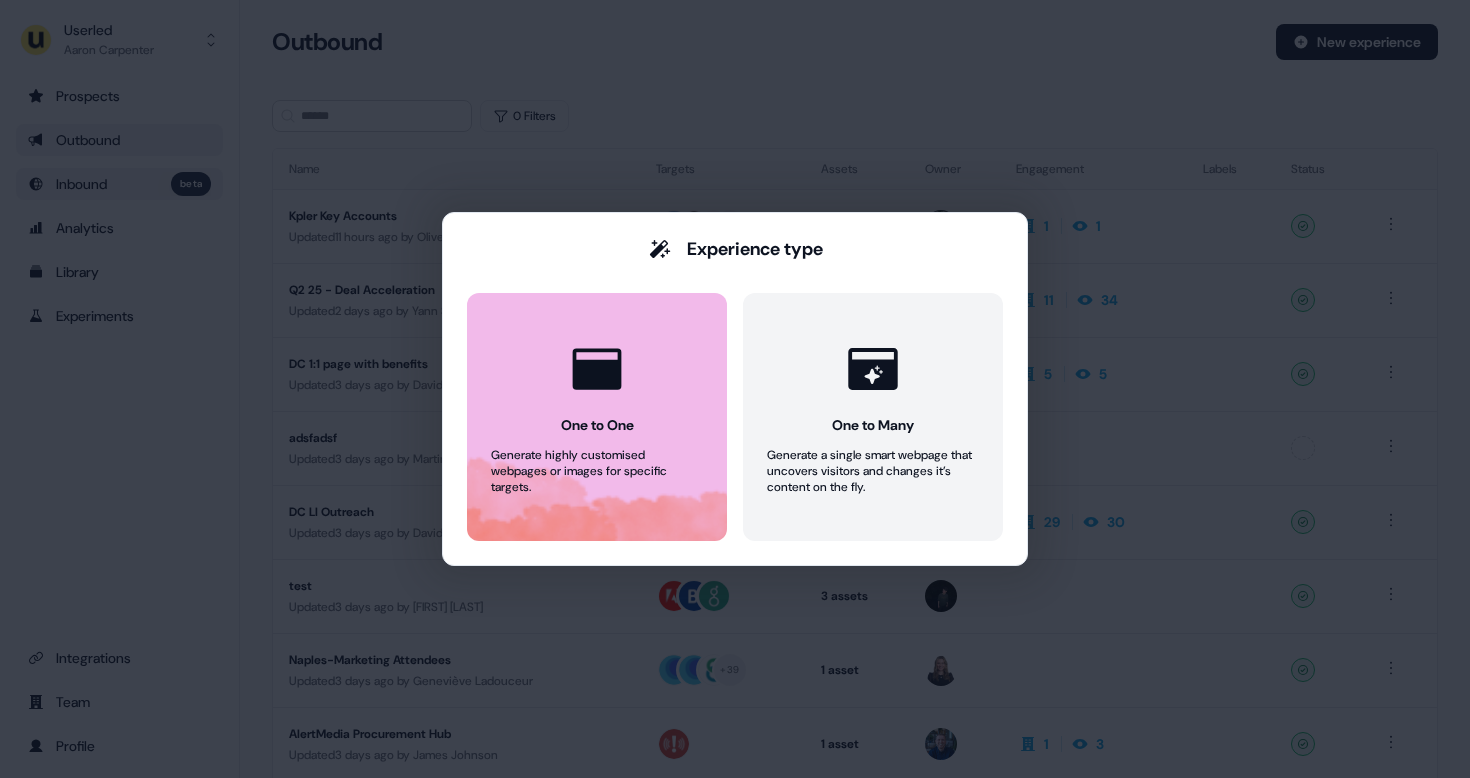 click on "One to One Generate highly customised webpages or images for specific targets." at bounding box center (597, 417) 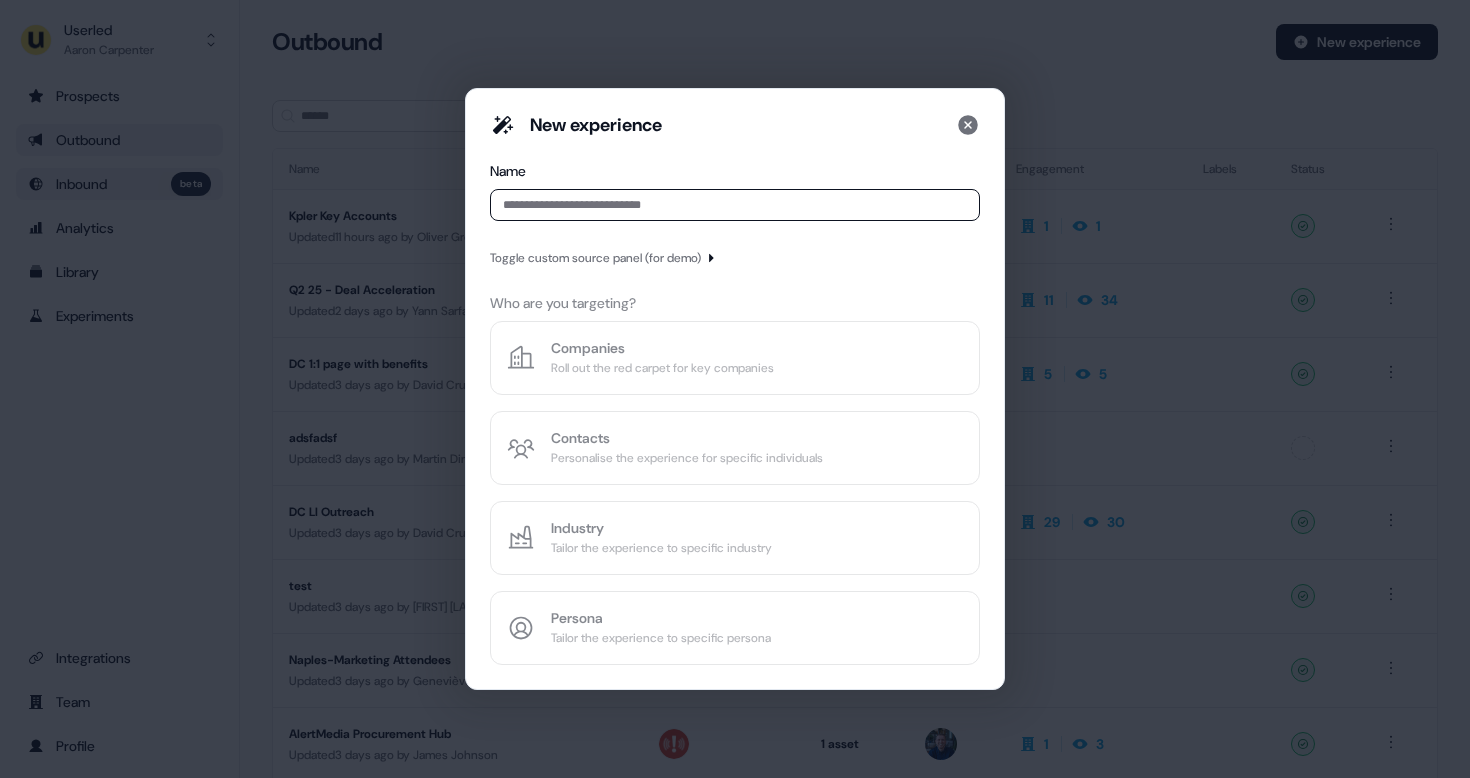 click at bounding box center [735, 205] 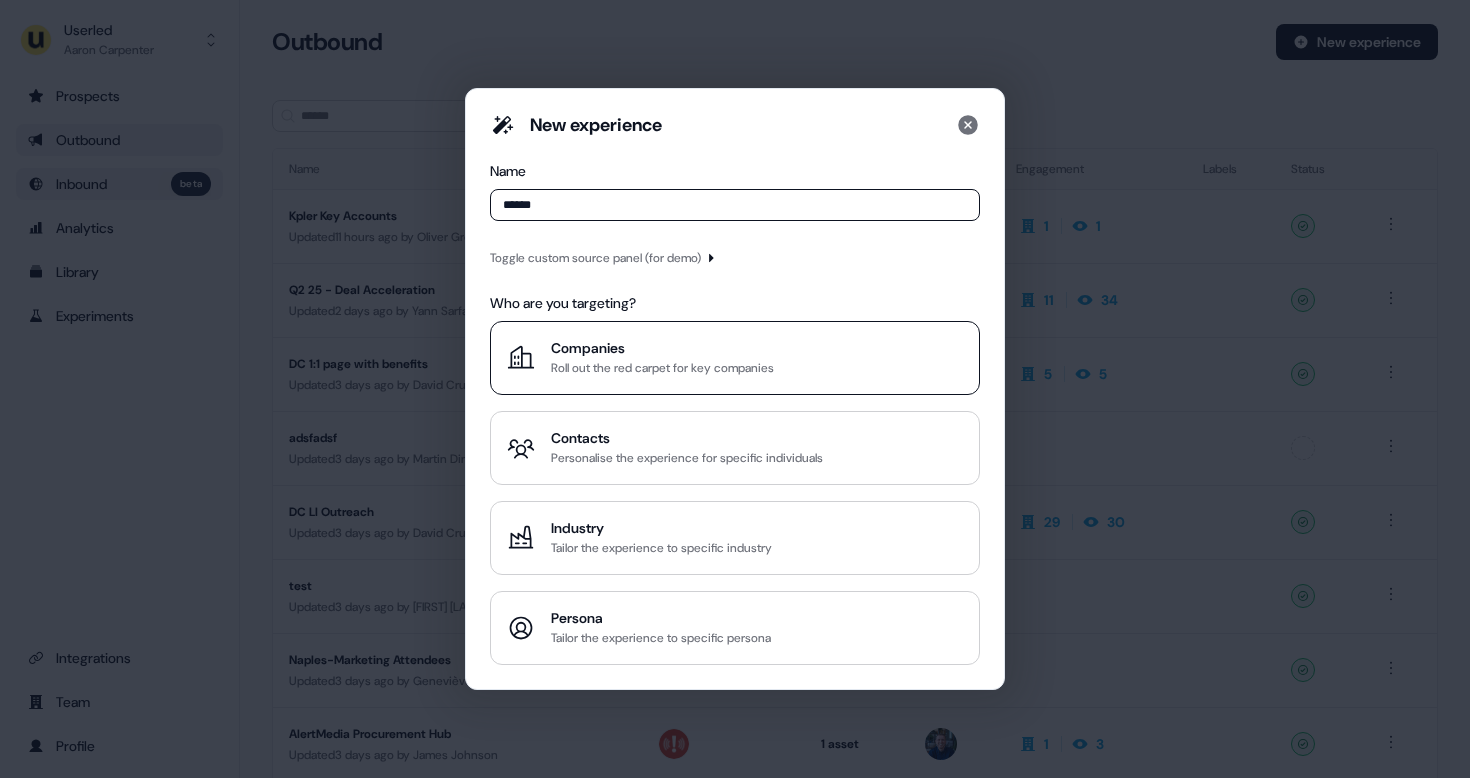 type on "******" 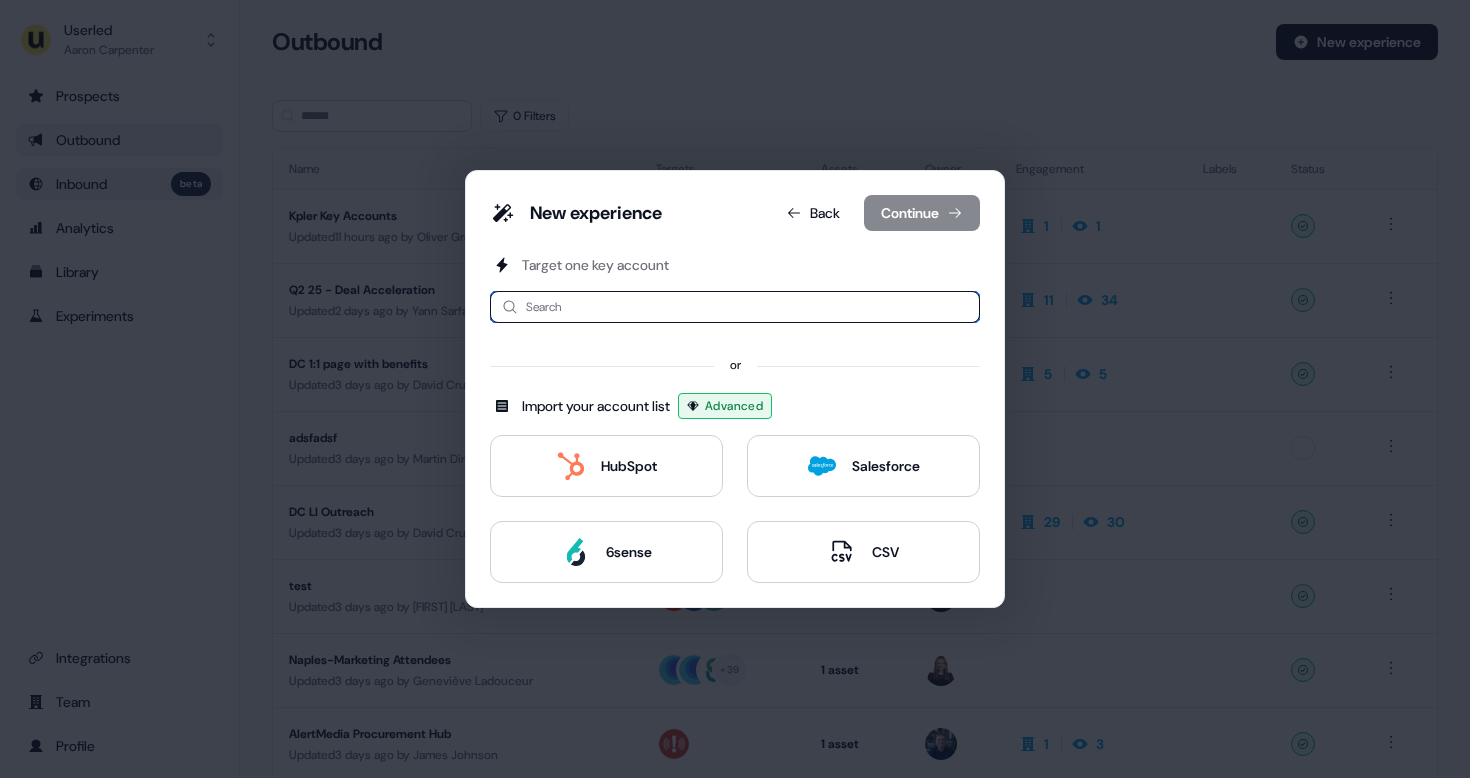 click at bounding box center (735, 307) 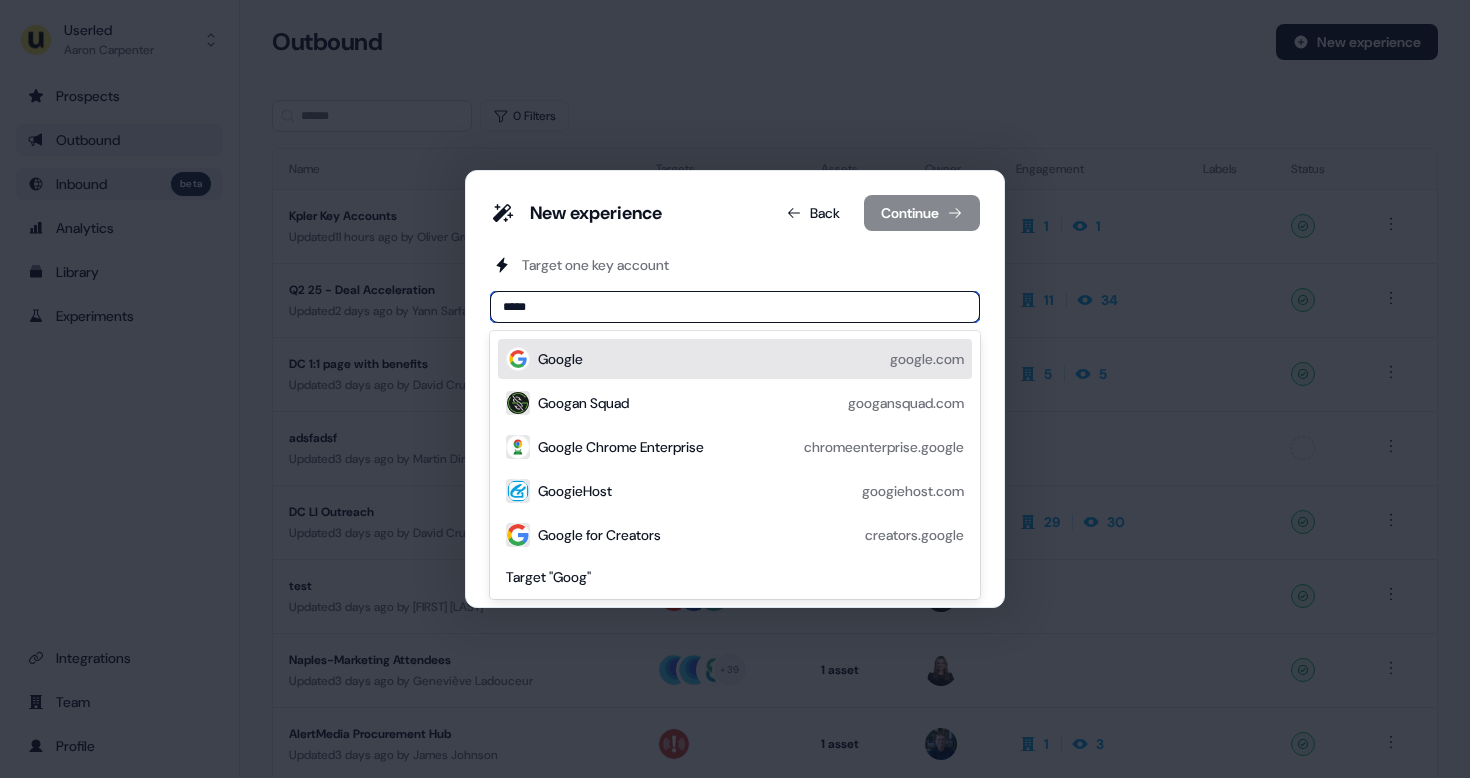 type on "******" 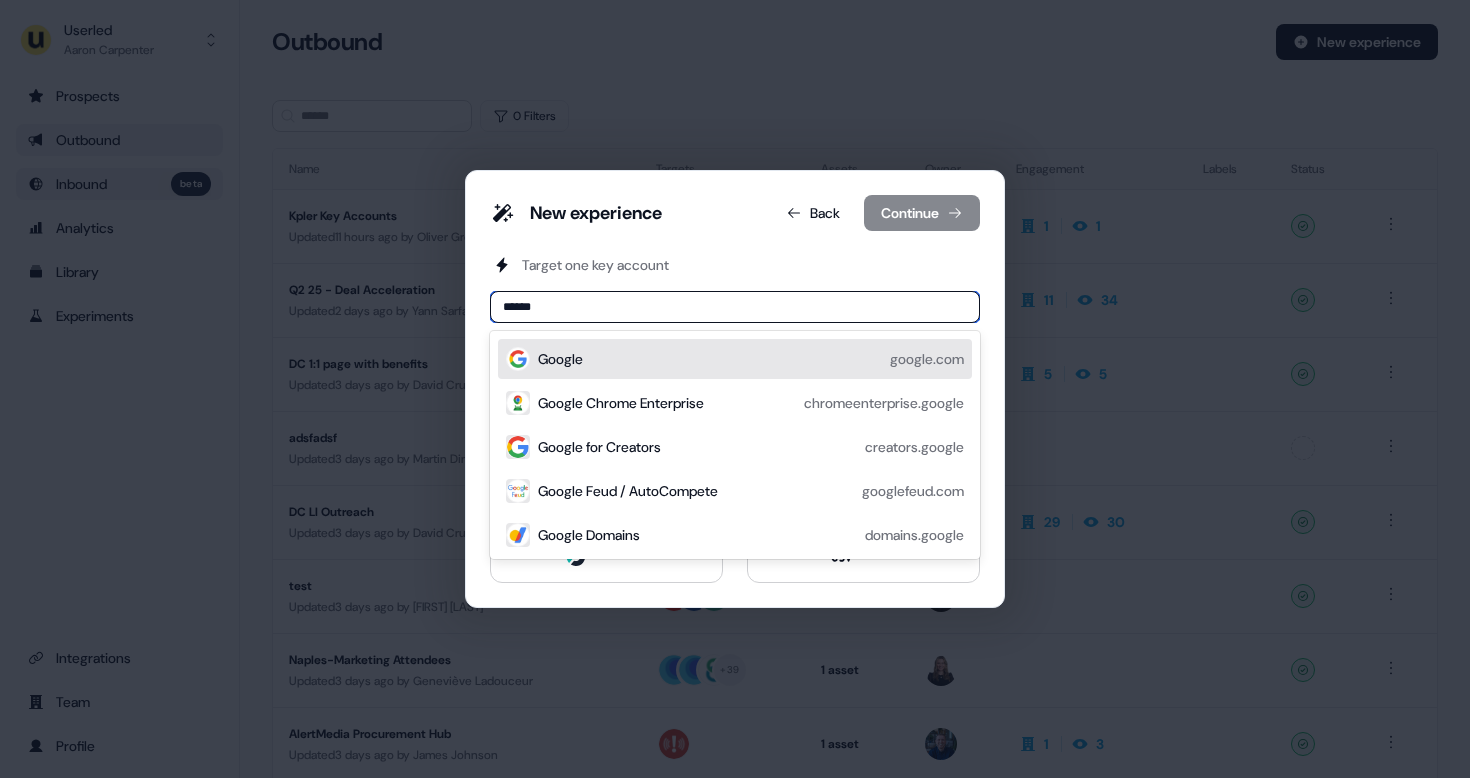 click on "Google google.com" at bounding box center (751, 359) 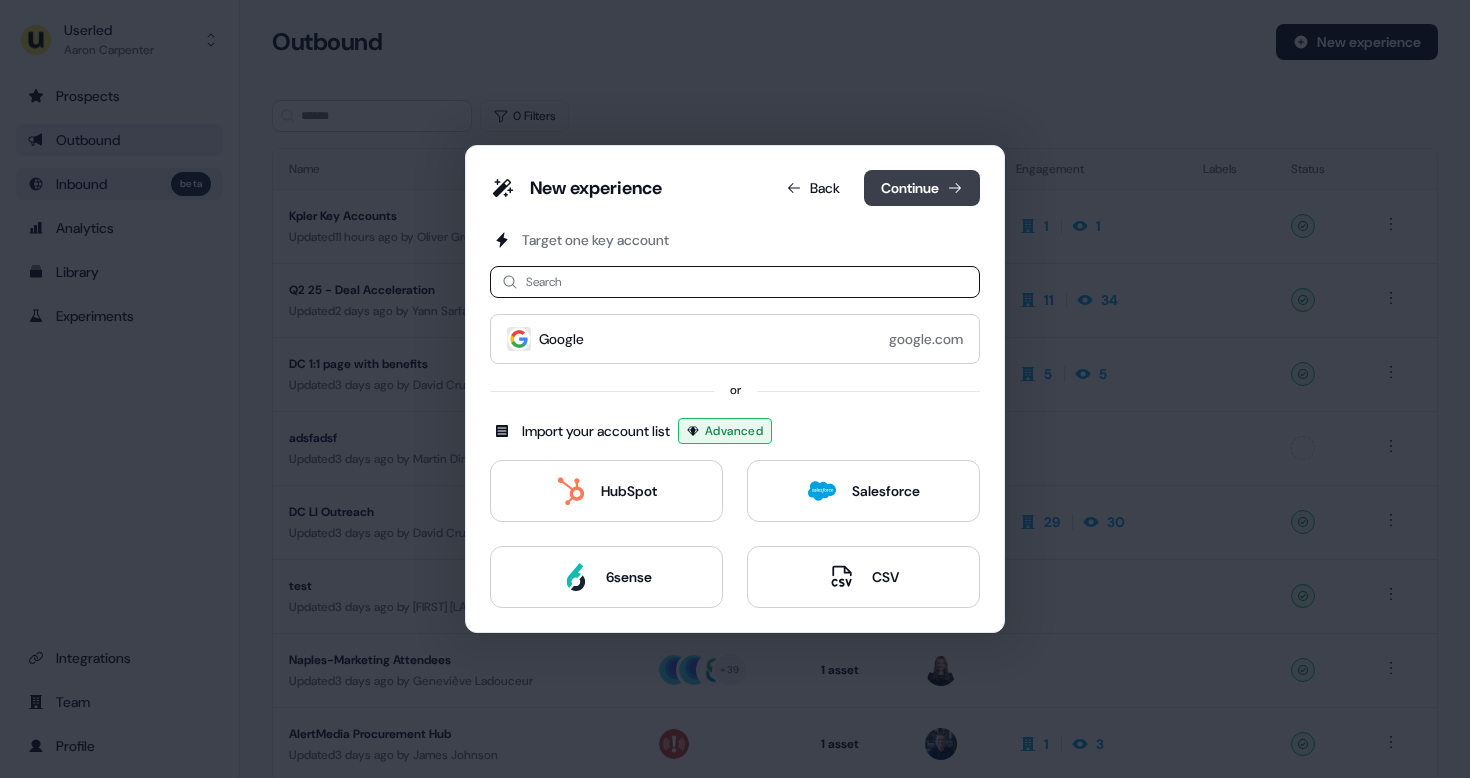 click on "Continue" at bounding box center [922, 188] 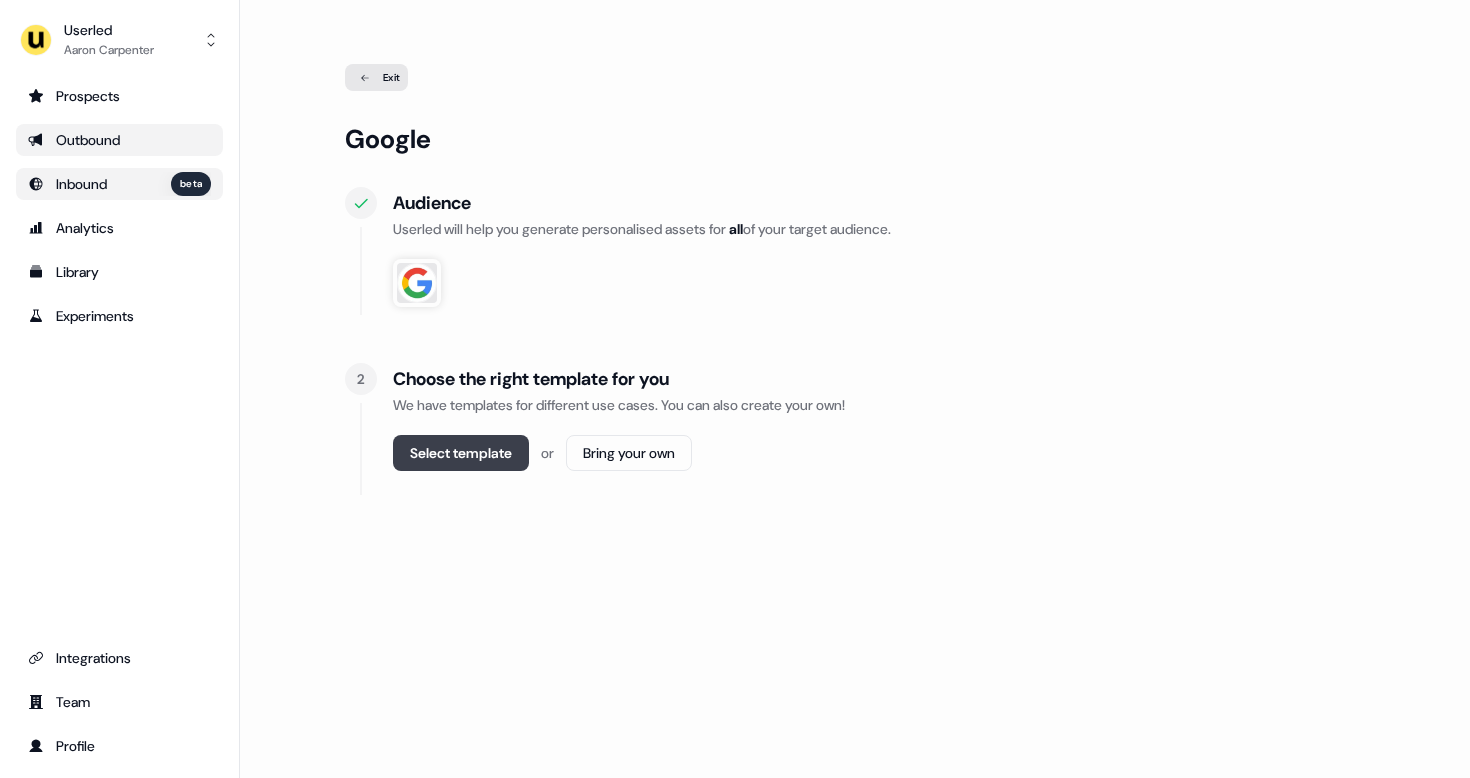 click on "Select template" at bounding box center [461, 453] 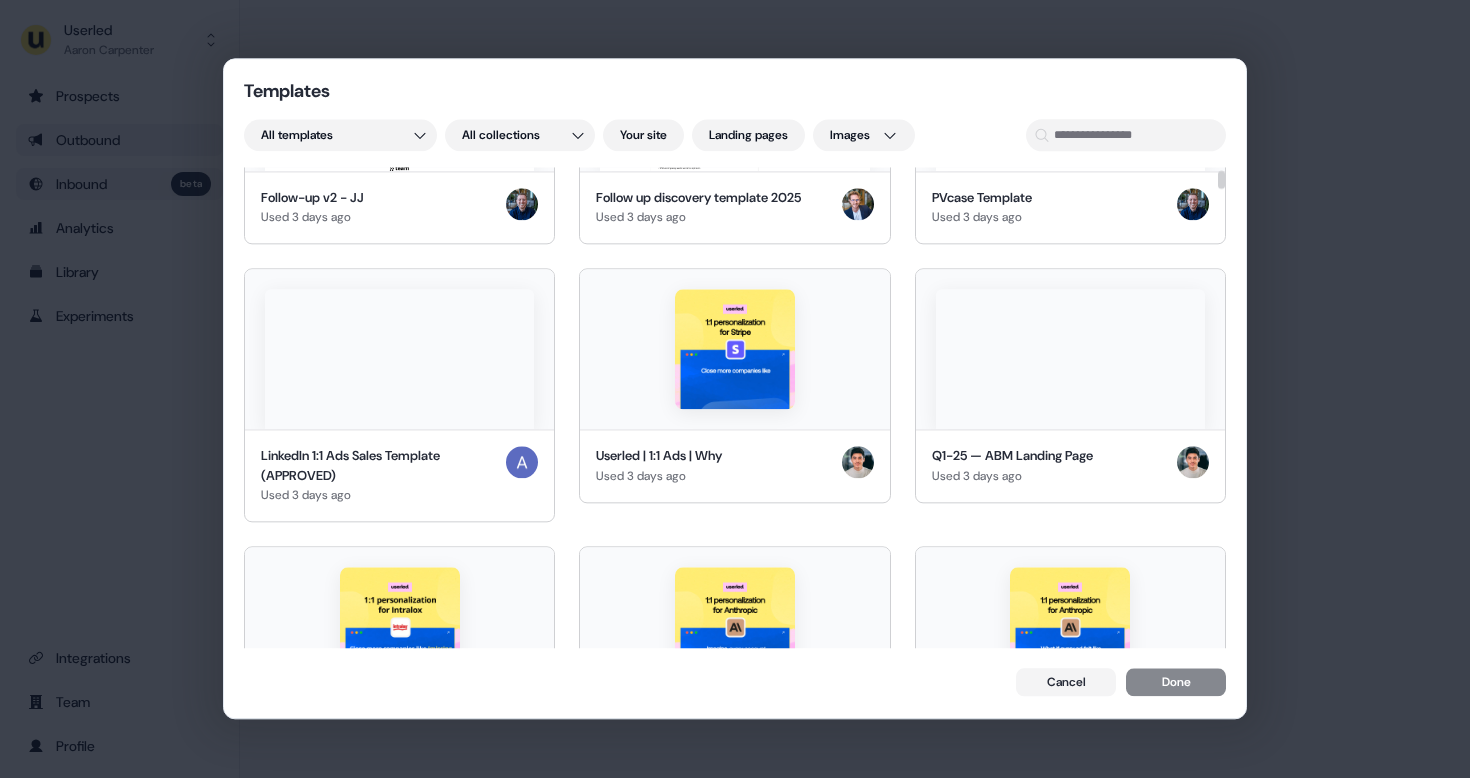 scroll, scrollTop: 437, scrollLeft: 0, axis: vertical 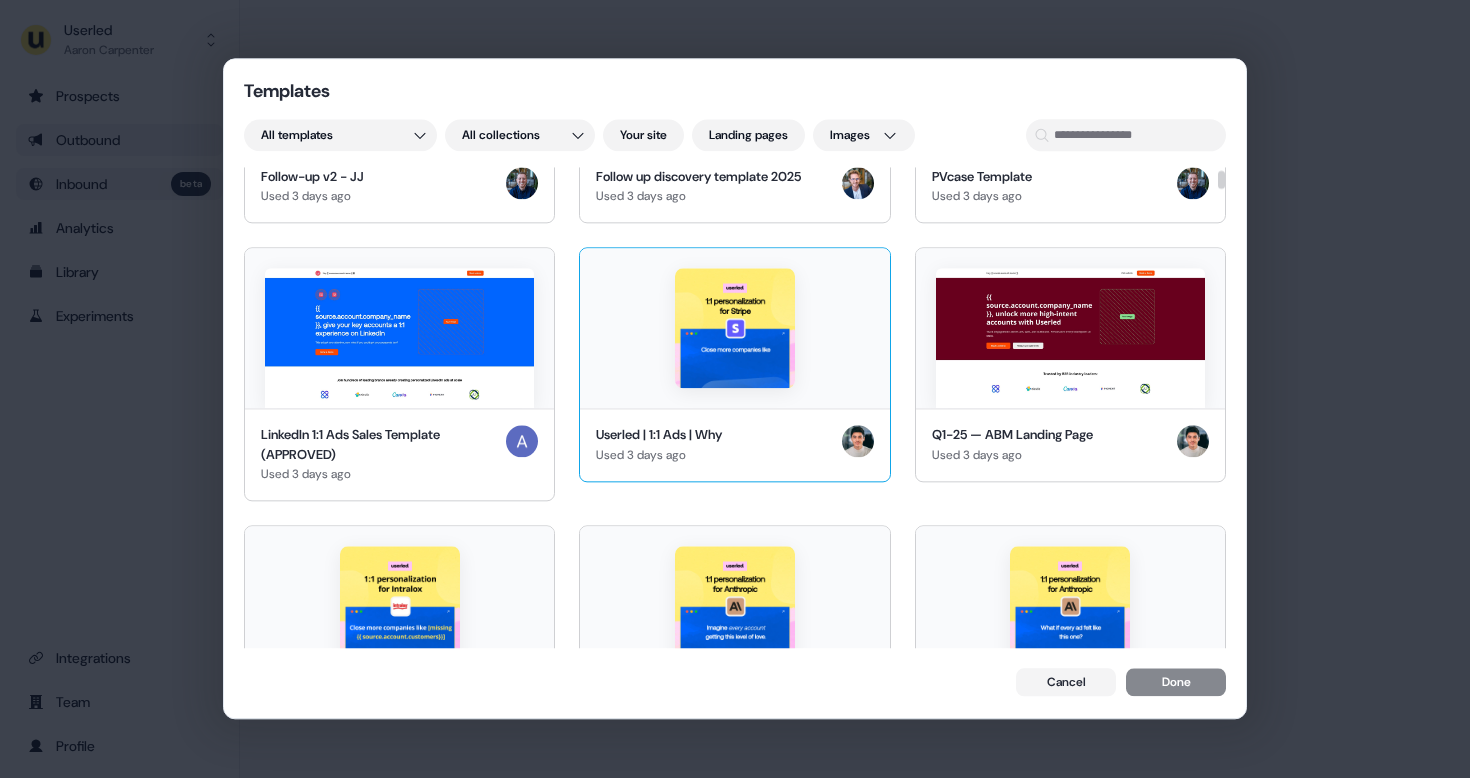 click at bounding box center (734, 328) 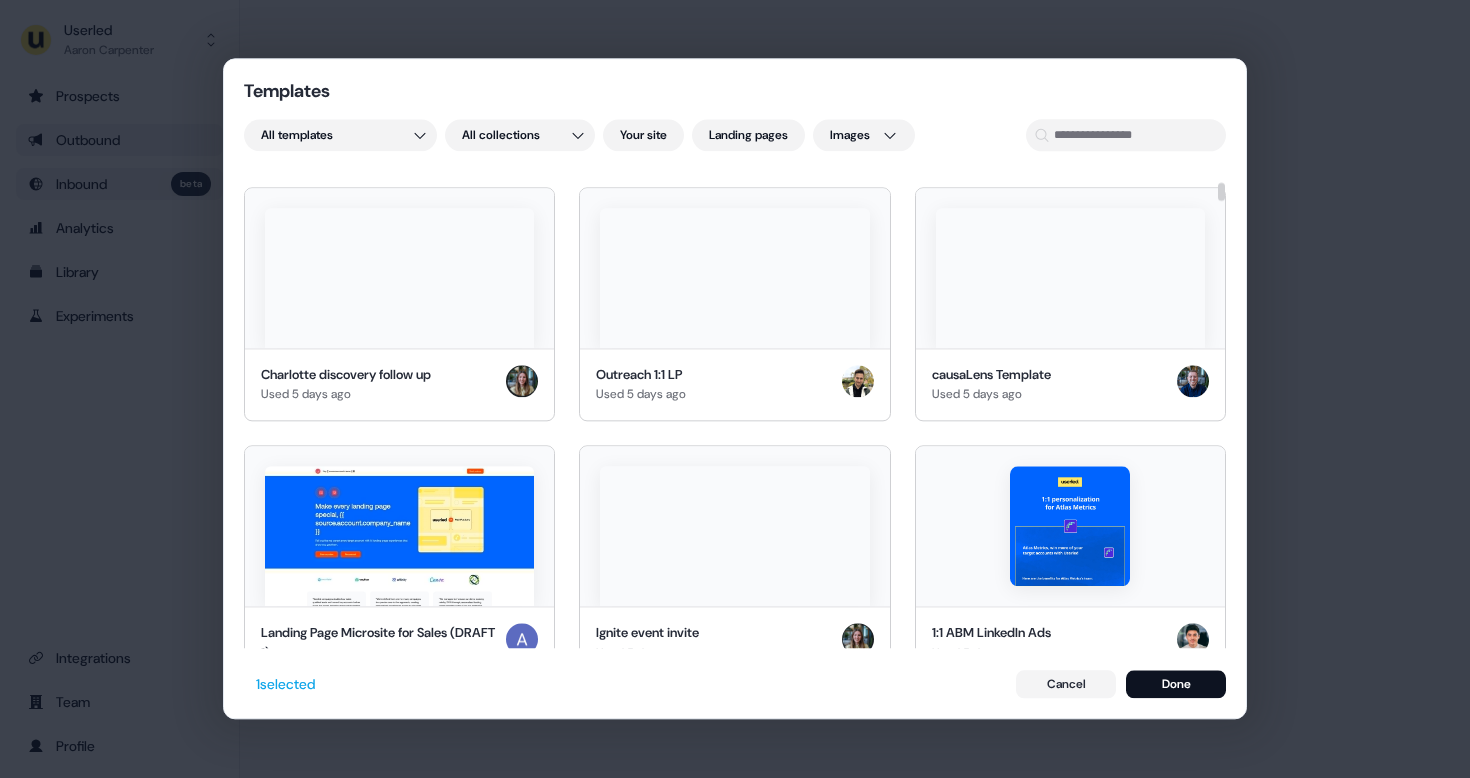 scroll, scrollTop: 2443, scrollLeft: 0, axis: vertical 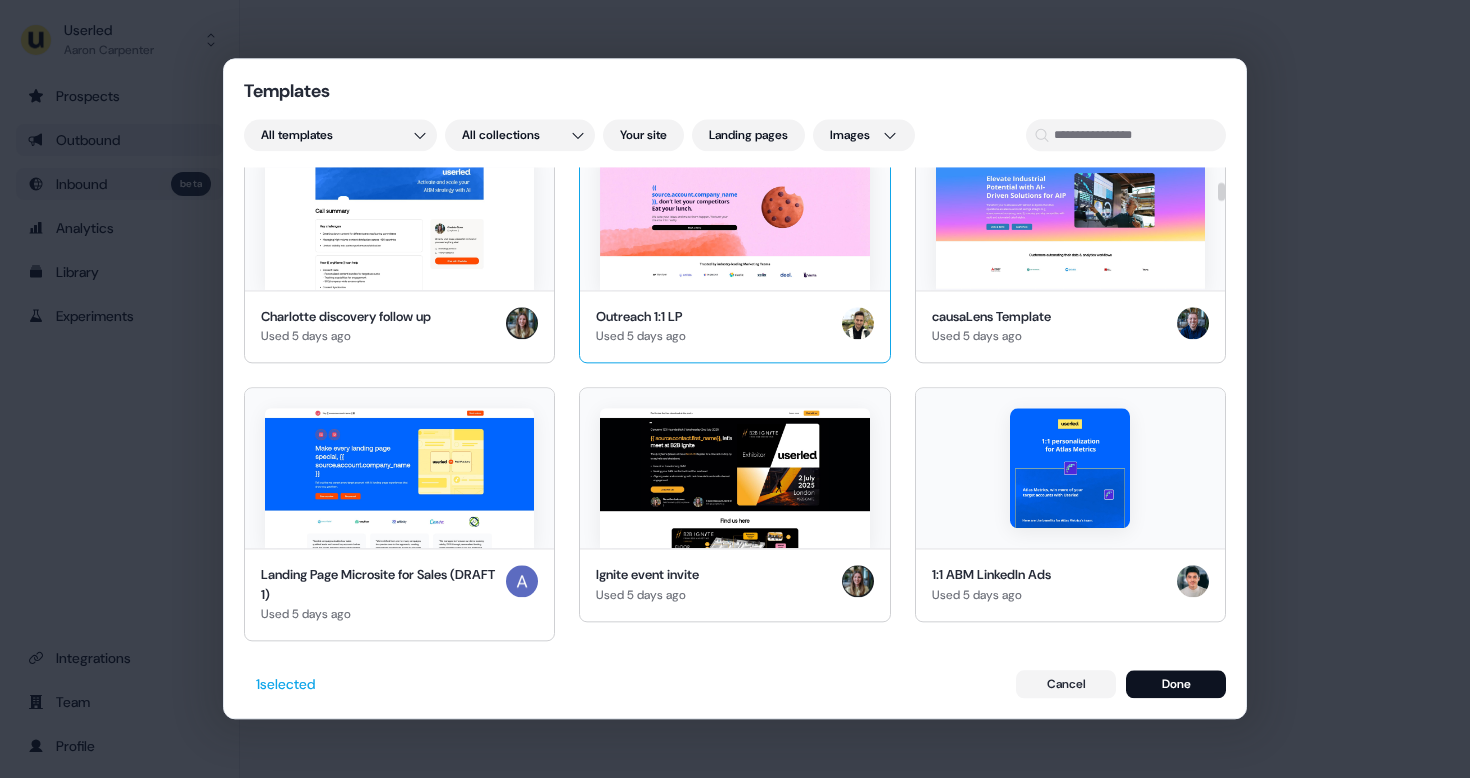click at bounding box center [734, 220] 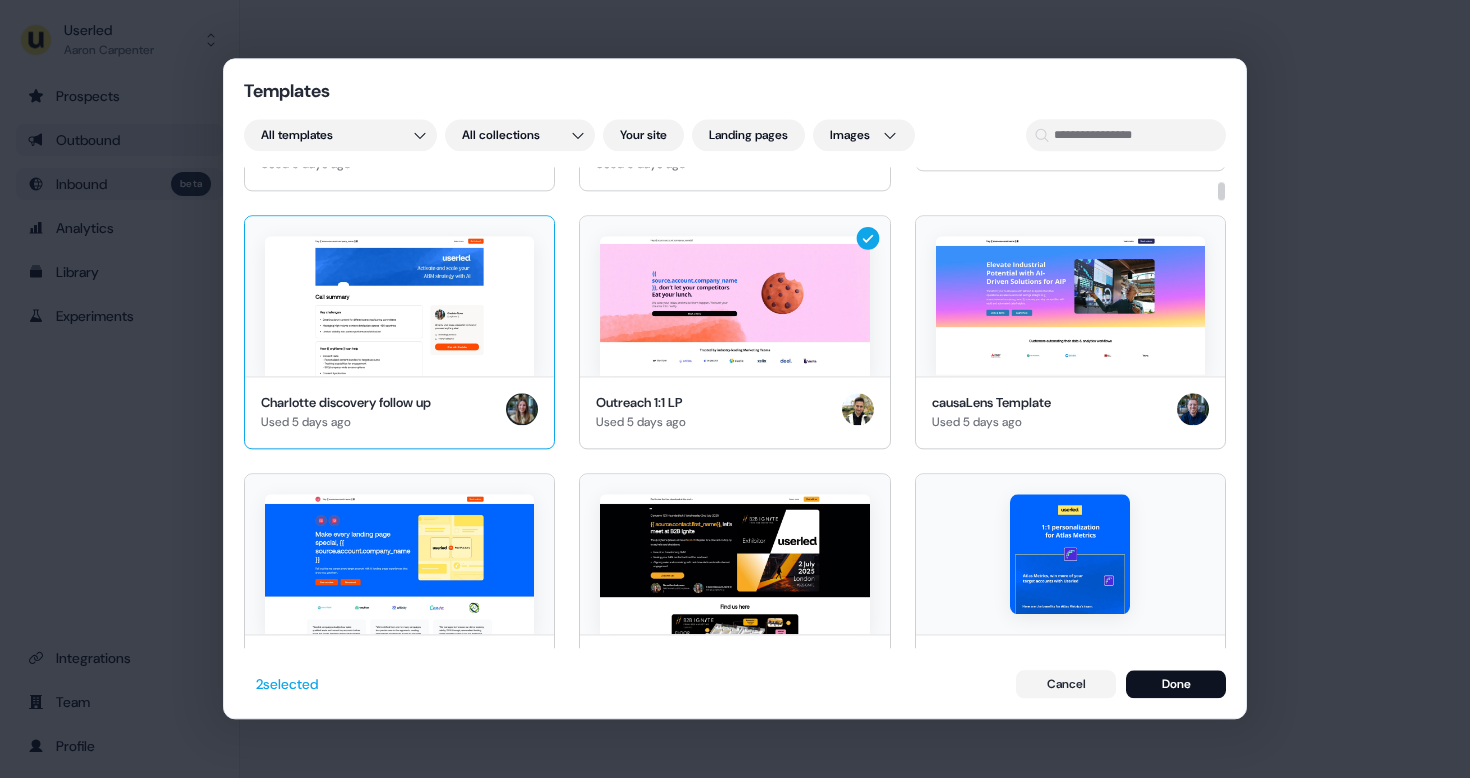 scroll, scrollTop: 2335, scrollLeft: 0, axis: vertical 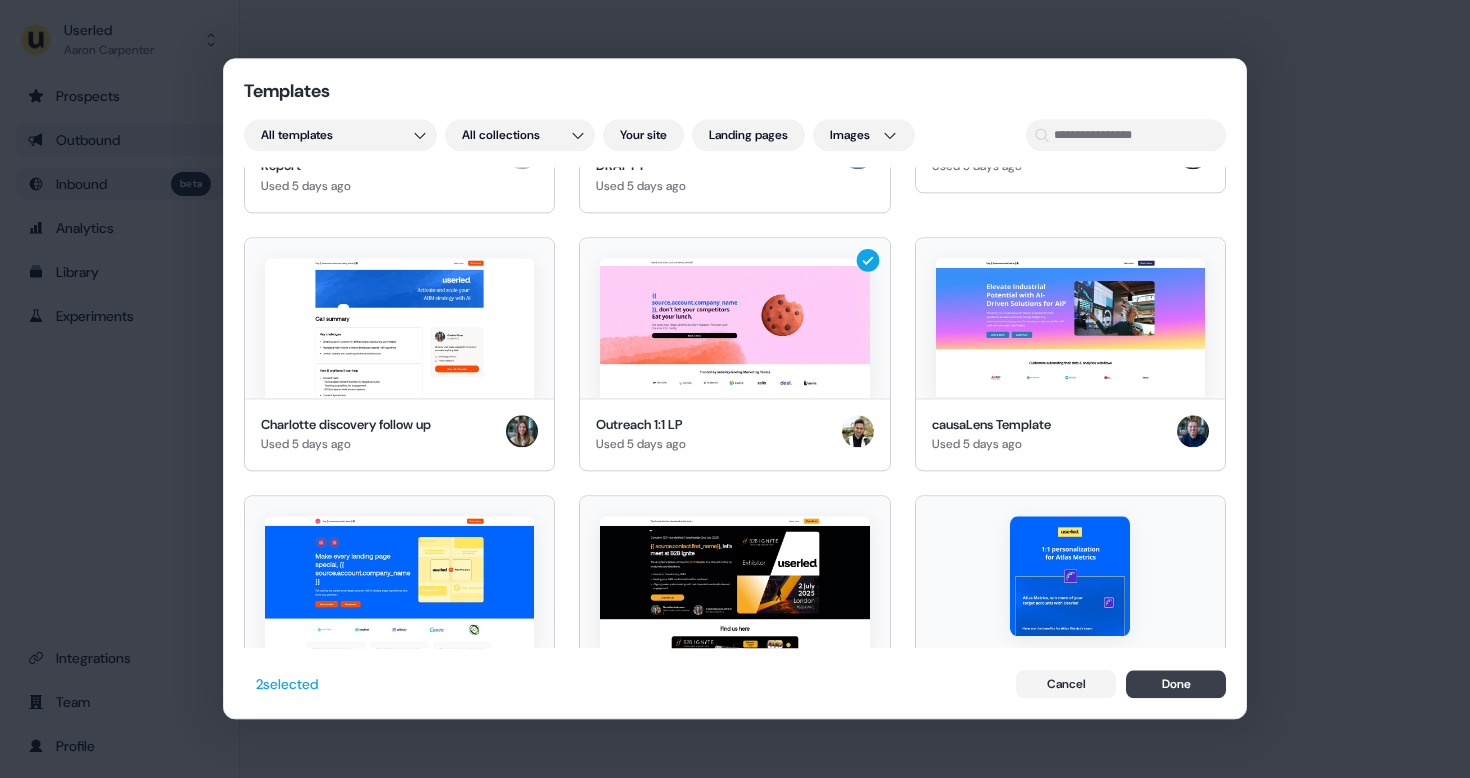 click on "Done" at bounding box center (1176, 685) 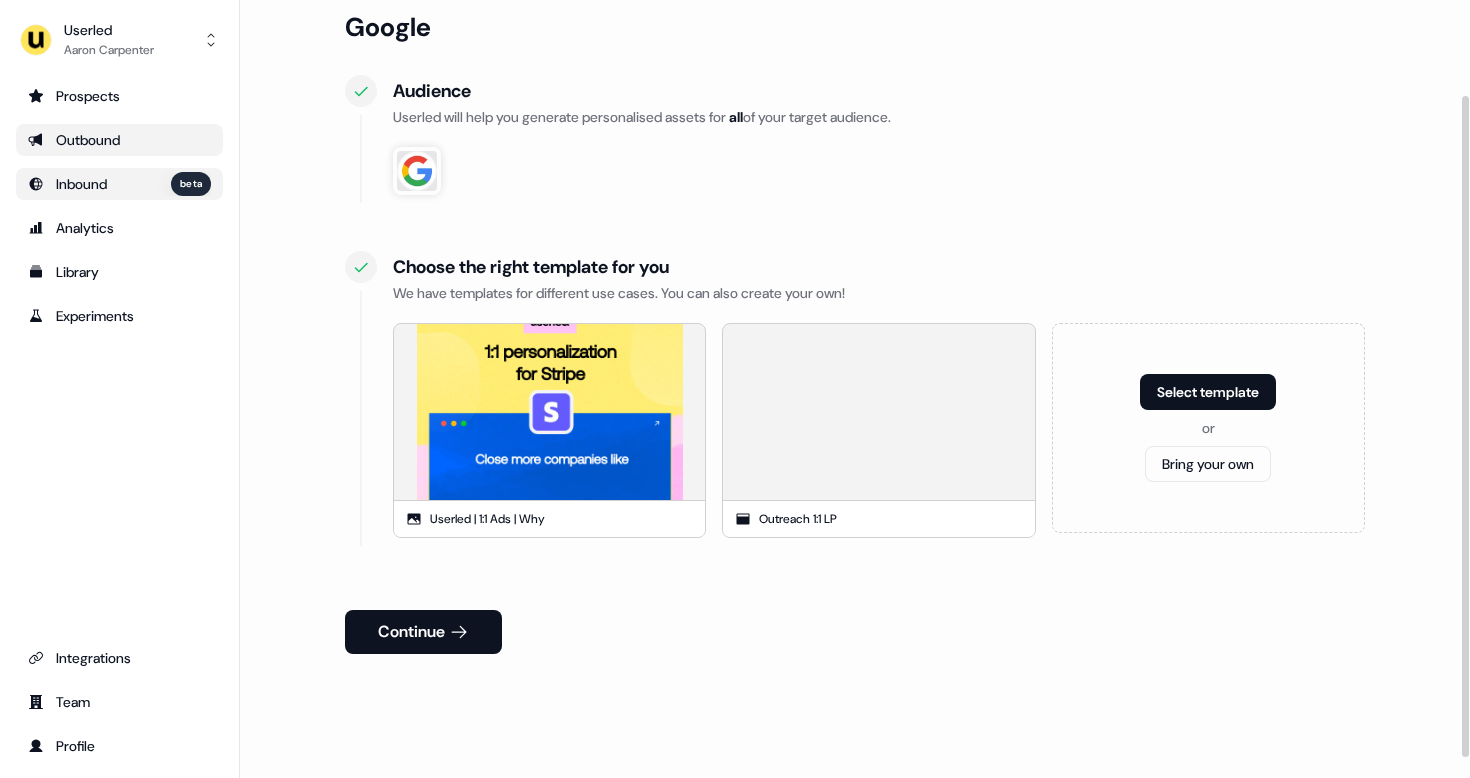scroll, scrollTop: 136, scrollLeft: 0, axis: vertical 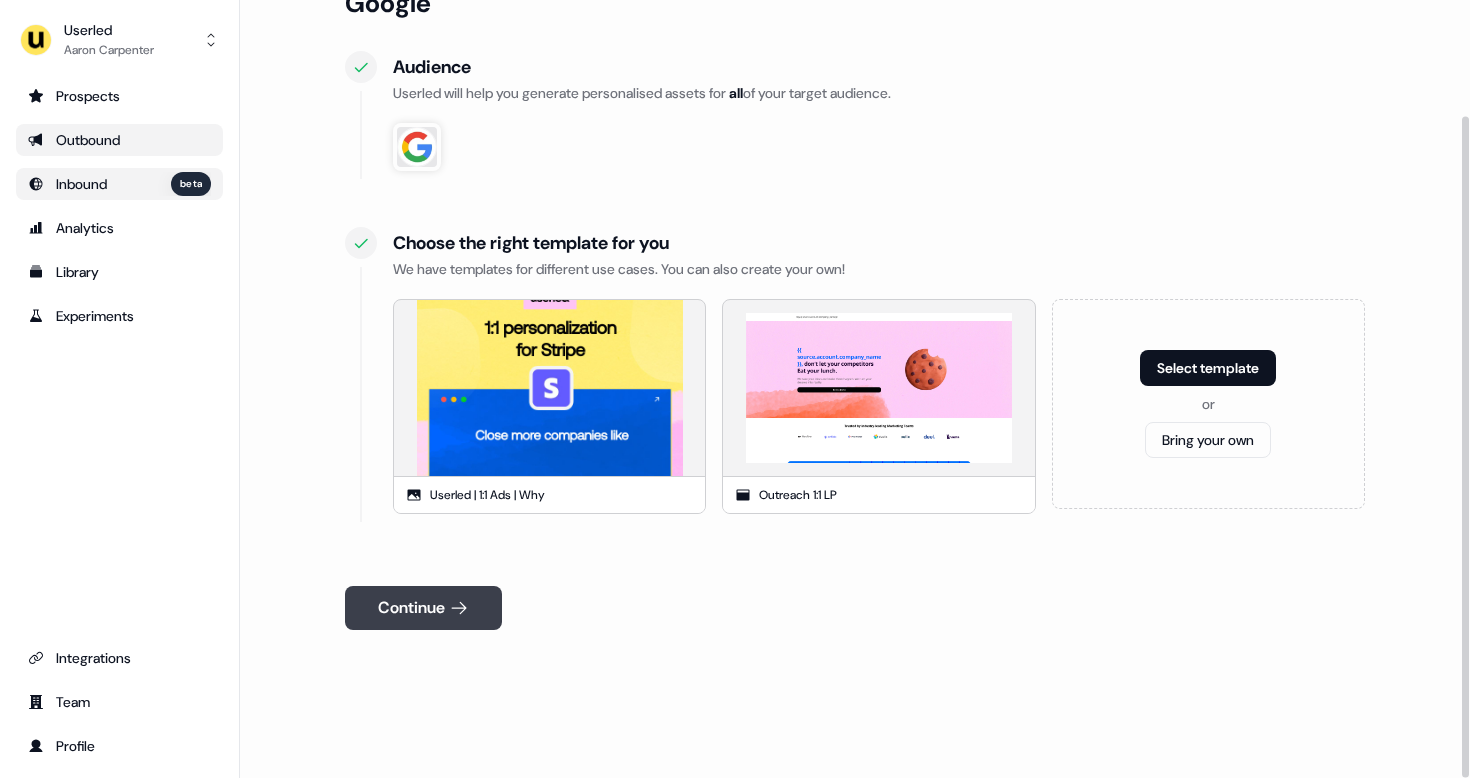 click on "Continue" at bounding box center (423, 608) 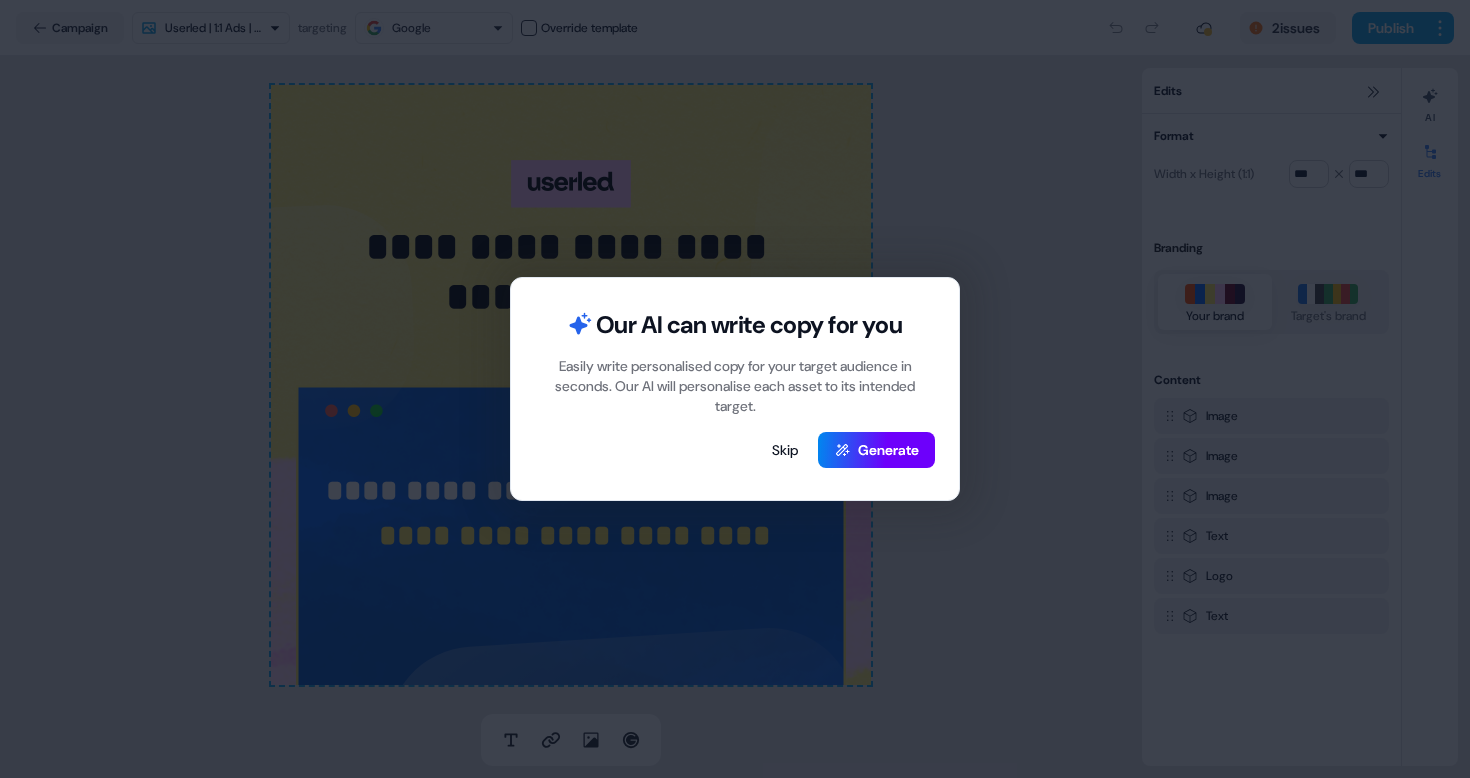 click on "Generate" at bounding box center (876, 450) 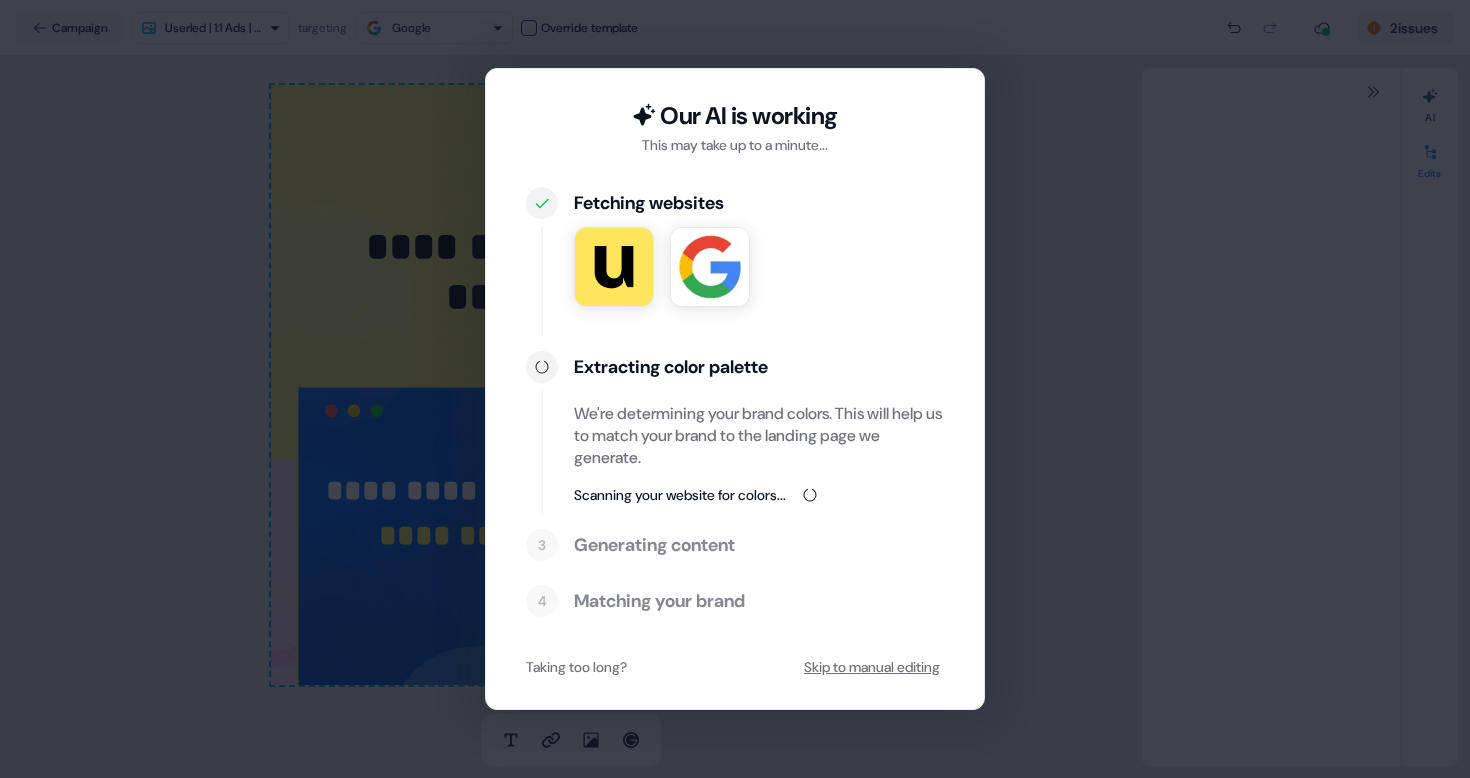 click on "Skip to manual editing" at bounding box center (872, 667) 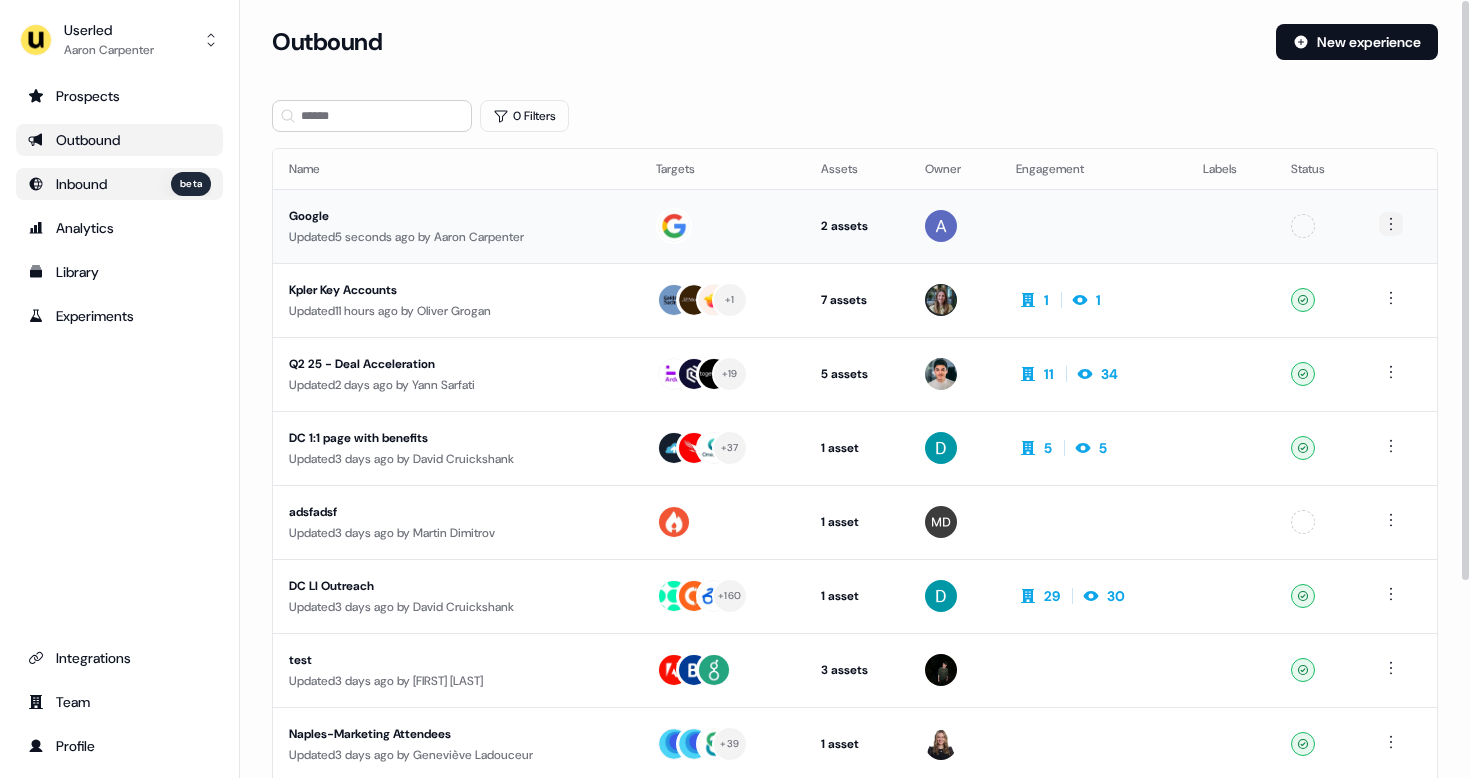 click on "For the best experience switch devices to a bigger screen. Go to Userled.io Userled [FIRST] [LAST] Prospects Outbound Inbound beta Analytics Library Experiments Integrations Team Profile Loading... Outbound New experience 0   Filters Name Targets Assets Owner Engagement Labels Status Google Updated  5 seconds ago   by   [FIRST] [LAST] 2   assets Outreach (Starter), LinkedIn Square Unconfigured Kpler Key Accounts  Updated  11 hours ago   by   [FIRST] [LAST] + 1 7   assets Web page, LinkedIn Square, Custom Image, Web page, Outreach (Starter), Post-demo follow-up, Webinar 1 1 Ready Q2 25 - Deal Acceleration Updated  2 days ago   by   [FIRST] [LAST] + 19 5   assets Outreach (Starter), LinkedIn Square, LinkedIn Square, LinkedIn Square, LinkedIn Square 11 34 Ready DC 1:1 page with benefits Updated  3 days ago   by   [FIRST] [LAST] + 37 1   asset Outreach (Starter) 5 5 Ready adsfadsf Updated  3 days ago   by   [FIRST] [LAST] 1   asset Post-discovery follow-up Unconfigured DC LI Outreach Updated  3 days ago" at bounding box center (735, 389) 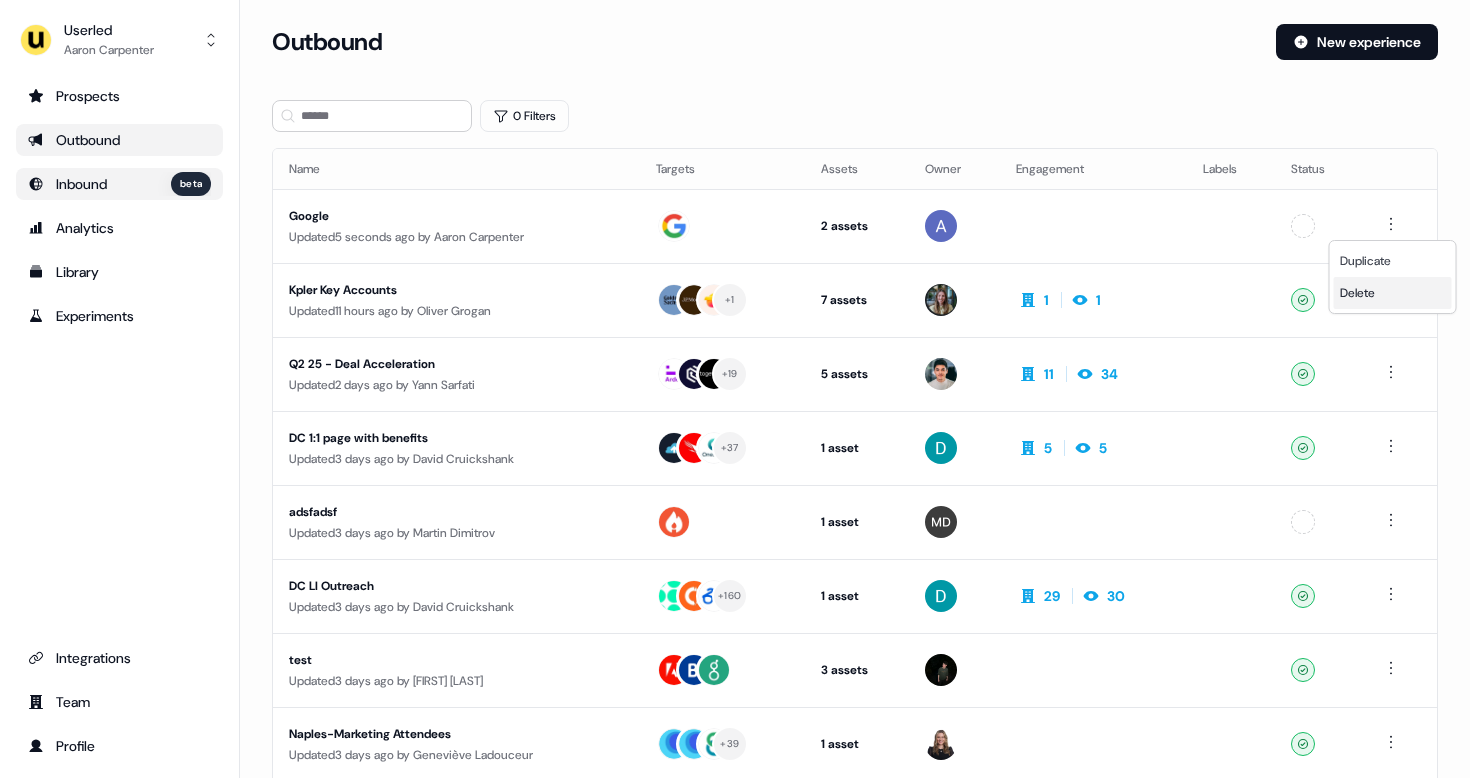 click on "Delete" at bounding box center (1357, 293) 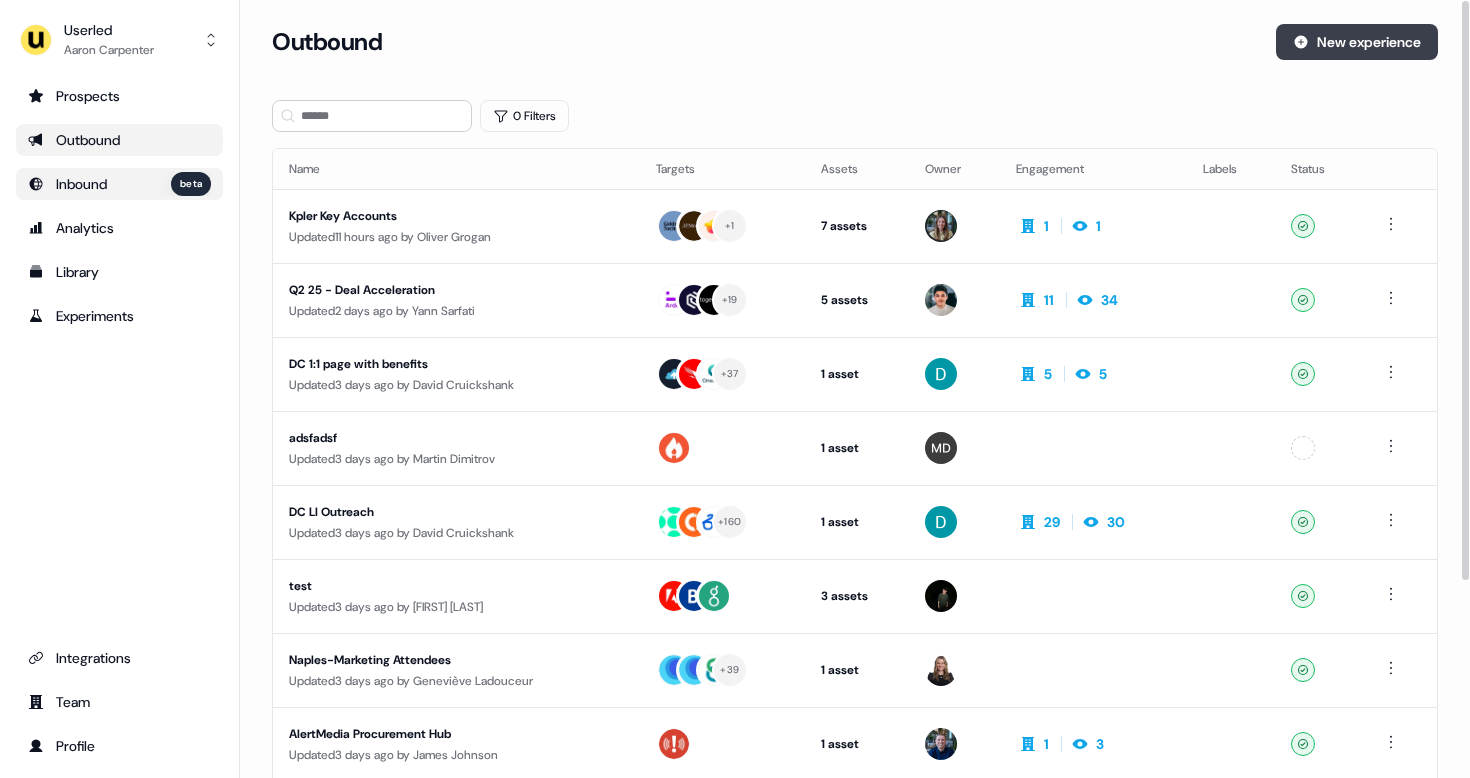 click on "New experience" at bounding box center [1357, 42] 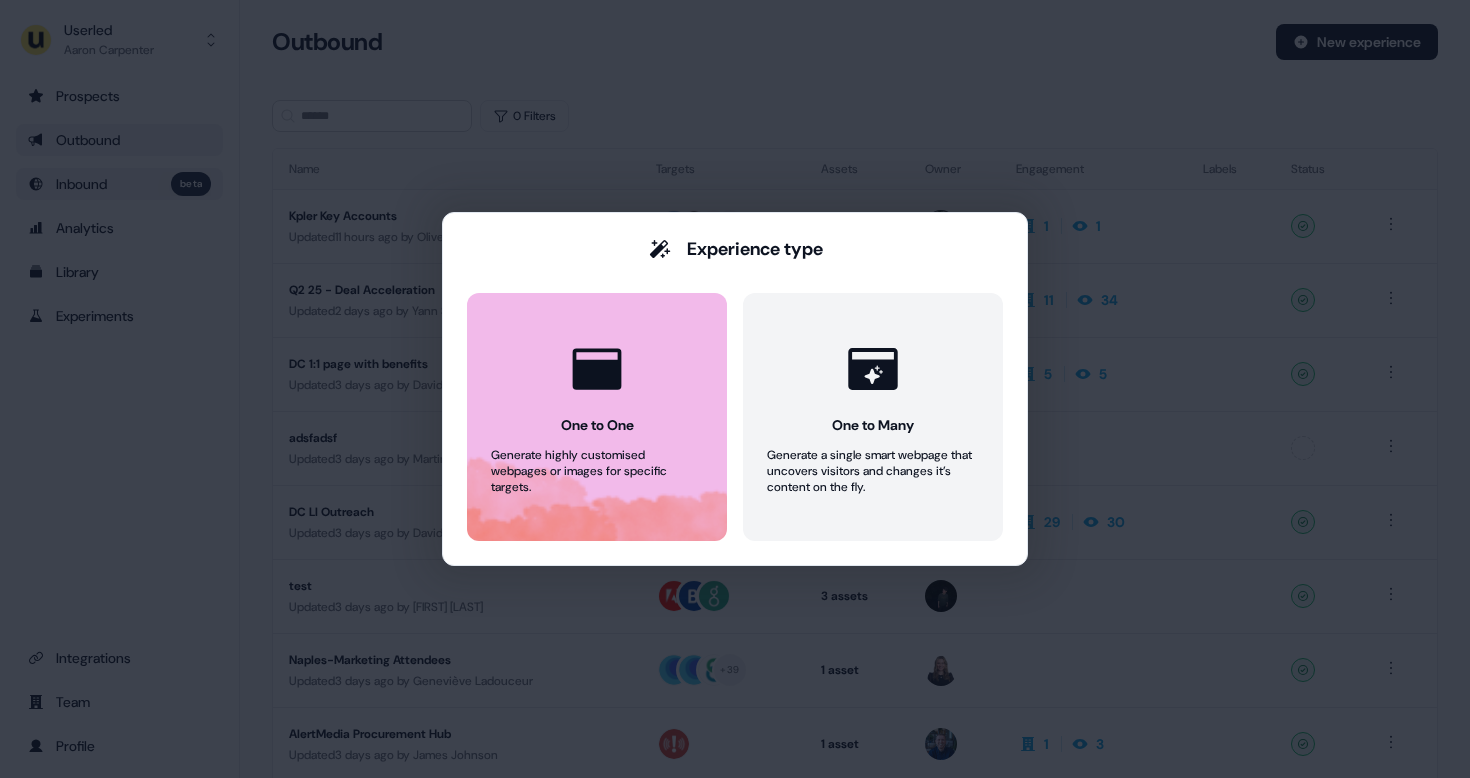 click on "One to One Generate highly customised webpages or images for specific targets." at bounding box center [597, 417] 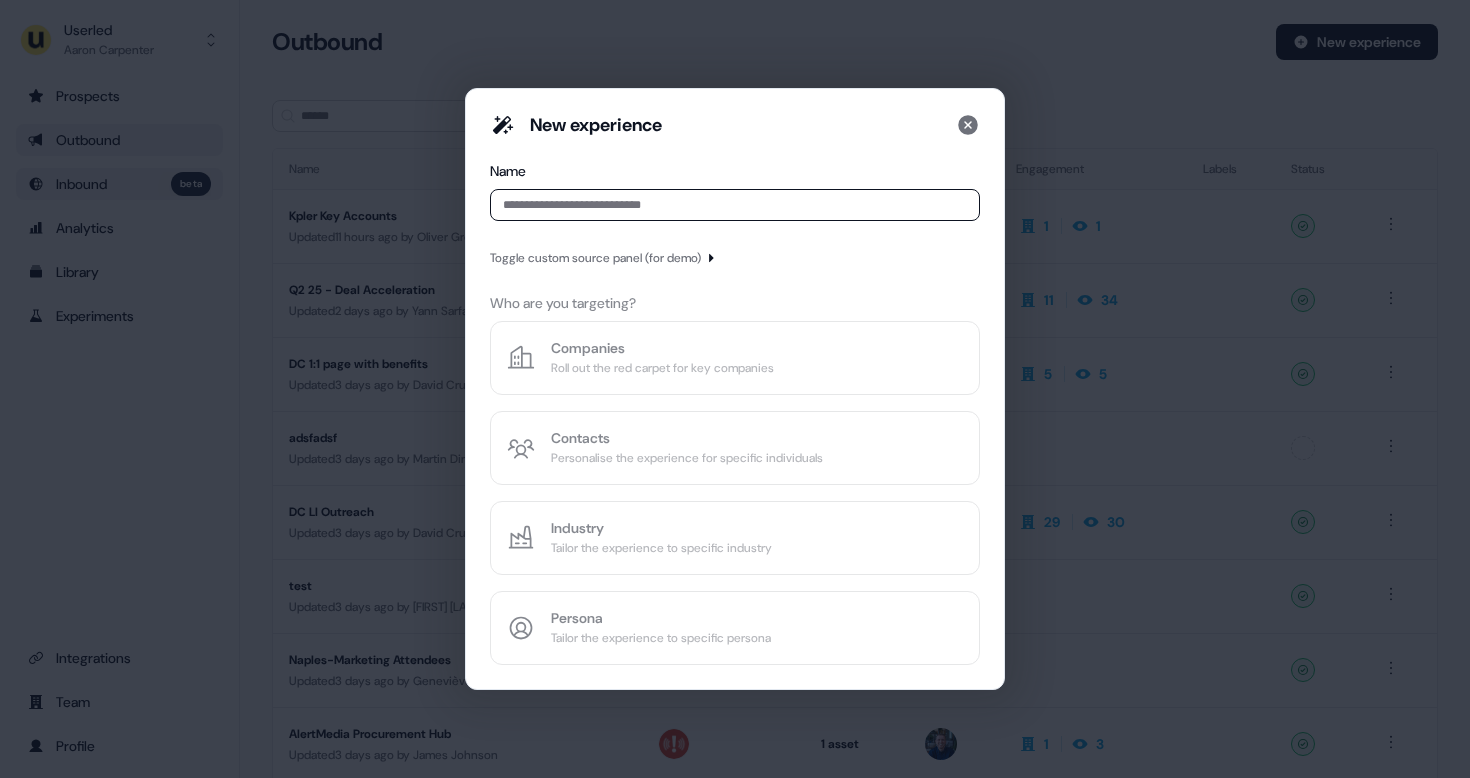 click at bounding box center (735, 205) 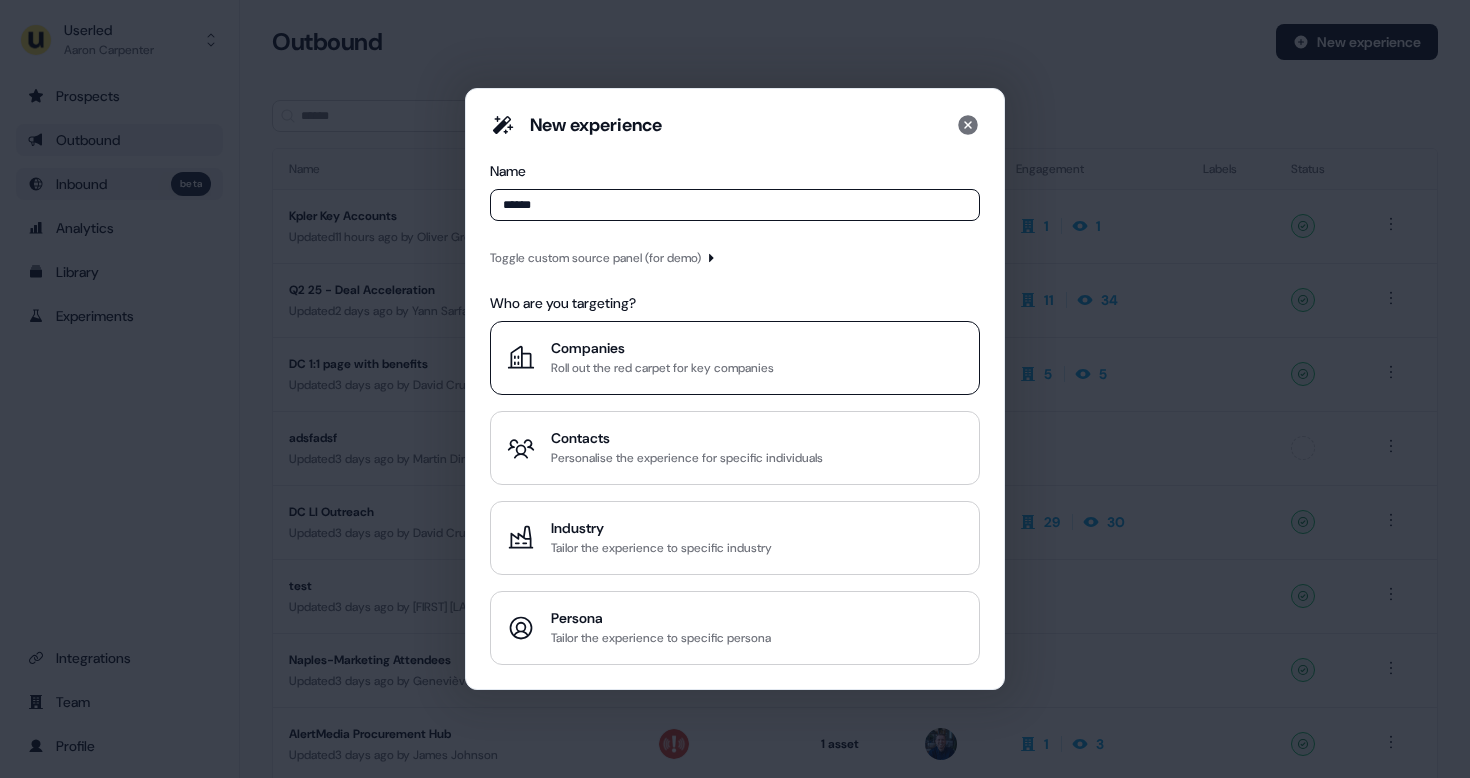type on "******" 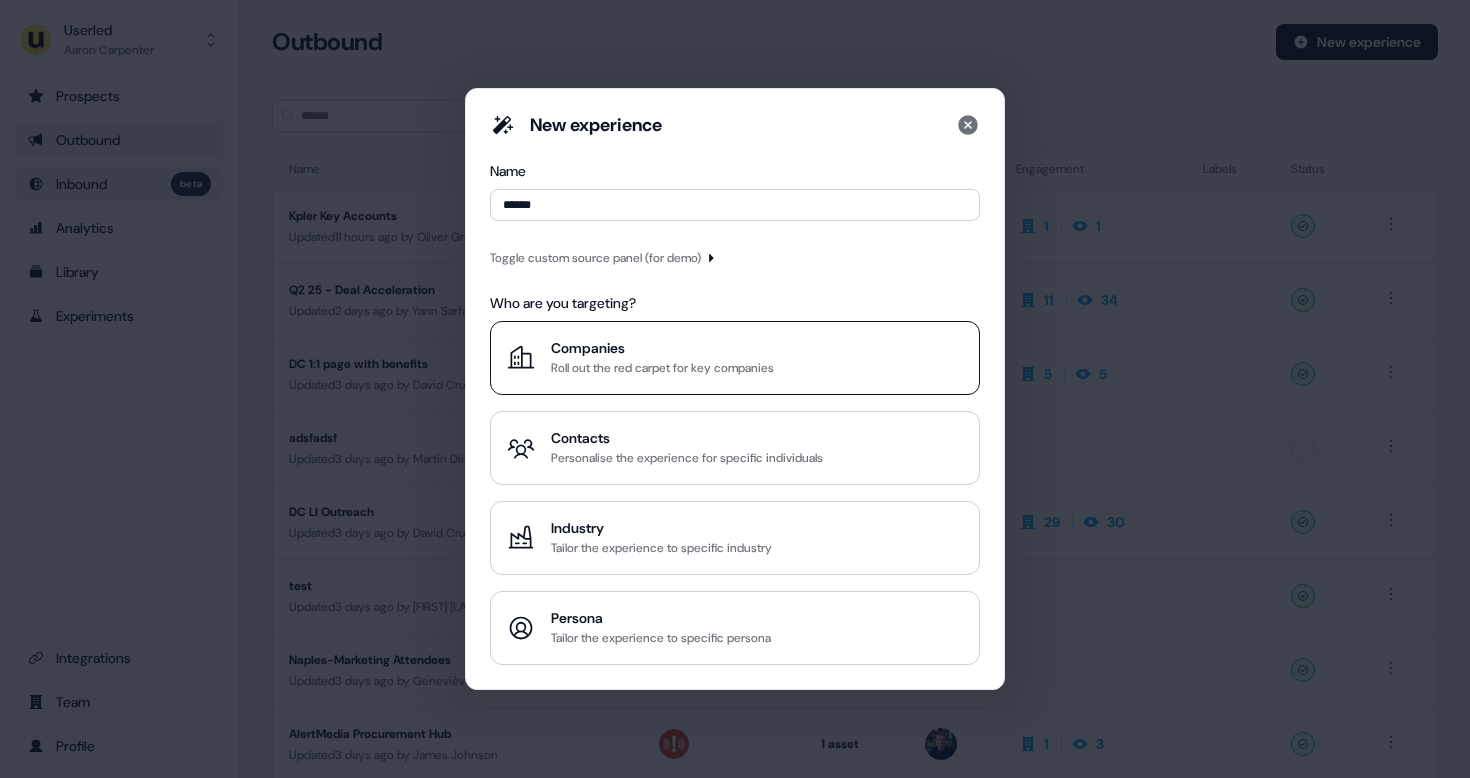 click on "Companies" at bounding box center [662, 348] 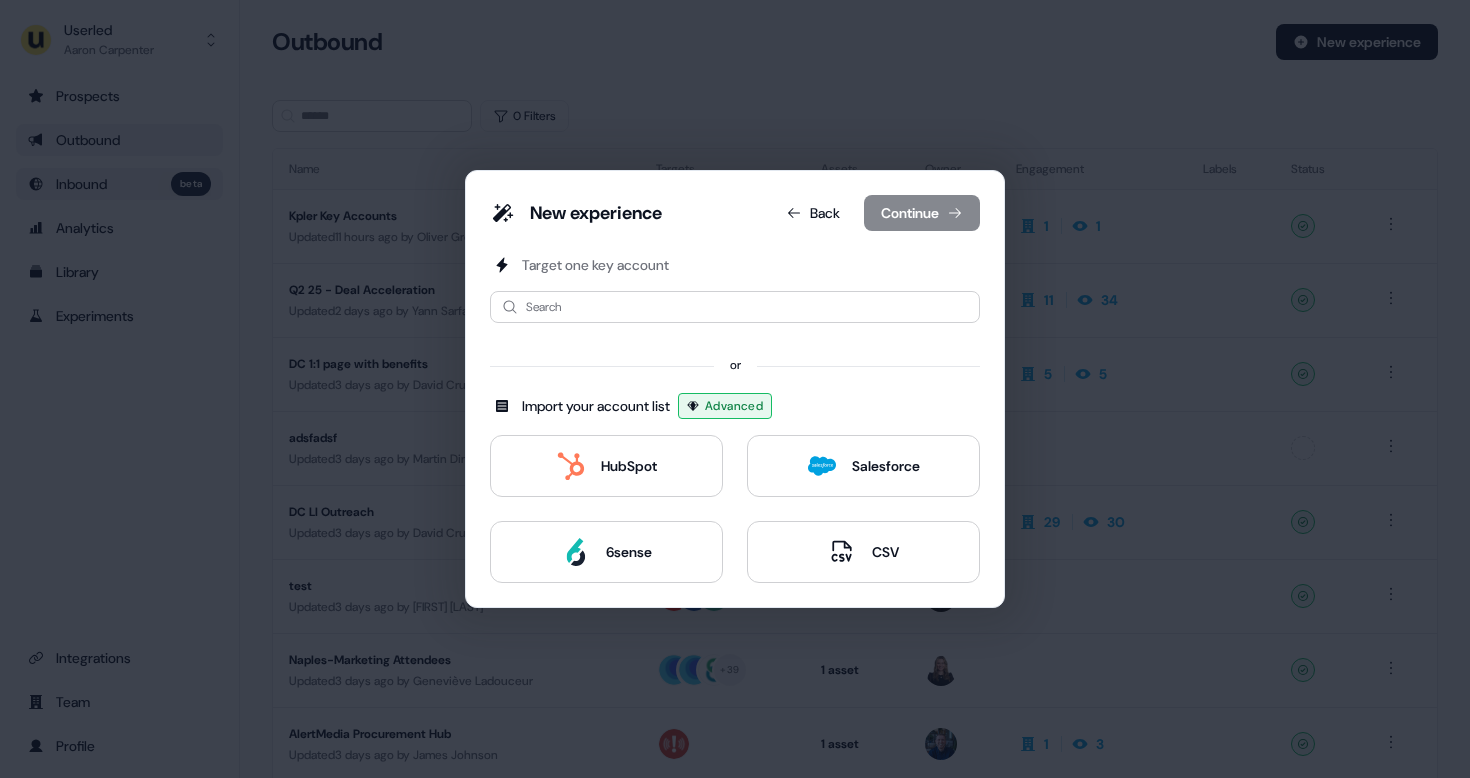 click on "Target one key account Search or Import your account list Advanced HubSpot Salesforce 6sense CSV" at bounding box center [735, 419] 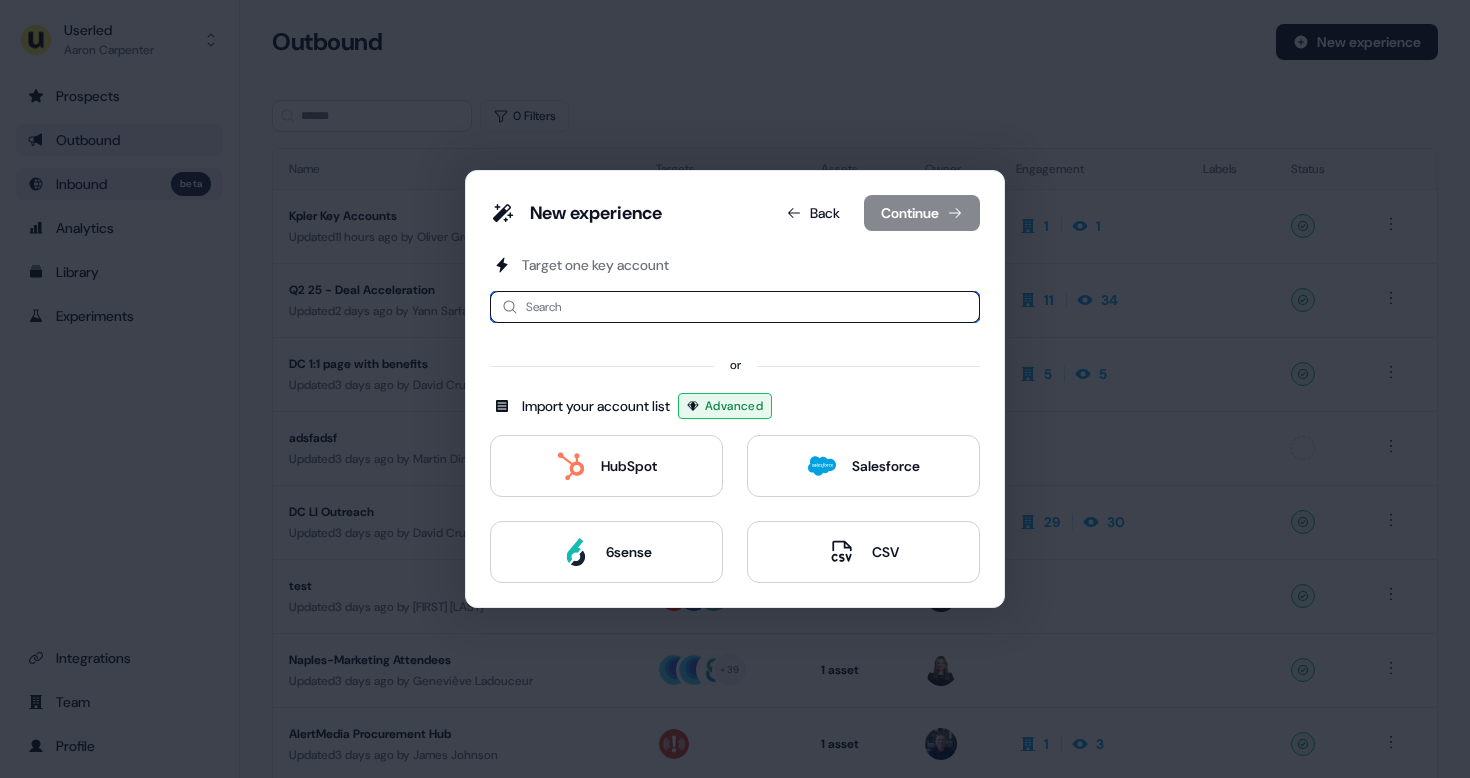 click at bounding box center [735, 307] 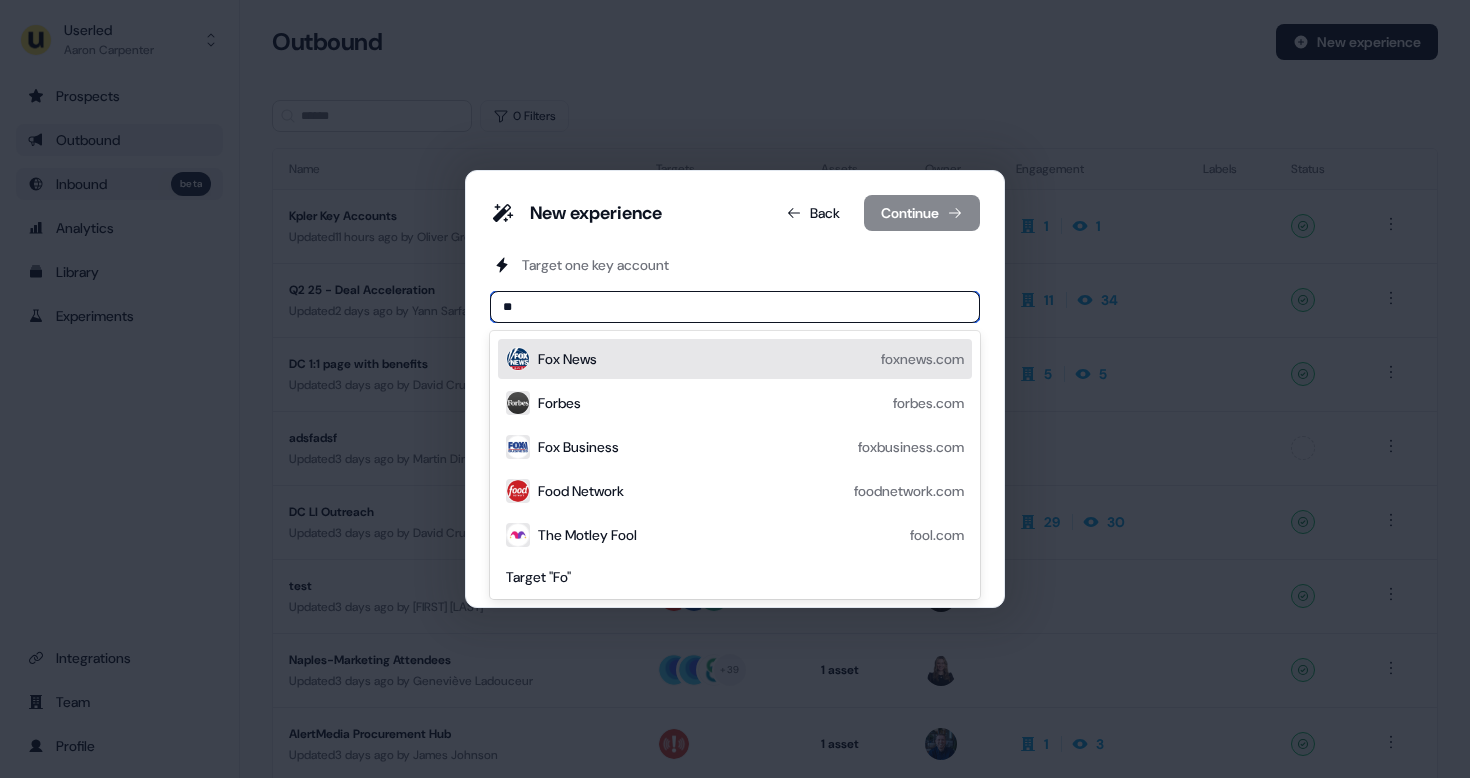 type on "*" 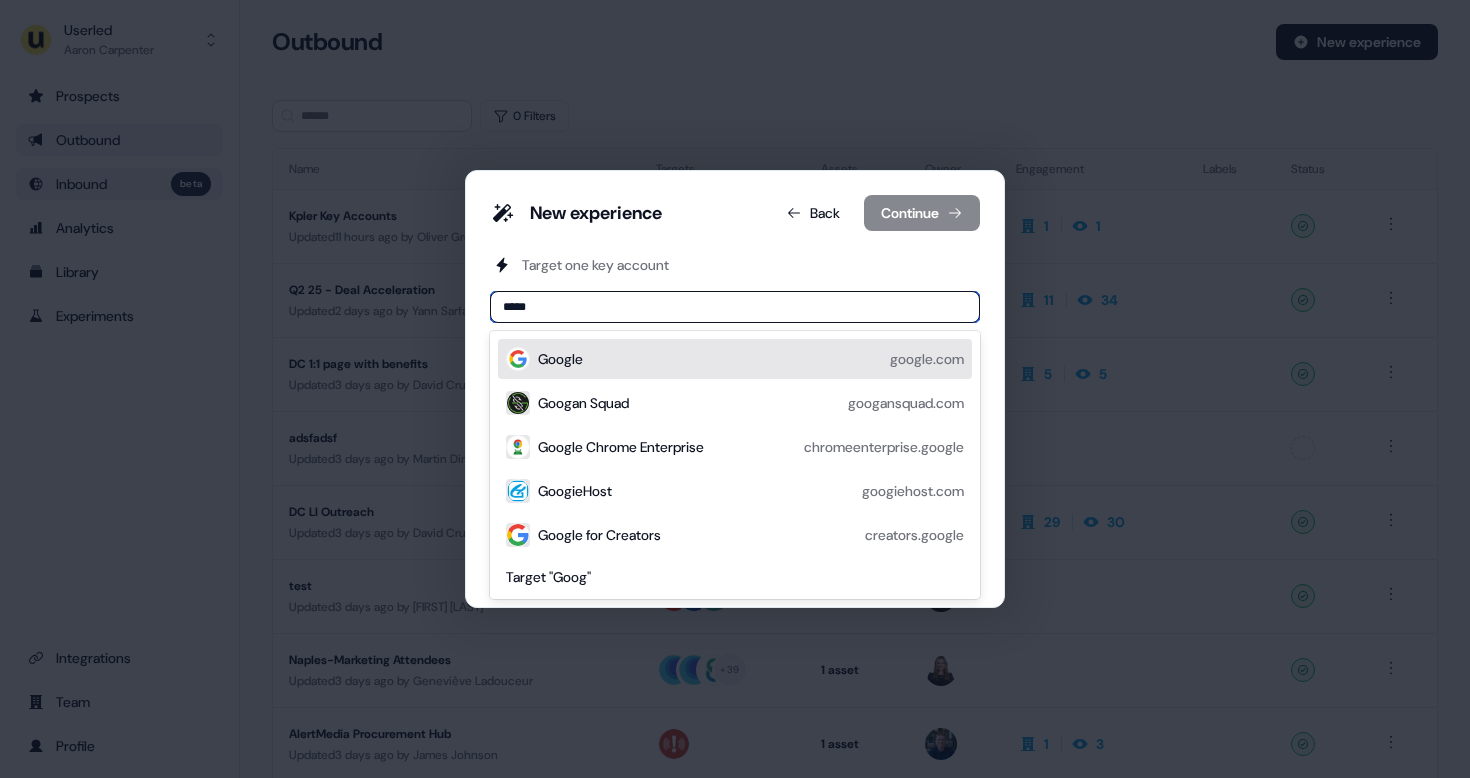 type on "******" 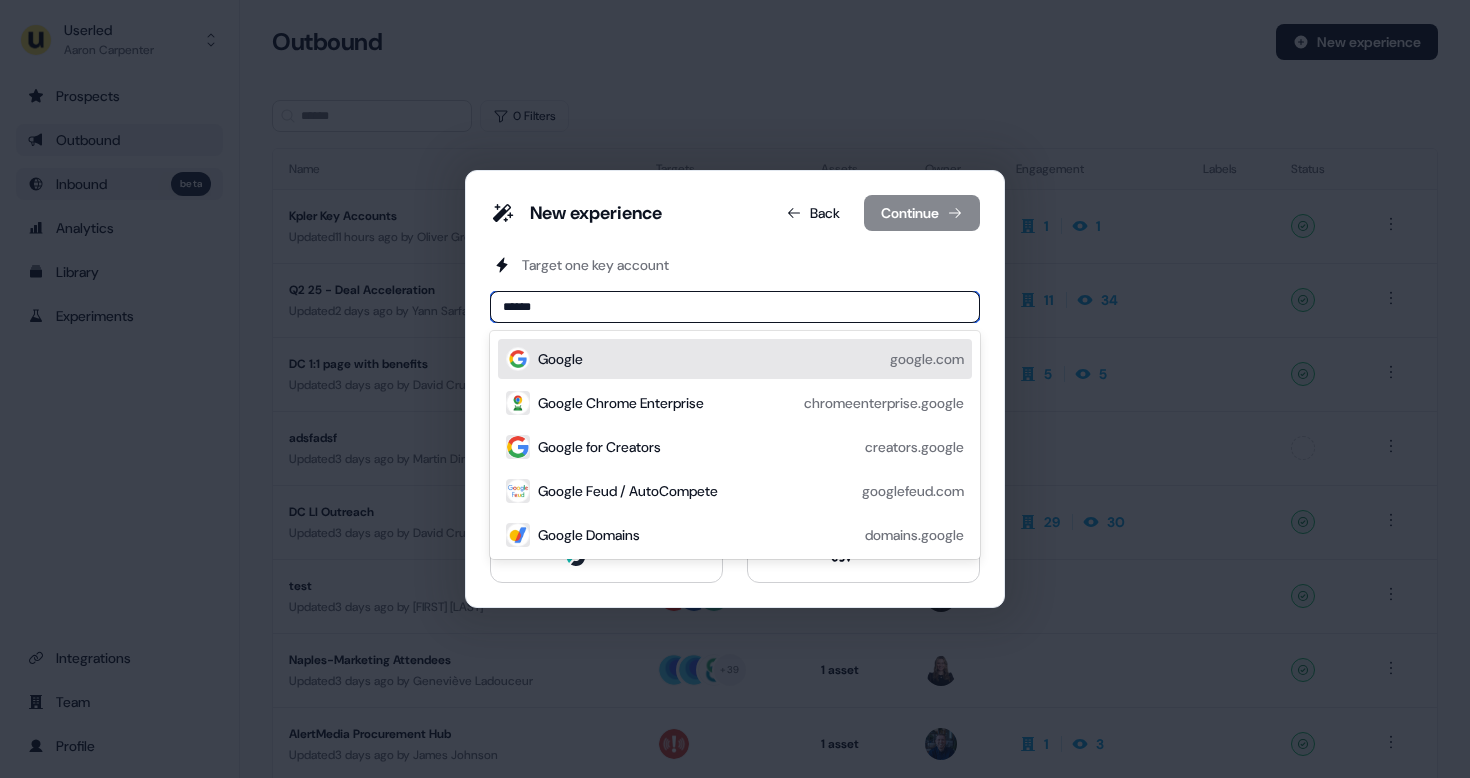 click on "Google" at bounding box center [560, 359] 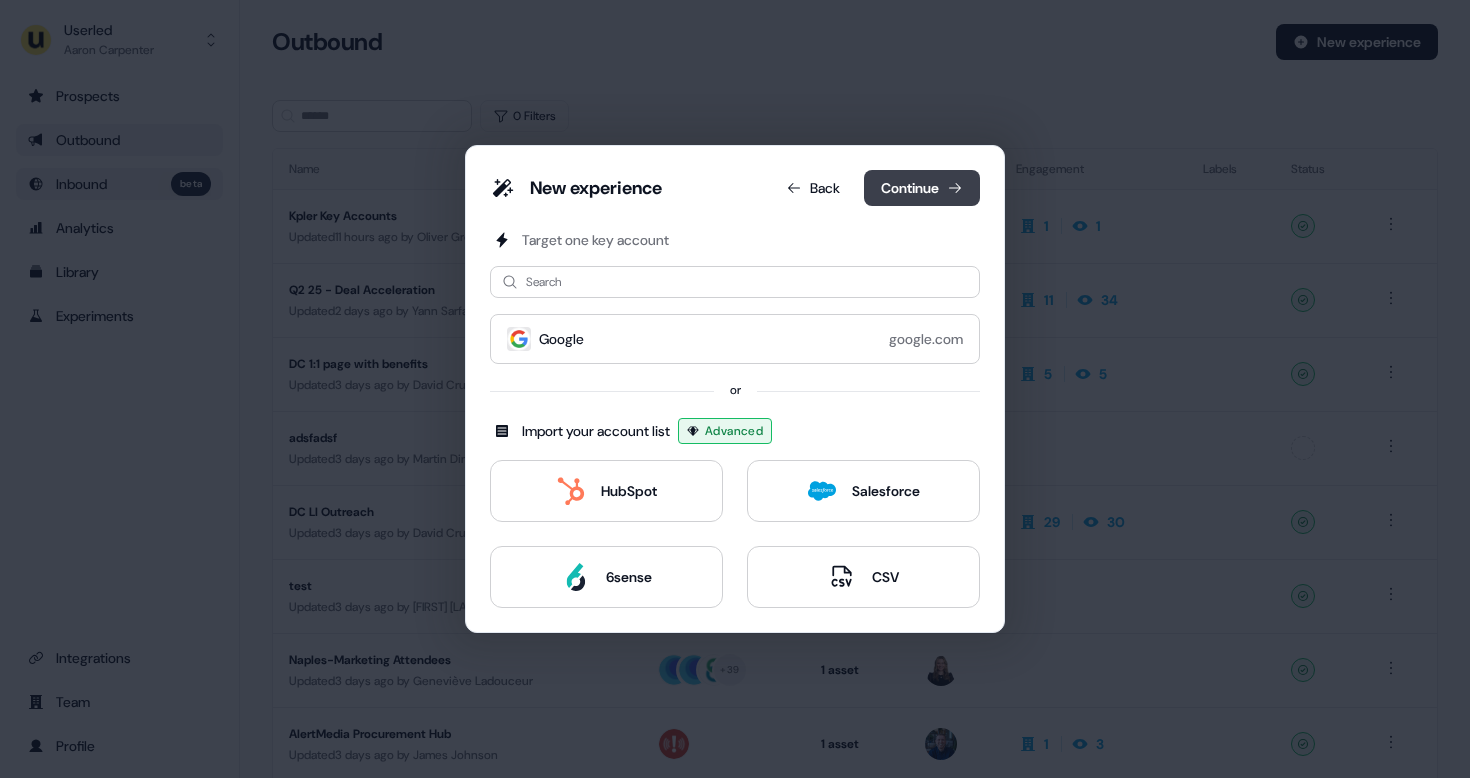 click on "Continue" at bounding box center [922, 188] 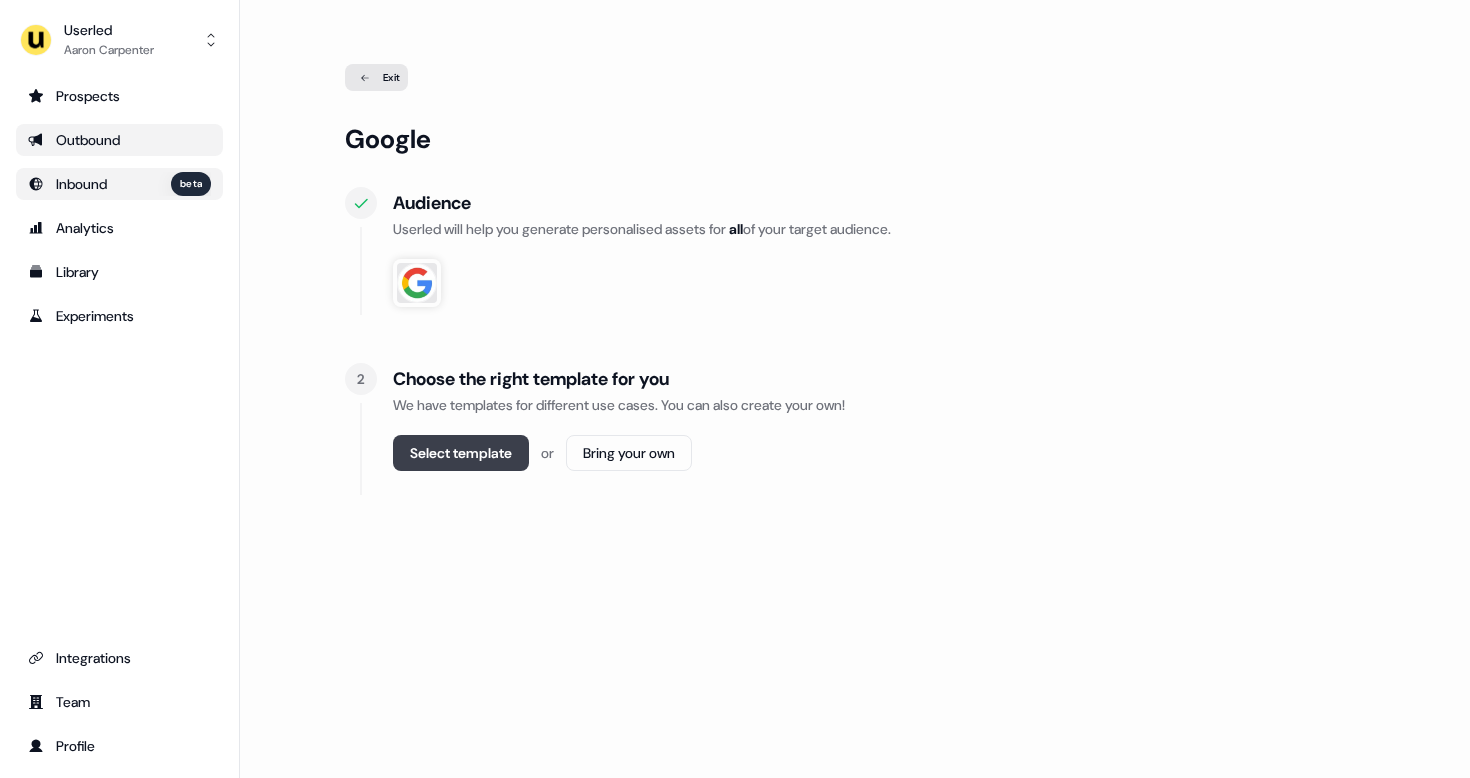 click on "Select template" at bounding box center [461, 453] 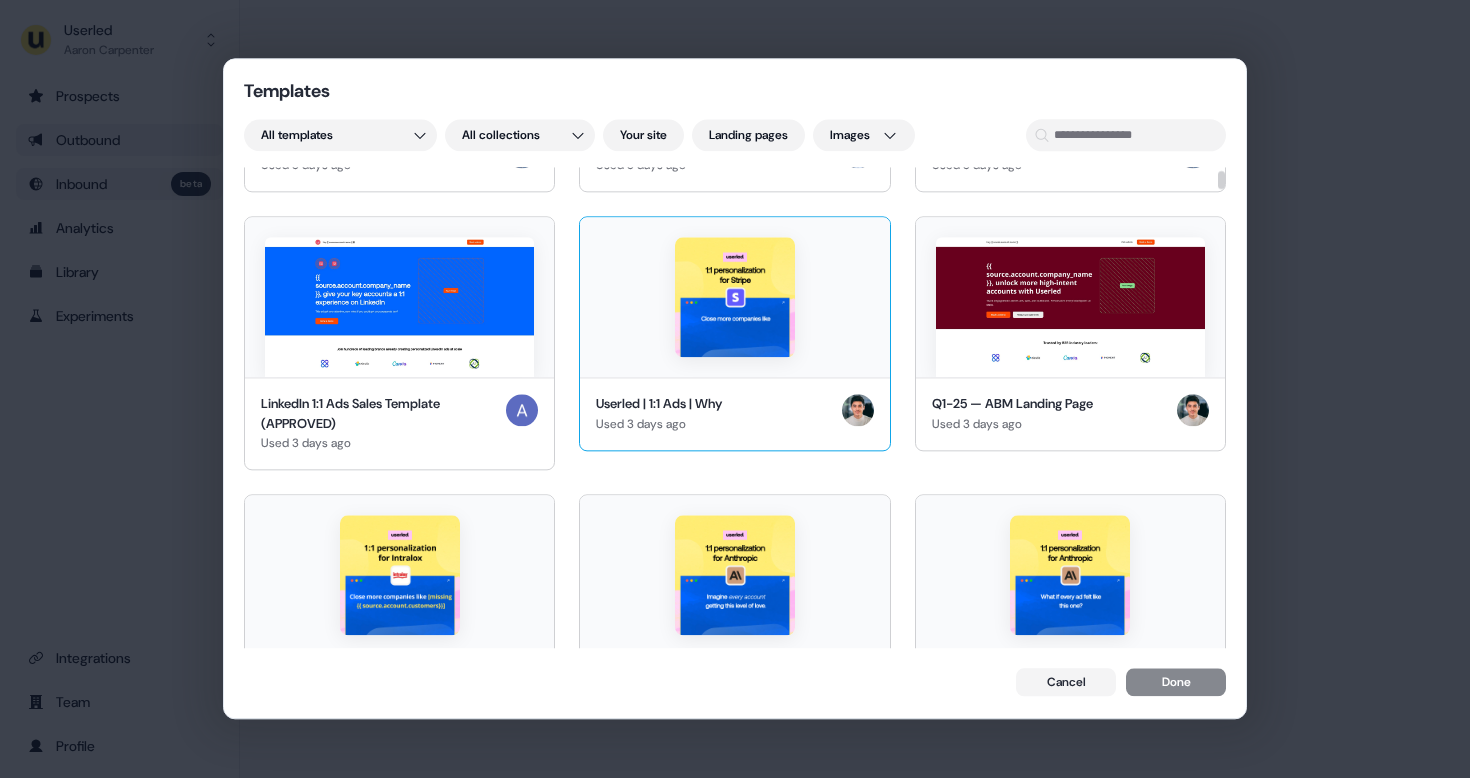 scroll, scrollTop: 469, scrollLeft: 0, axis: vertical 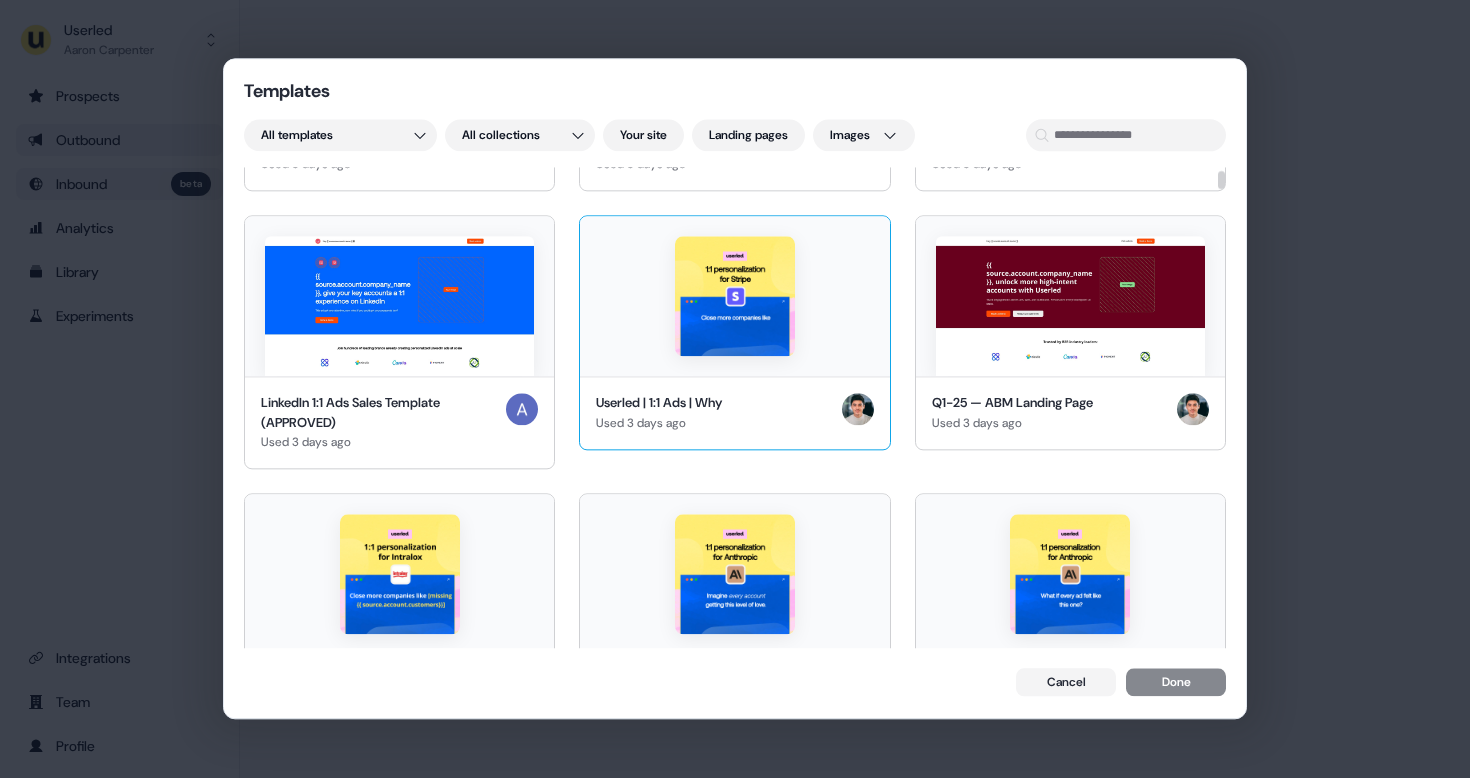 click at bounding box center (735, 296) 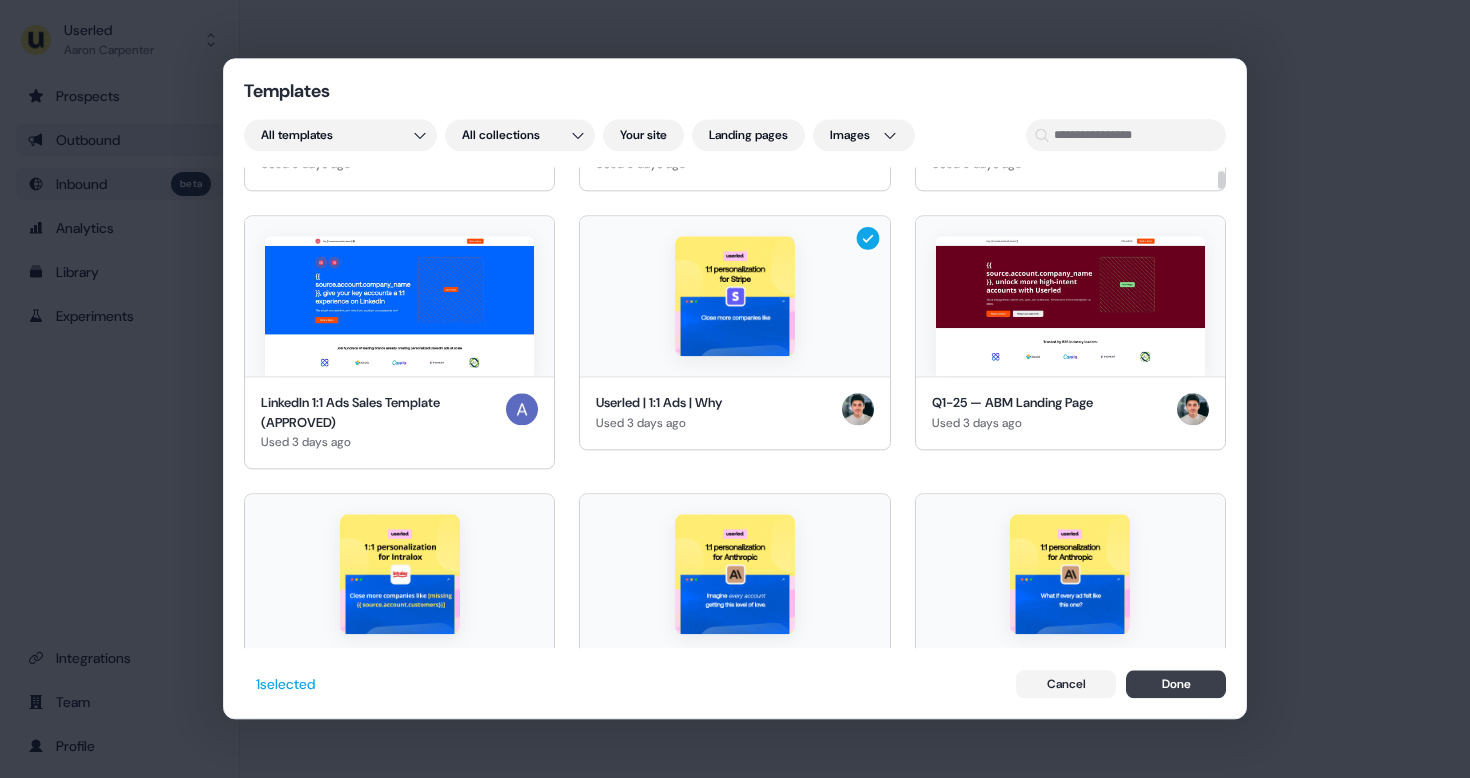 click on "Done" at bounding box center (1176, 685) 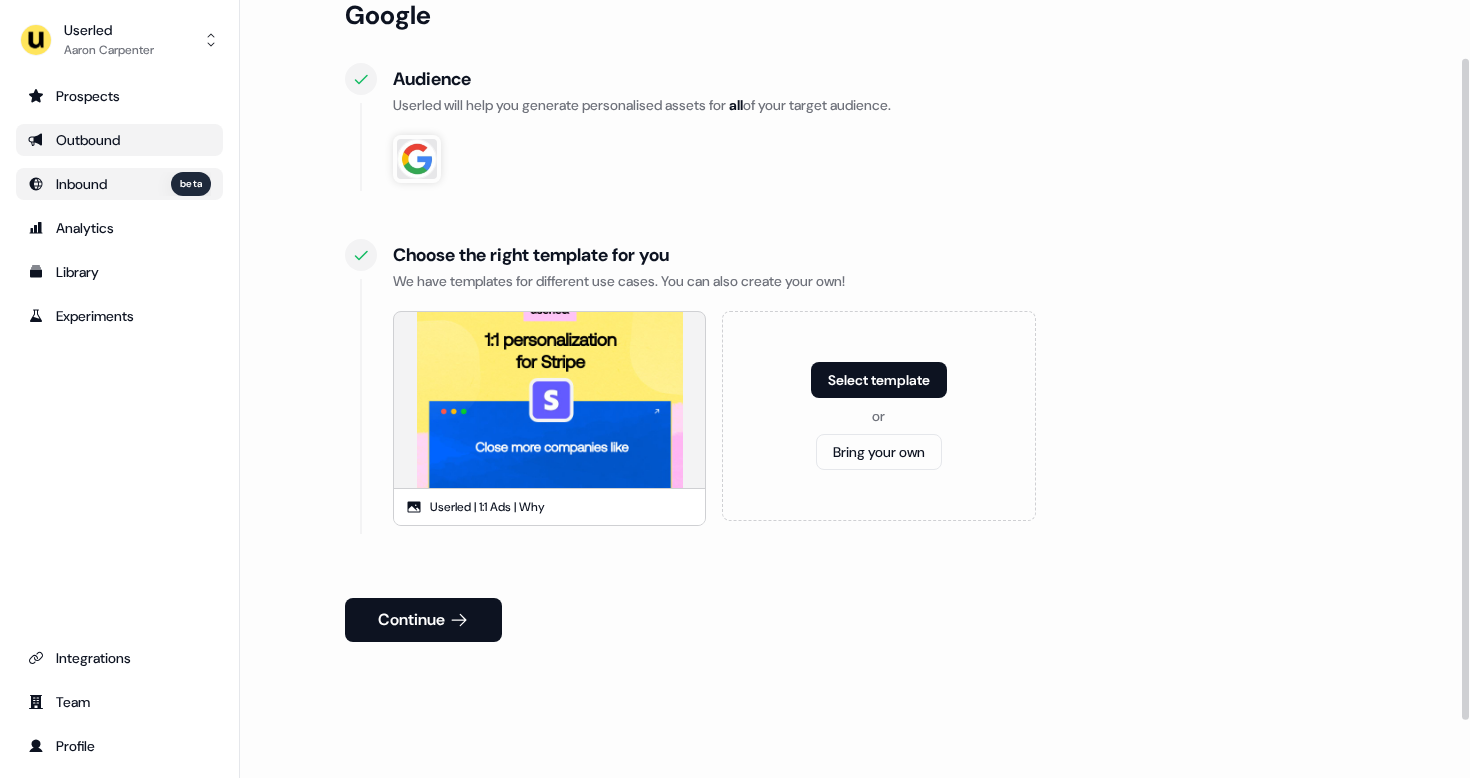 scroll, scrollTop: 136, scrollLeft: 0, axis: vertical 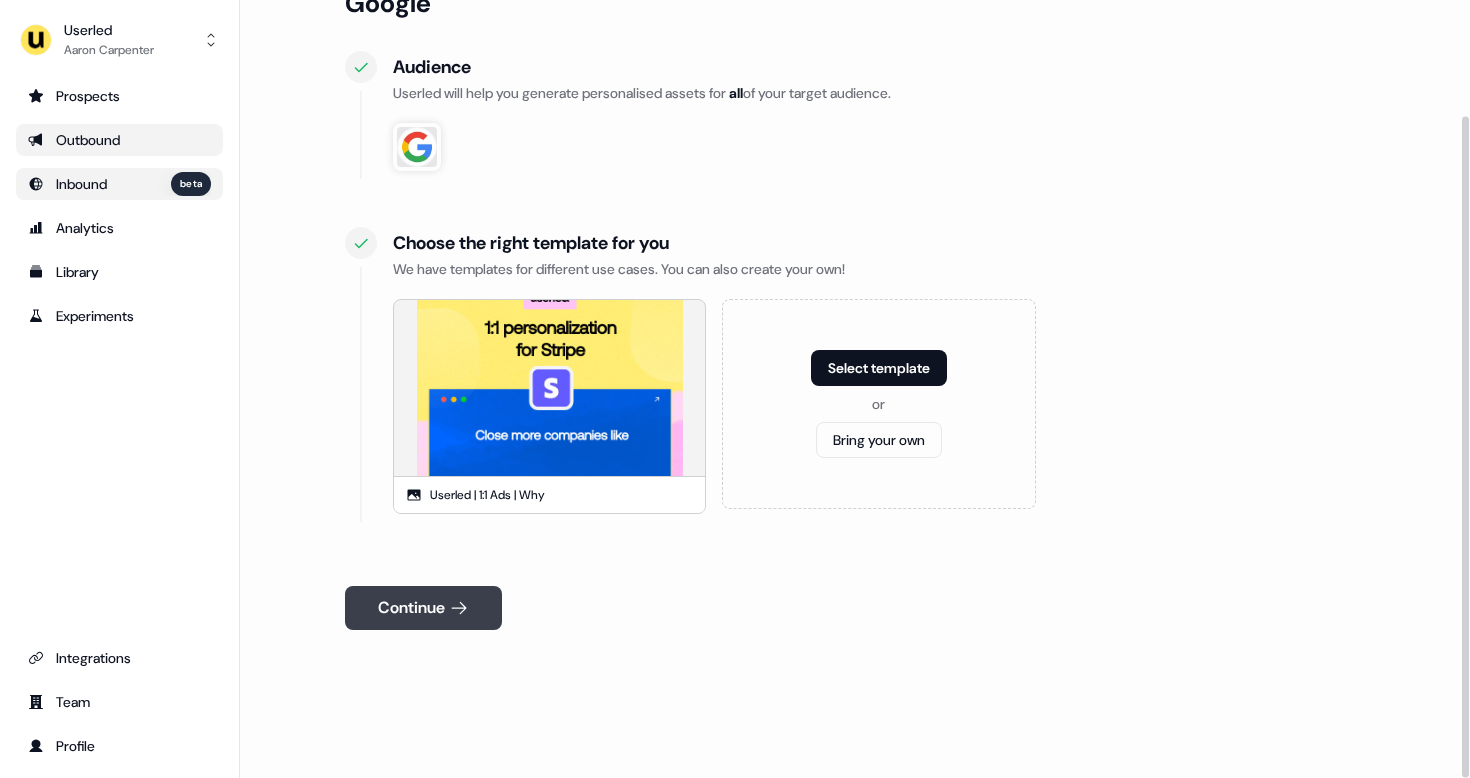 click on "Continue" at bounding box center (423, 608) 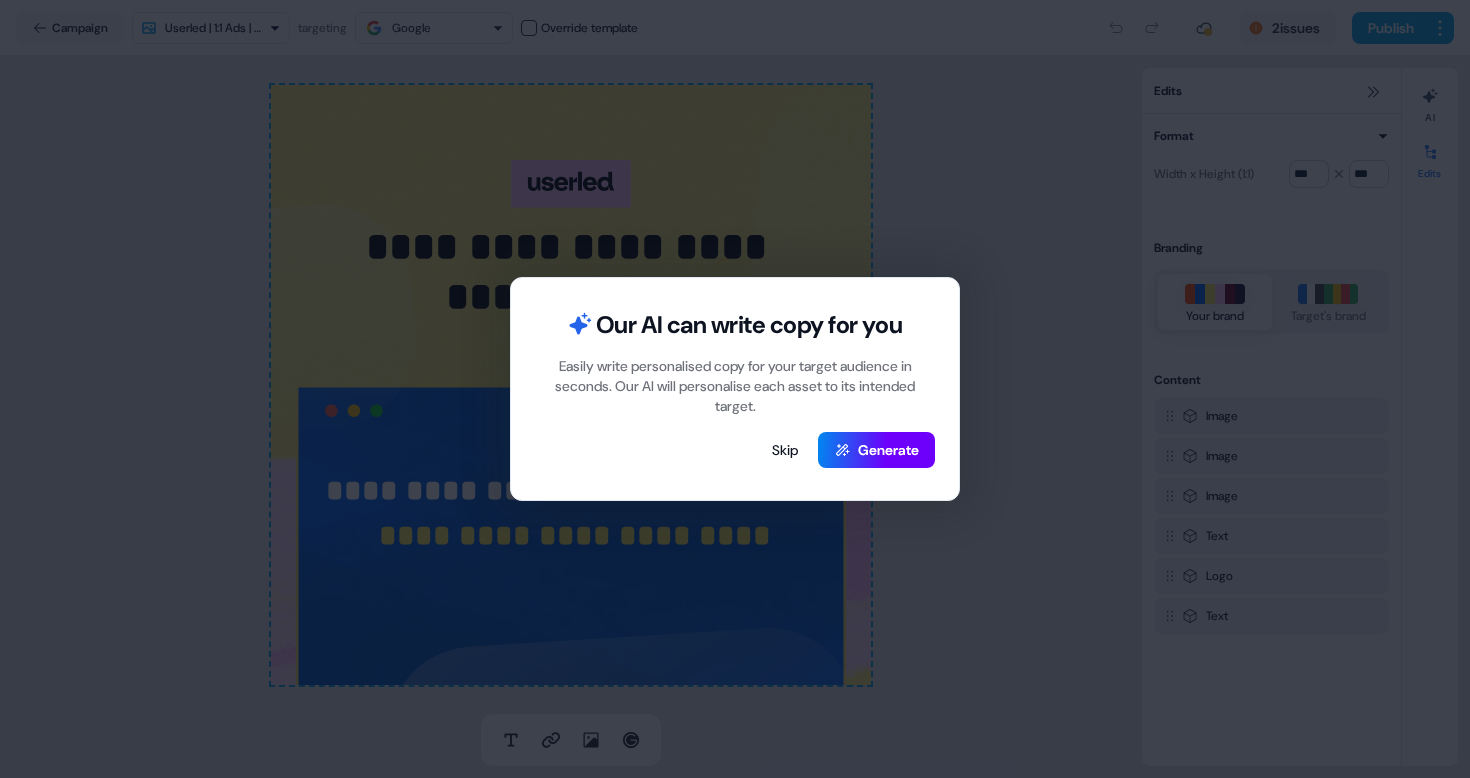 click on "Generate" at bounding box center (876, 450) 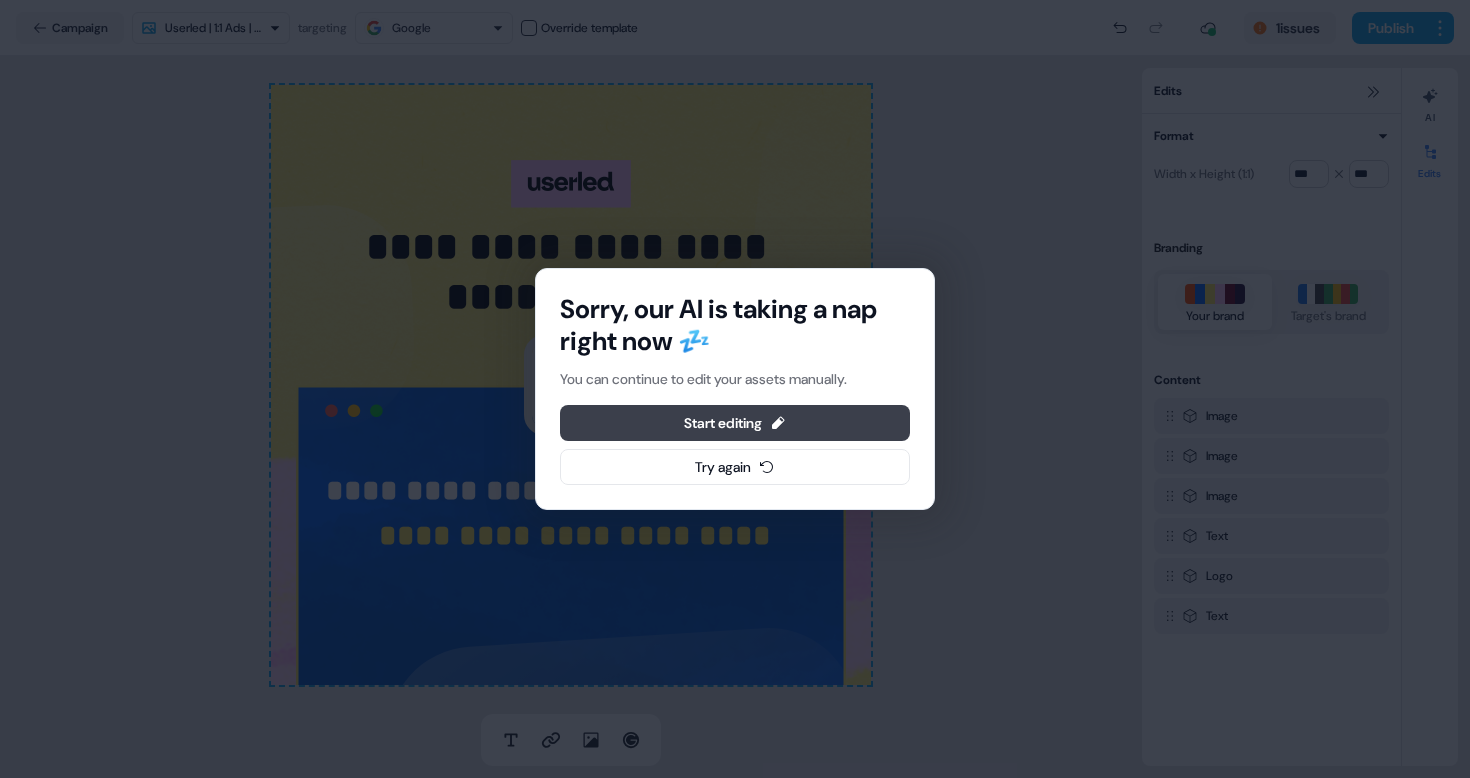 click 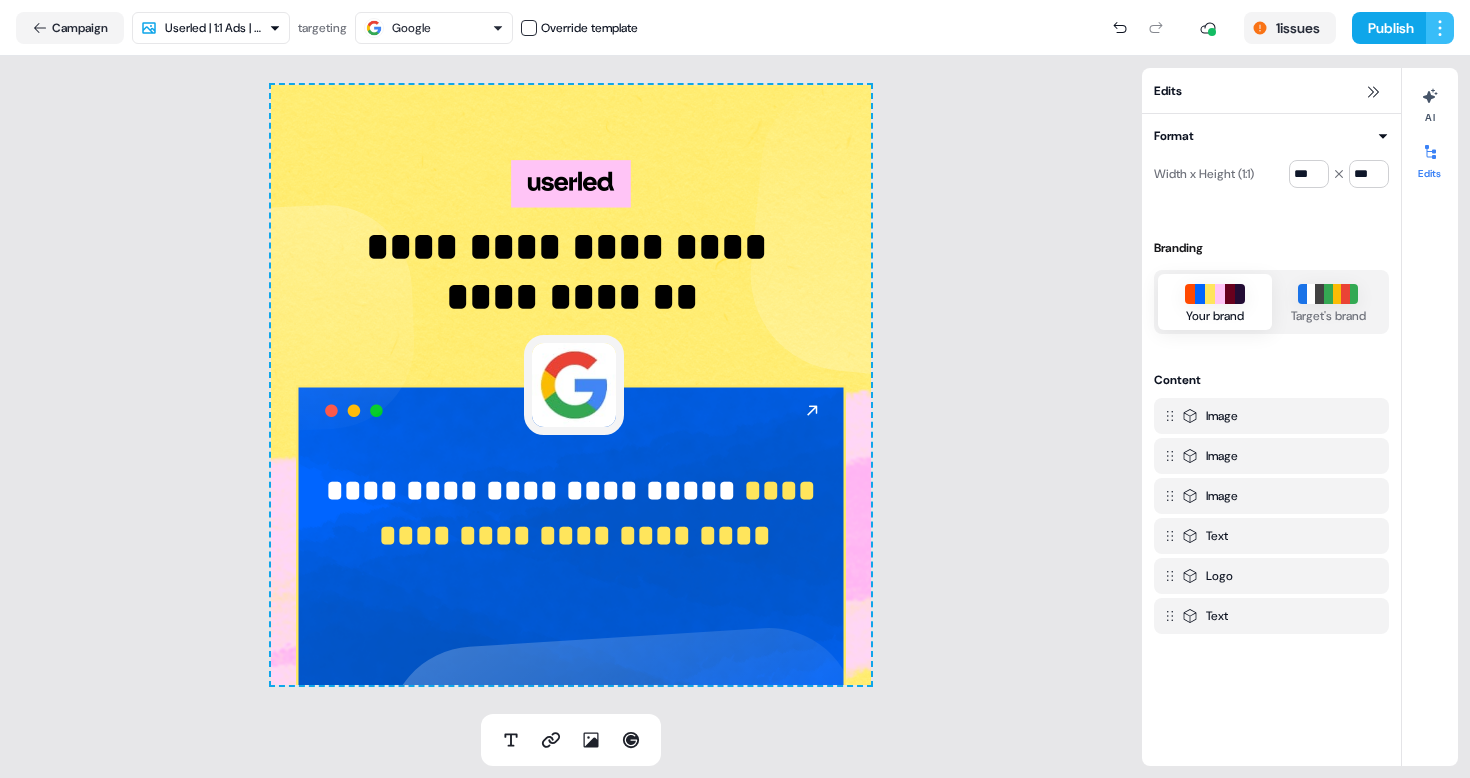 click on "**********" at bounding box center [735, 389] 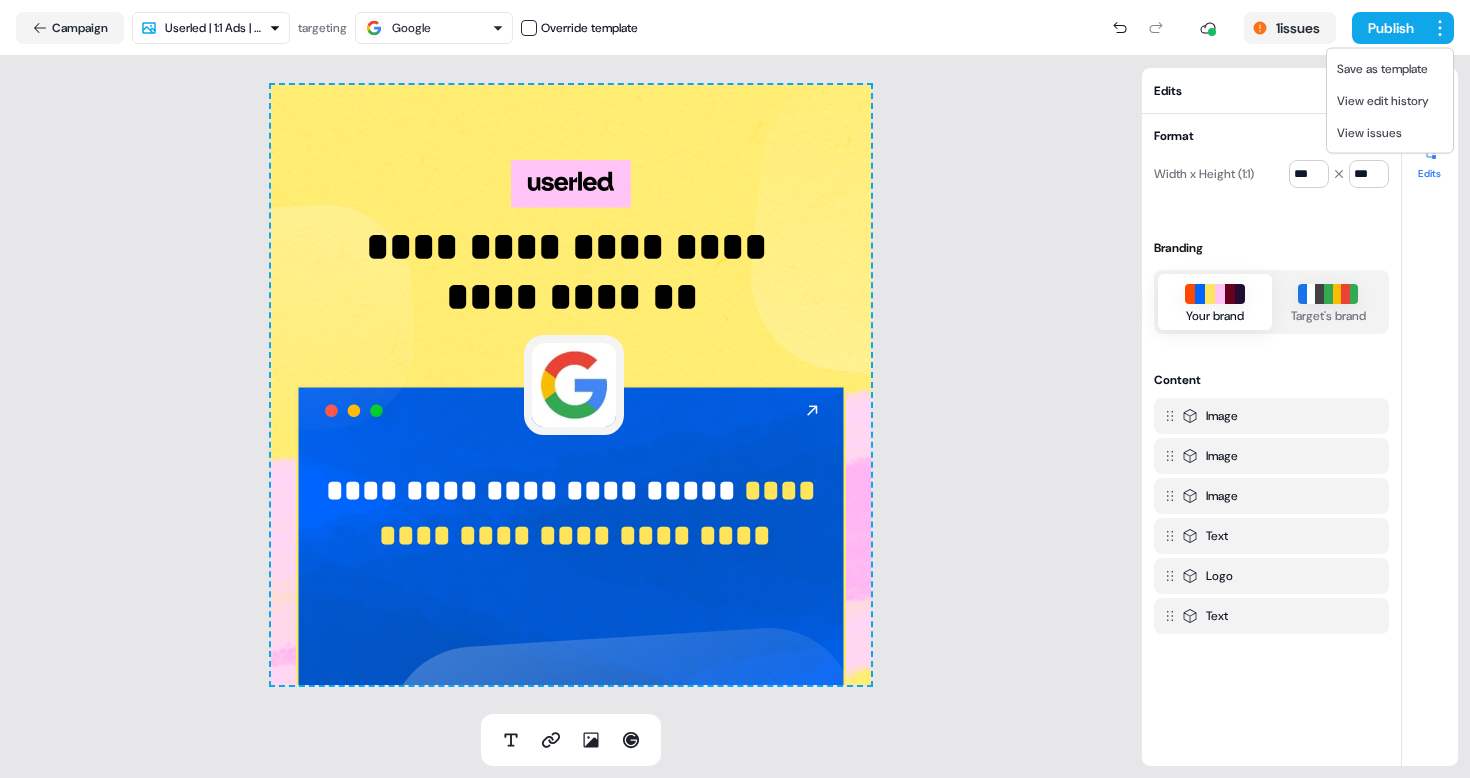 click on "**********" at bounding box center (735, 389) 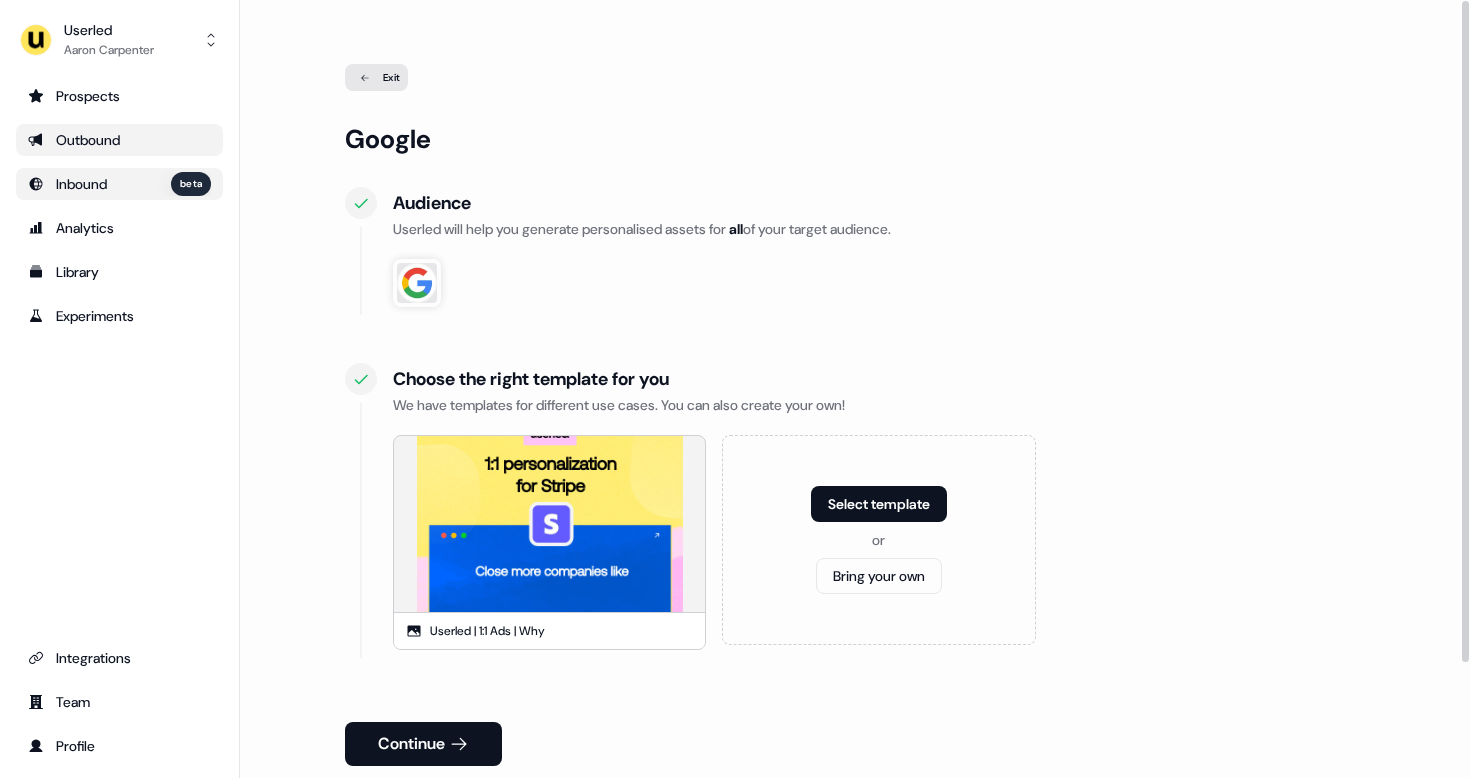 click on "Exit" at bounding box center (376, 77) 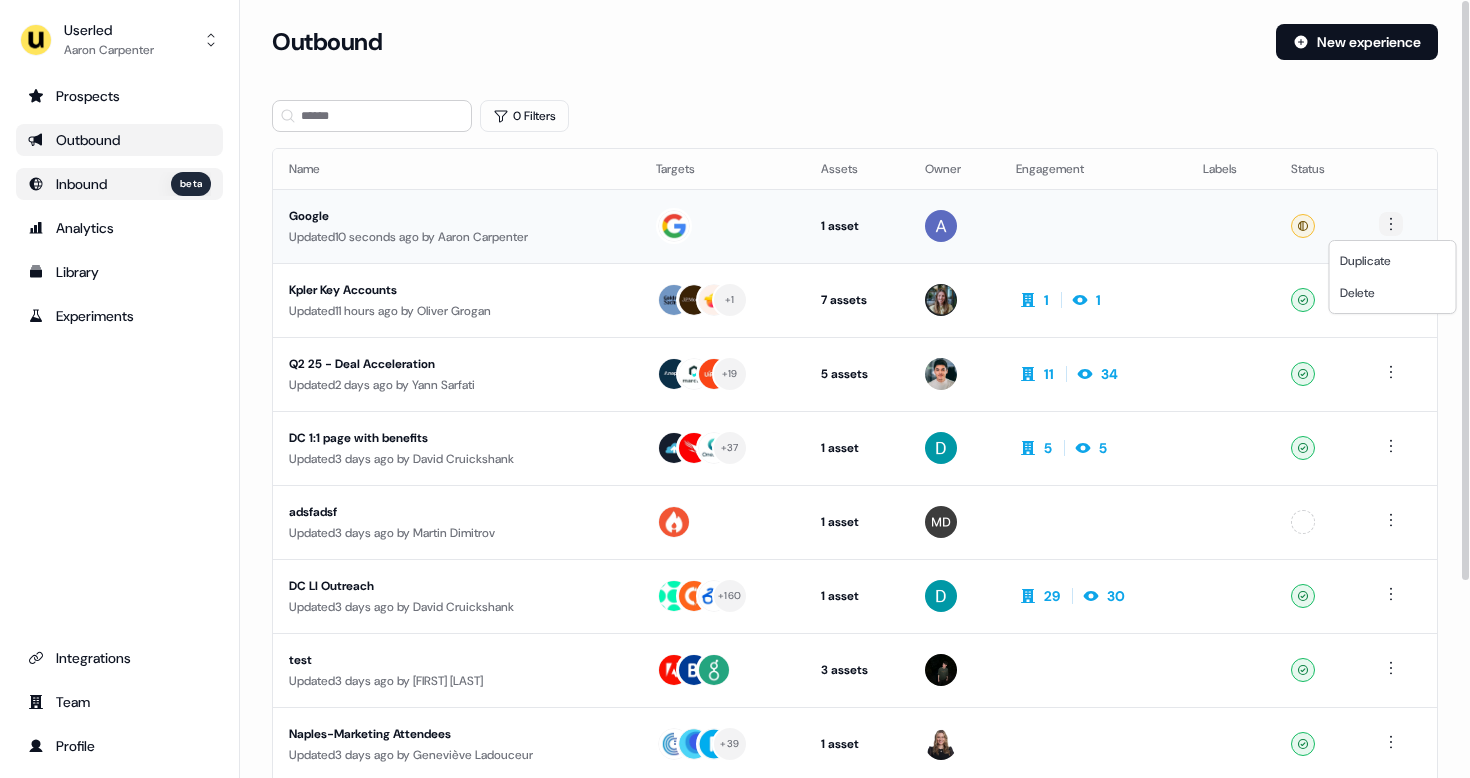 click on "For the best experience switch devices to a bigger screen. Go to Userled.io Userled [FIRST] [LAST] Prospects Outbound Inbound beta Analytics Library Experiments Integrations Team Profile Loading... Outbound New experience 0   Filters Name Targets Assets Owner Engagement Labels Status Google Updated  10 seconds ago   by   [FIRST] [LAST] 1   asset LinkedIn Square Ready Kpler Key Accounts  Updated  11 hours ago   by   [FIRST] [LAST] + 1 7   assets Web page, LinkedIn Square, Custom Image, Web page, Outreach (Starter), Post-demo follow-up, Webinar 1 1 Ready Q2 25 - Deal Acceleration Updated  2 days ago   by   [FIRST] [LAST] + 19 5   assets Outreach (Starter), LinkedIn Square, LinkedIn Square, LinkedIn Square, LinkedIn Square 11 34 Ready DC 1:1 page with benefits Updated  3 days ago   by   [FIRST] [LAST] + 37 1   asset Outreach (Starter) 5 5 Ready adsfadsf Updated  3 days ago   by   [FIRST] [LAST] 1   asset Post-discovery follow-up Unconfigured DC LI Outreach Updated  3 days ago   by   [FIRST] [LAST] + 1" at bounding box center [735, 389] 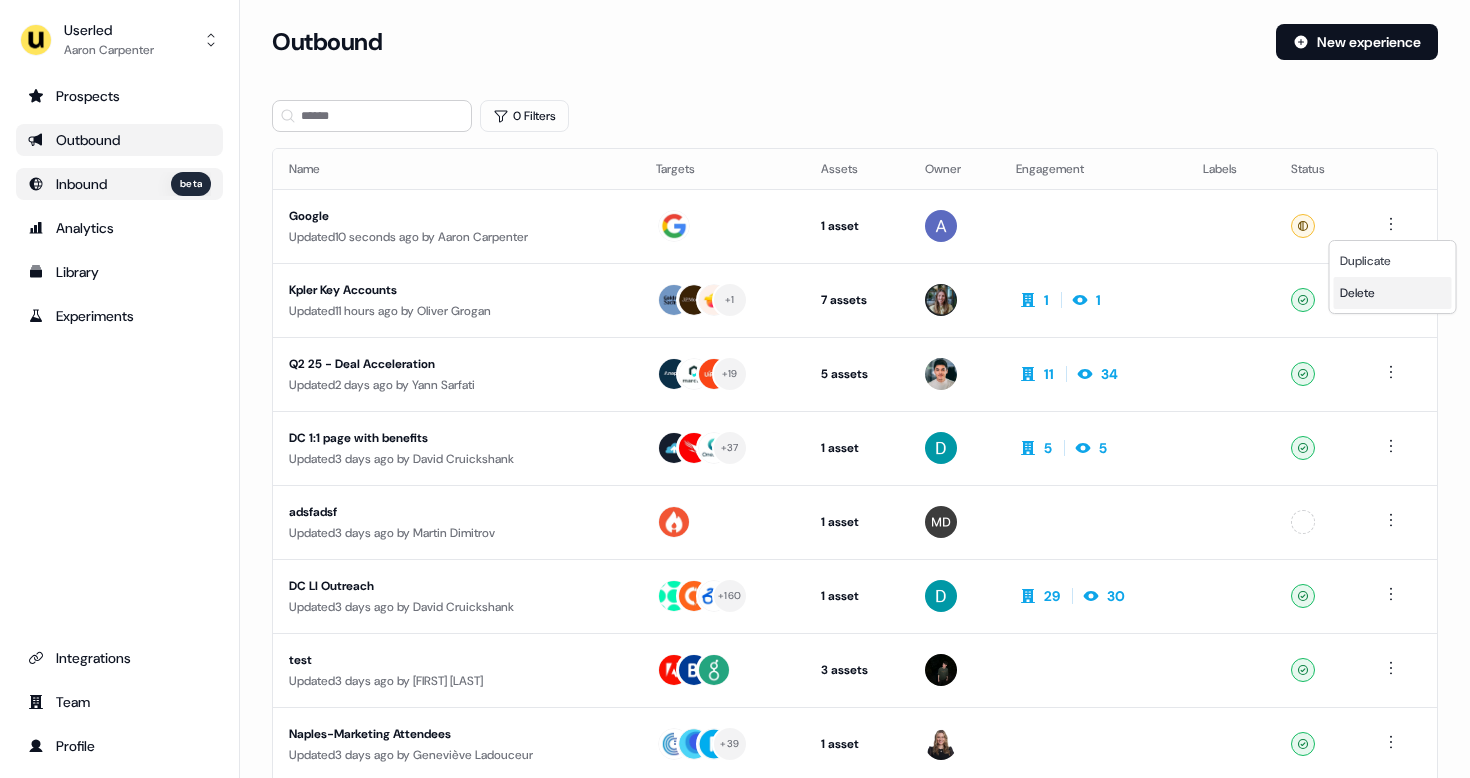 click on "Delete" at bounding box center (1357, 293) 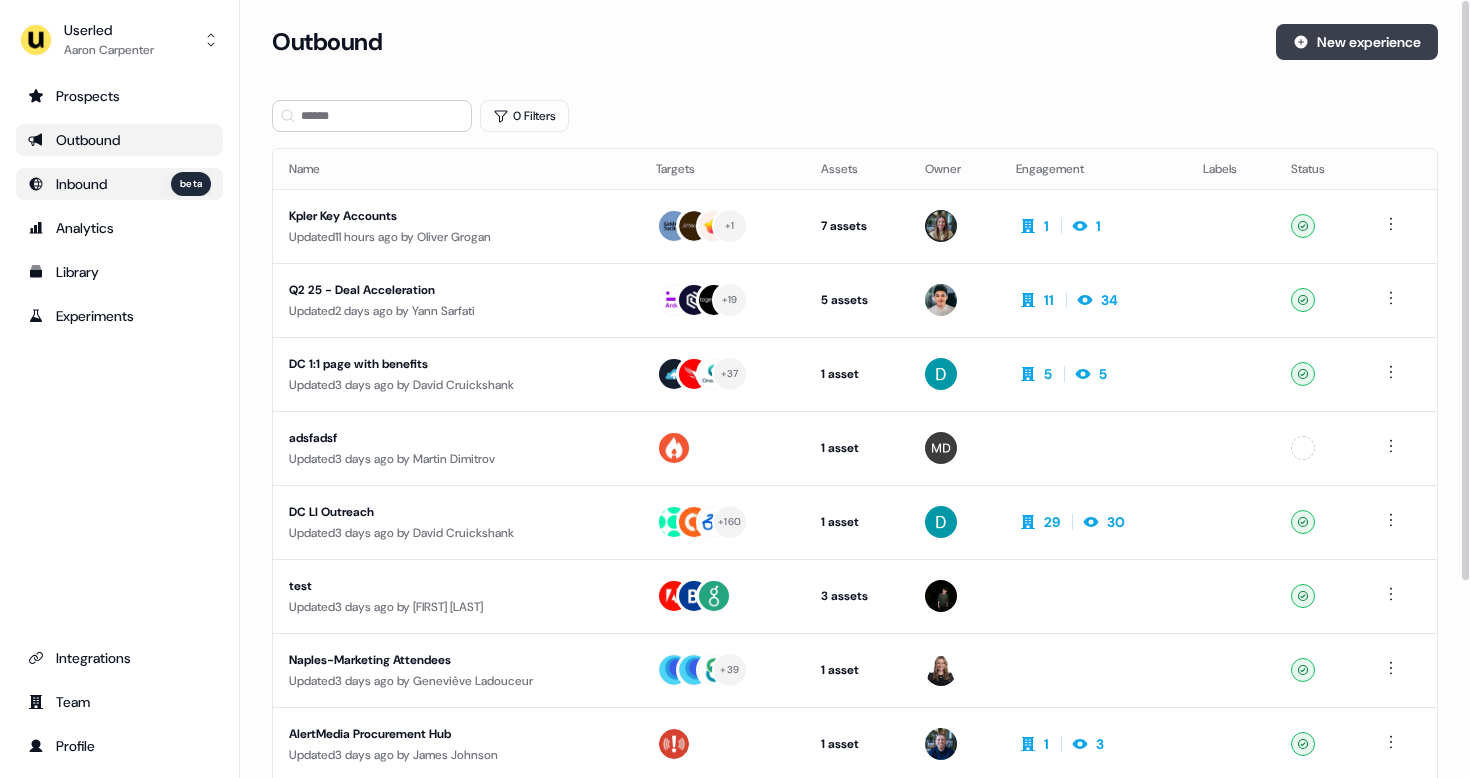 click on "New experience" at bounding box center (1357, 42) 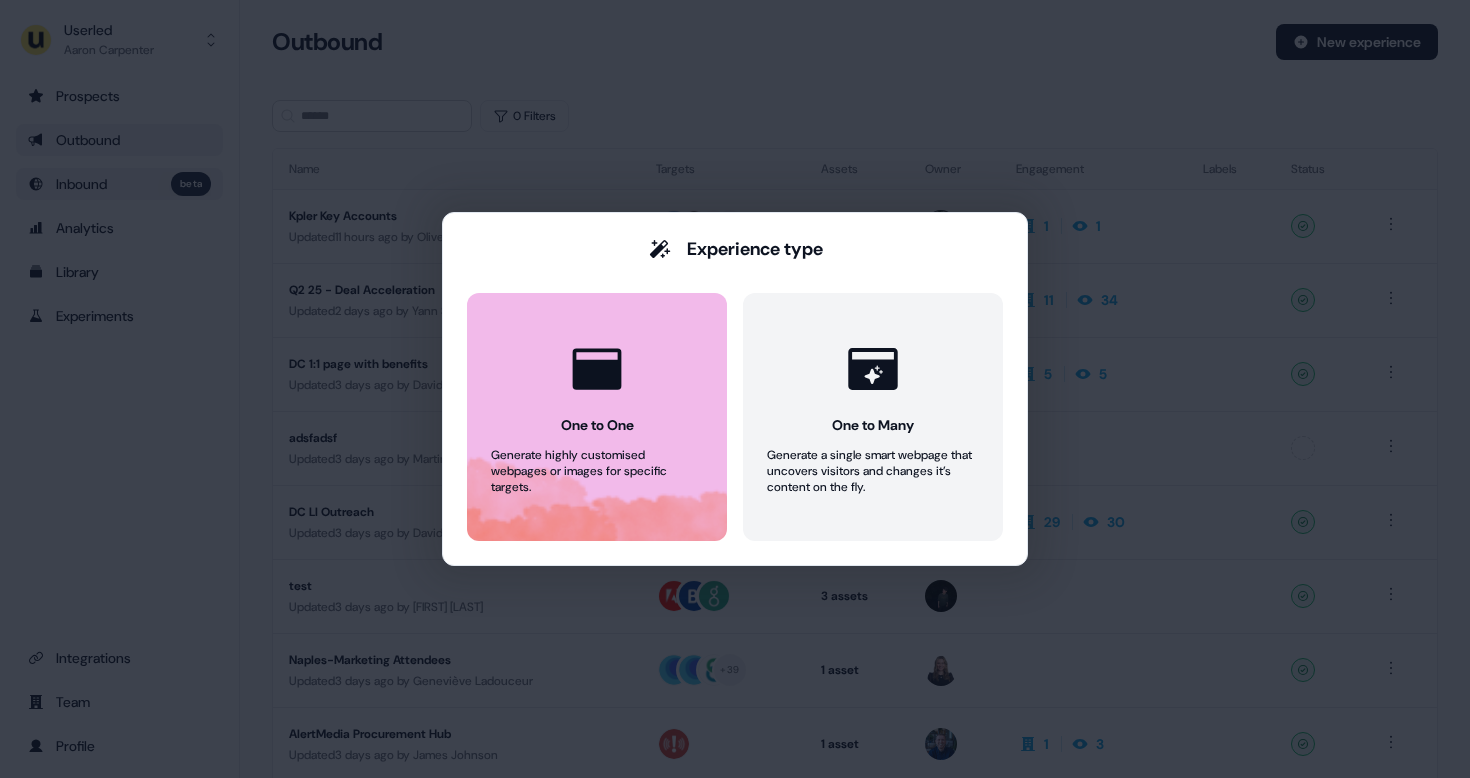 click on "One to One Generate highly customised webpages or images for specific targets." at bounding box center (597, 417) 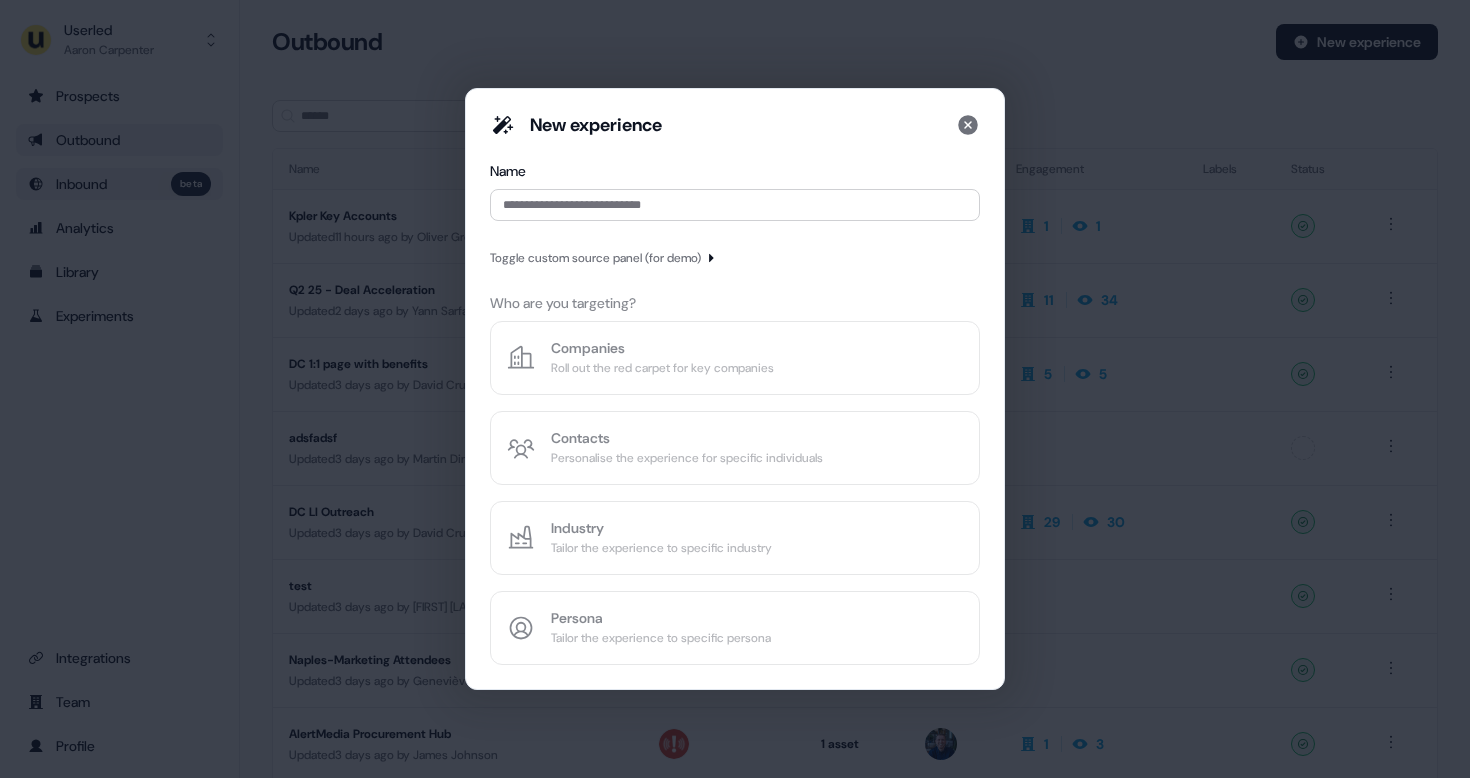 click on "New experience Name Toggle custom source panel (for demo) Who are you targeting? Companies Roll out the red carpet for key companies Contacts Personalise the experience for specific individuals Industry Tailor the experience to specific industry Persona Tailor the experience to specific persona" at bounding box center [735, 389] 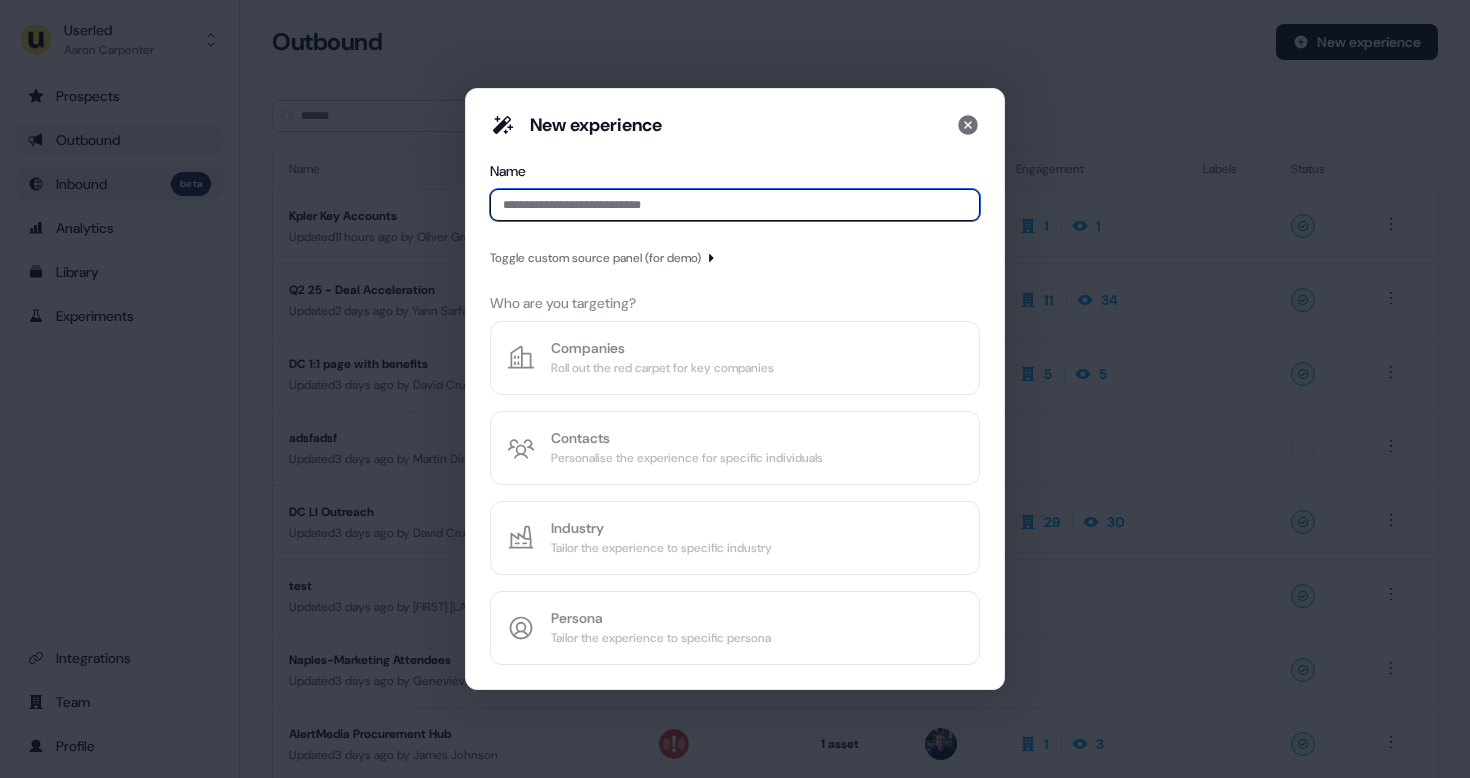 click at bounding box center [735, 205] 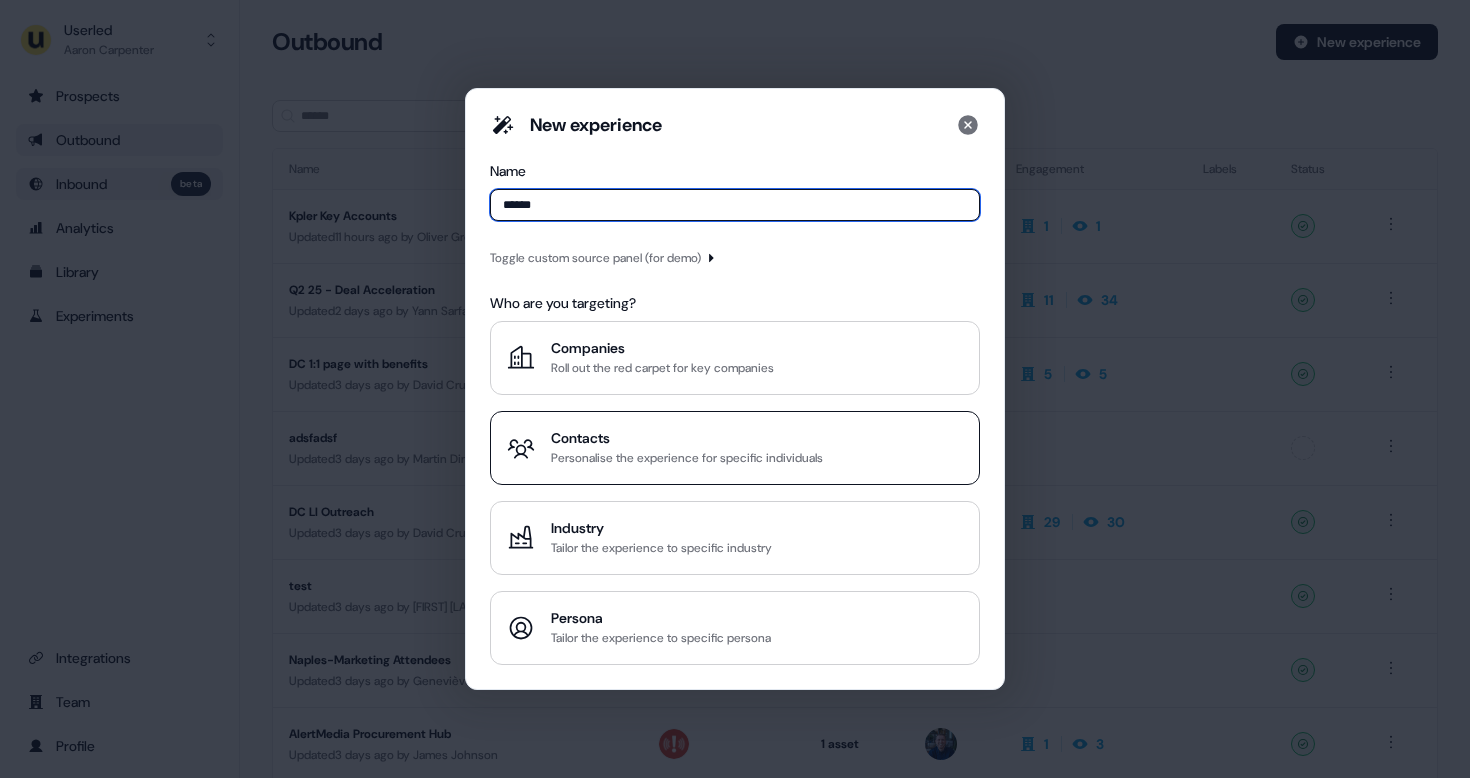 type on "******" 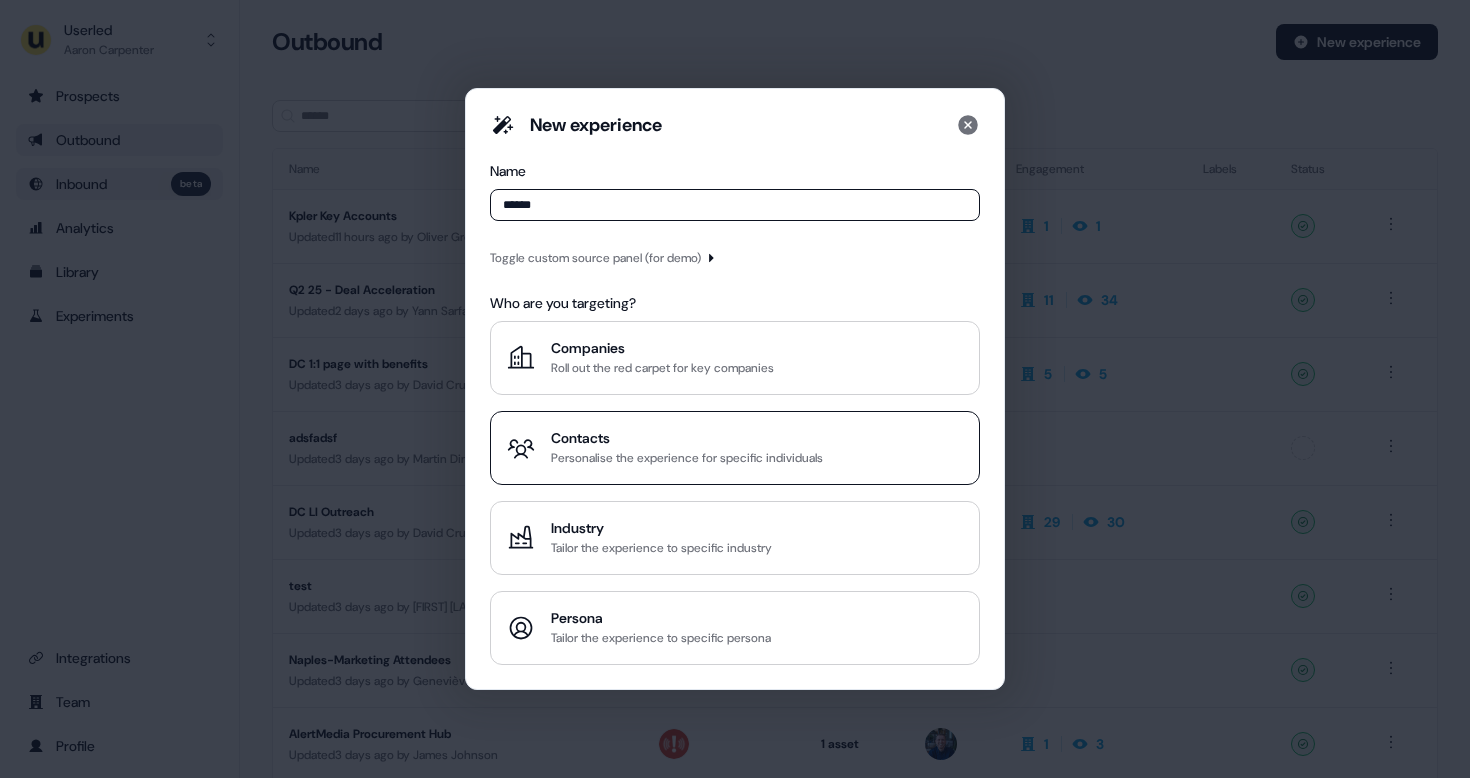 click on "Contacts" at bounding box center (687, 438) 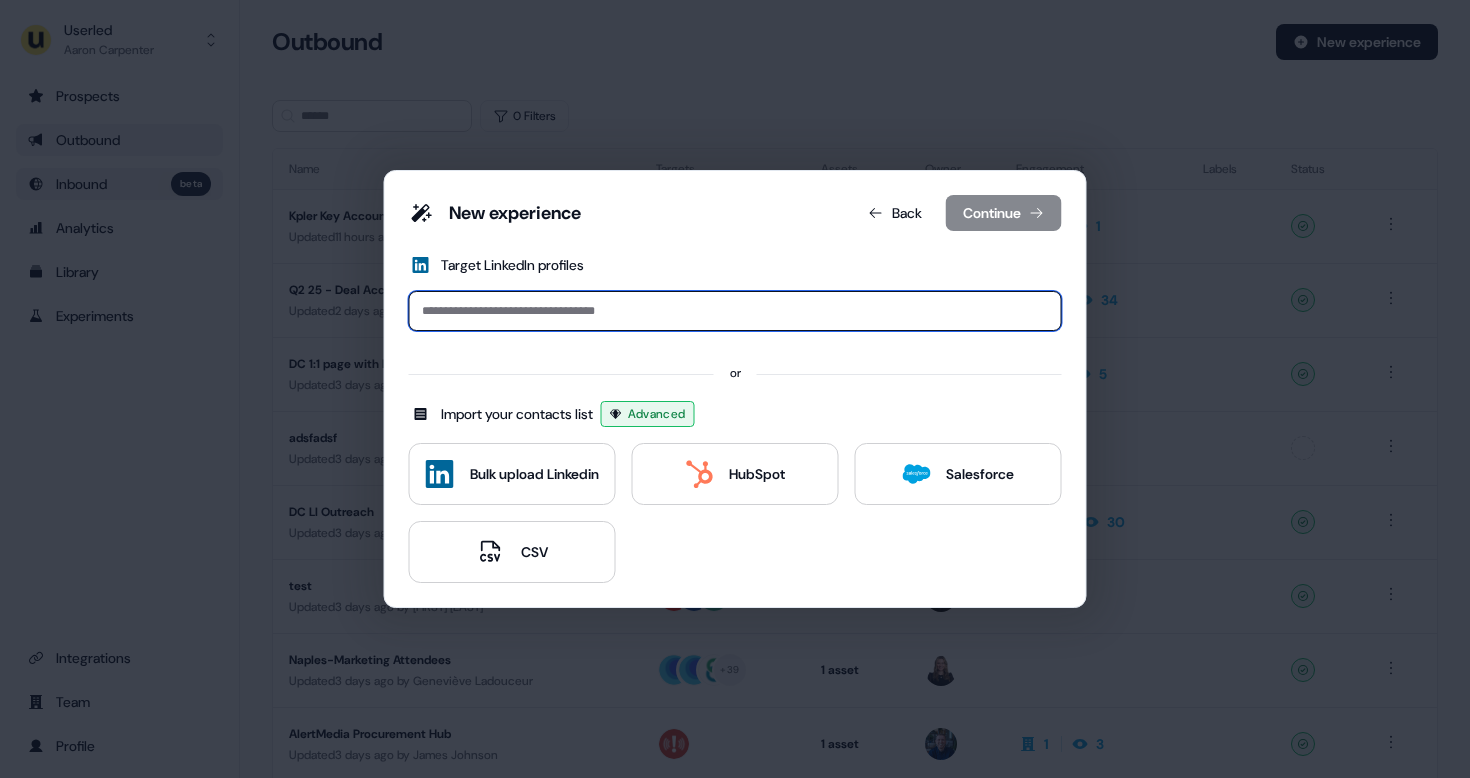 click at bounding box center [735, 311] 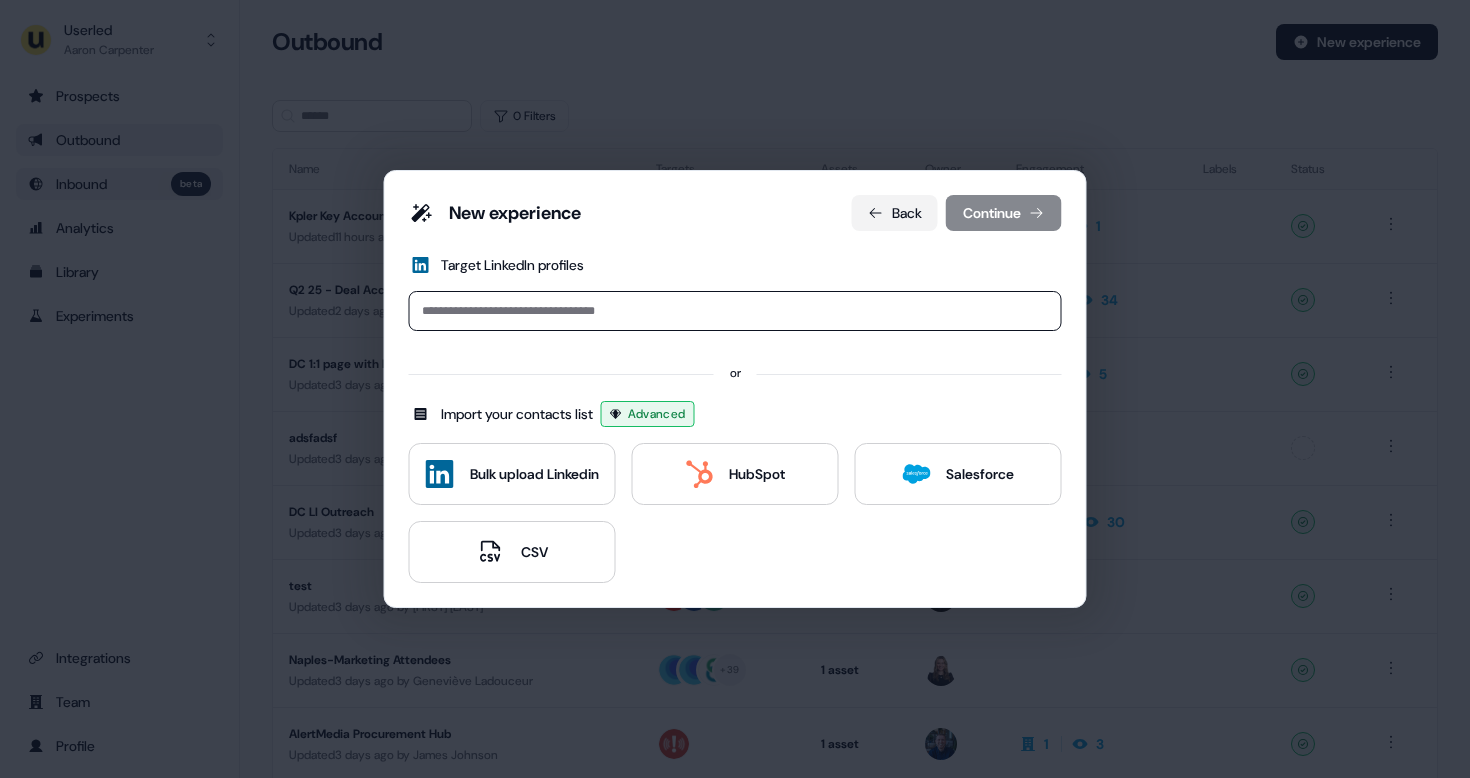 click on "New experience Back Continue" at bounding box center [735, 217] 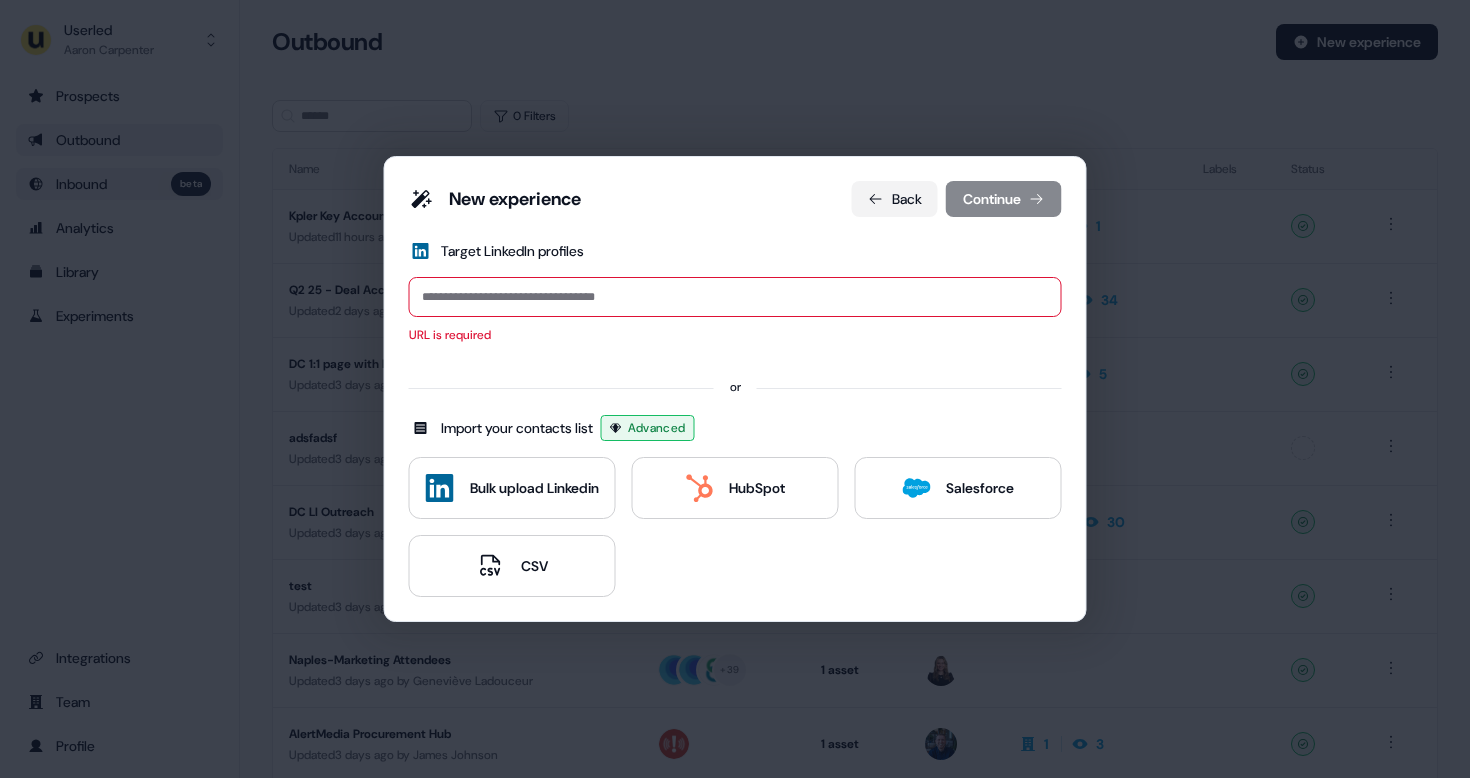 click on "Back" at bounding box center [895, 199] 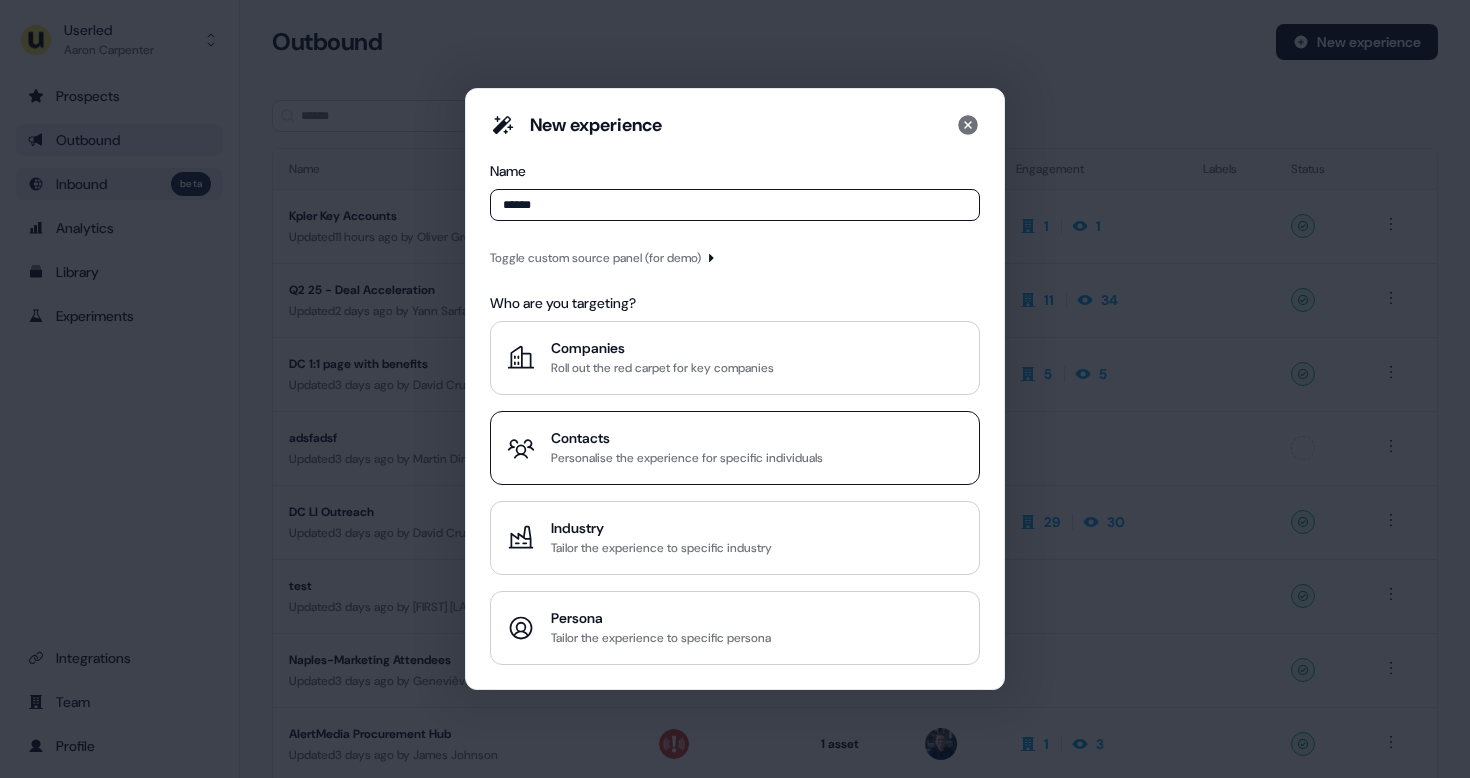 click on "Personalise the experience for specific individuals" at bounding box center [687, 458] 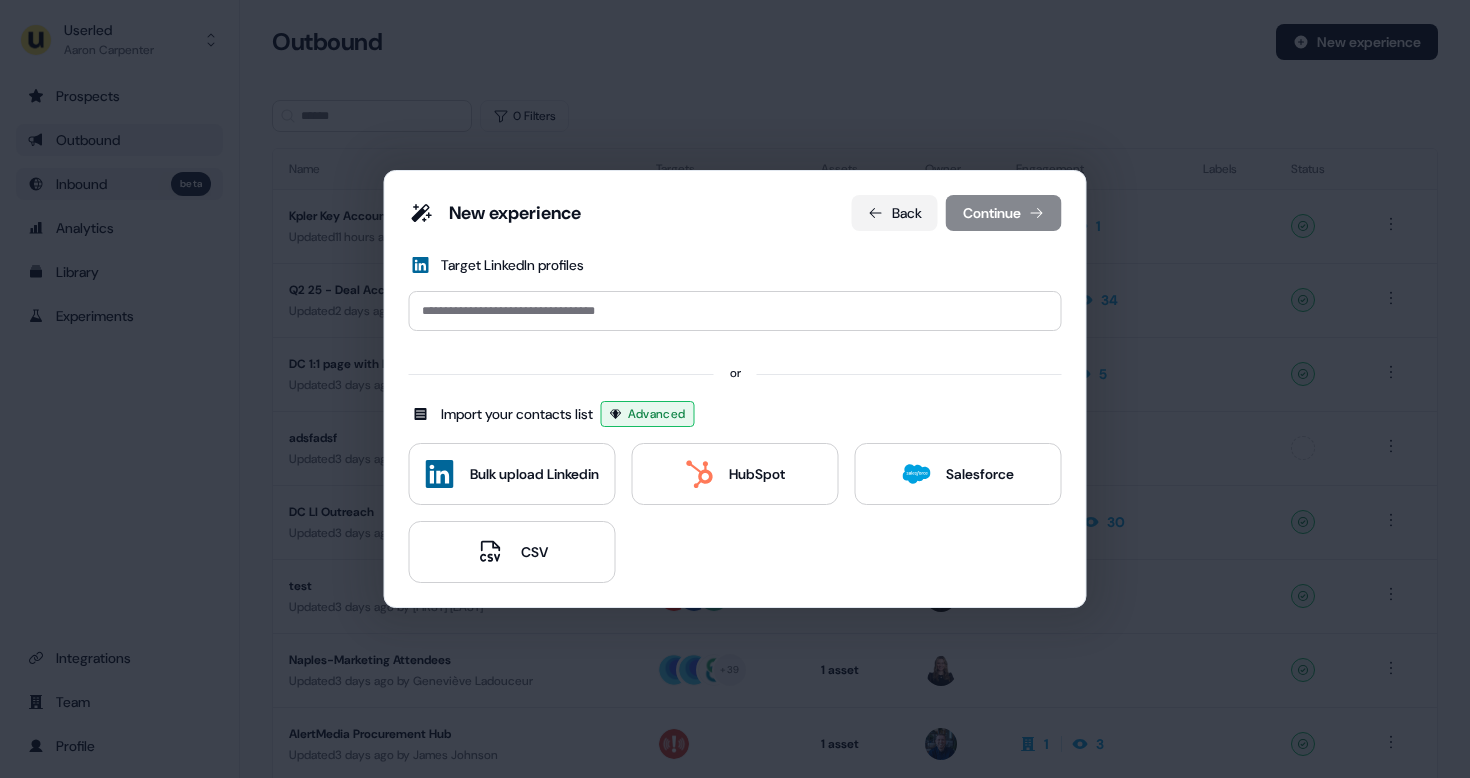 click on "Back" at bounding box center (895, 213) 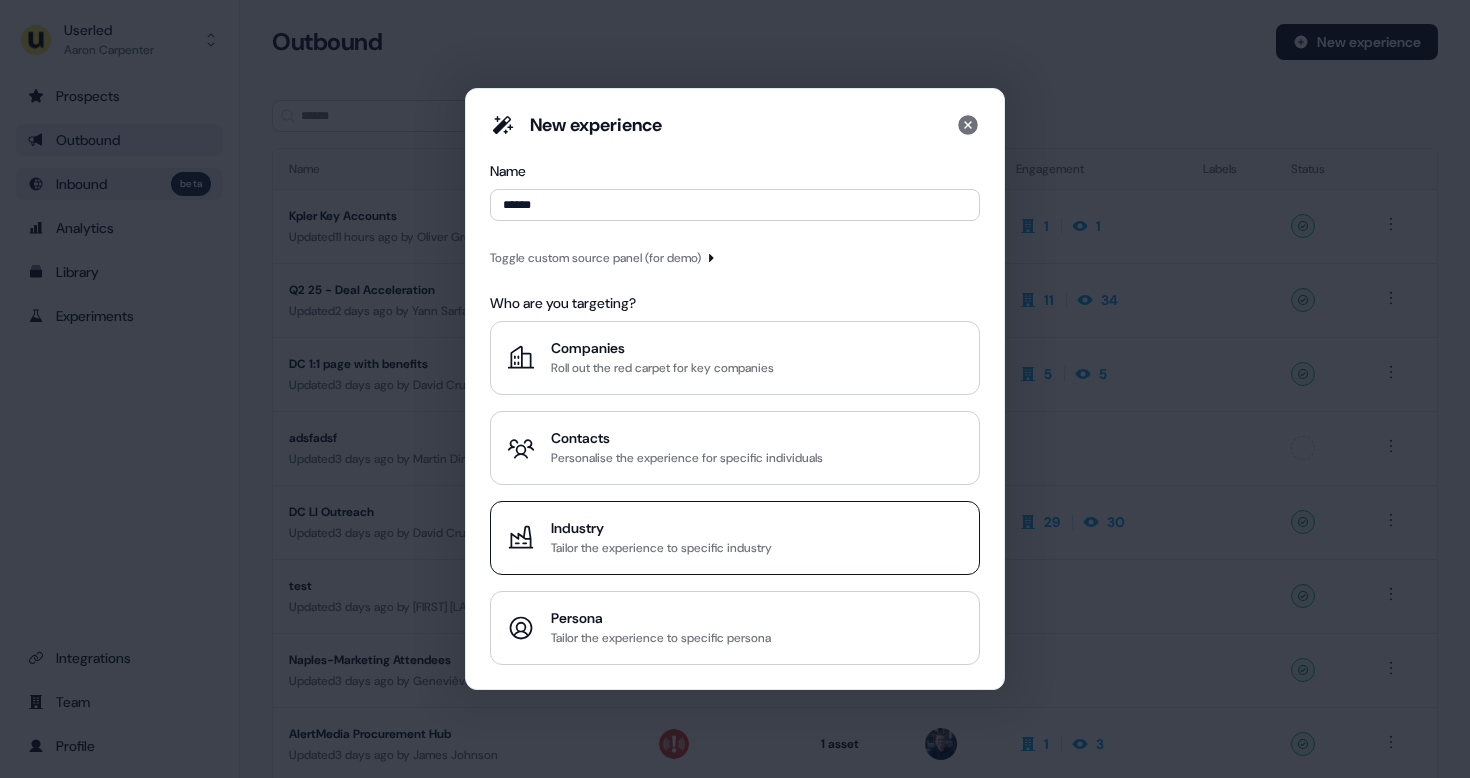 click on "Industry" at bounding box center [661, 528] 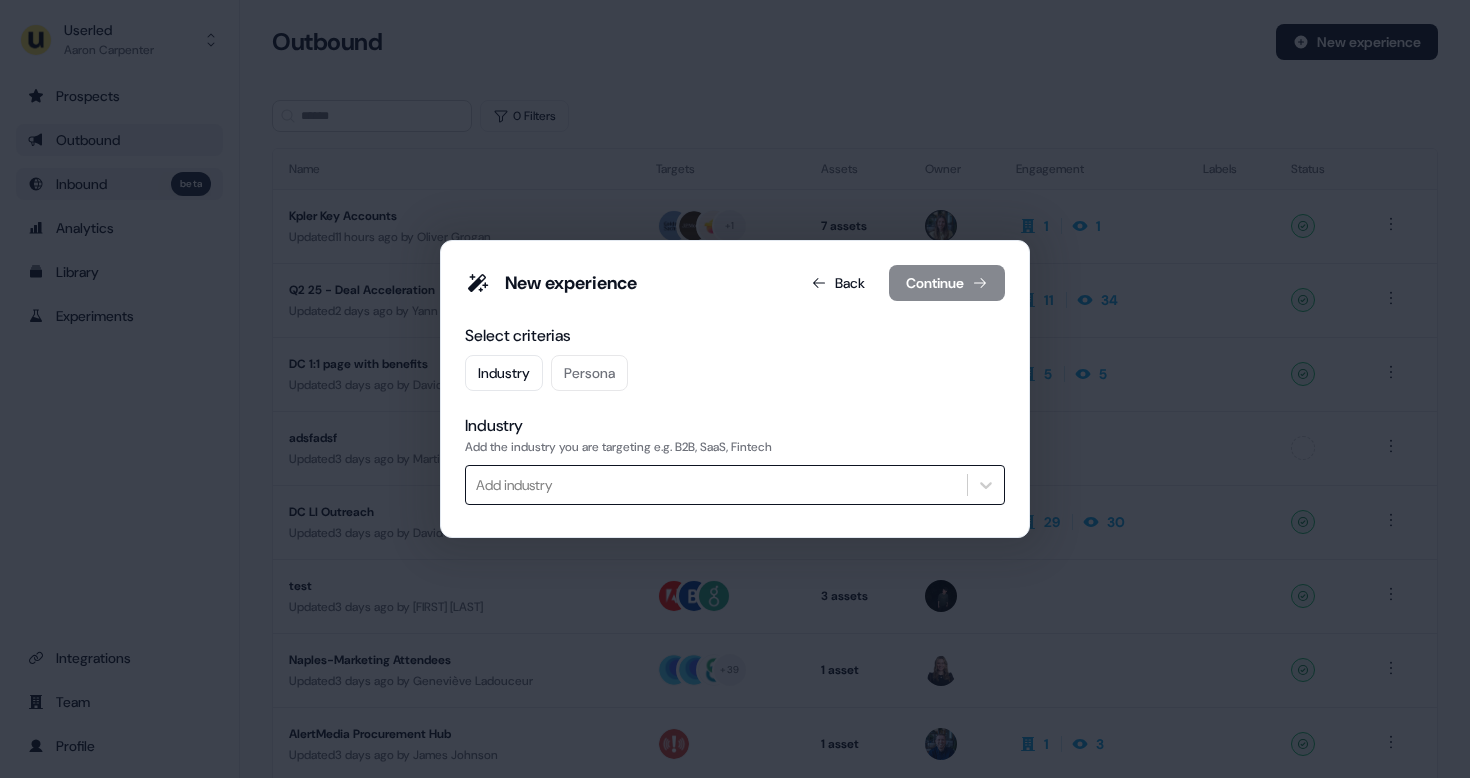click at bounding box center (716, 485) 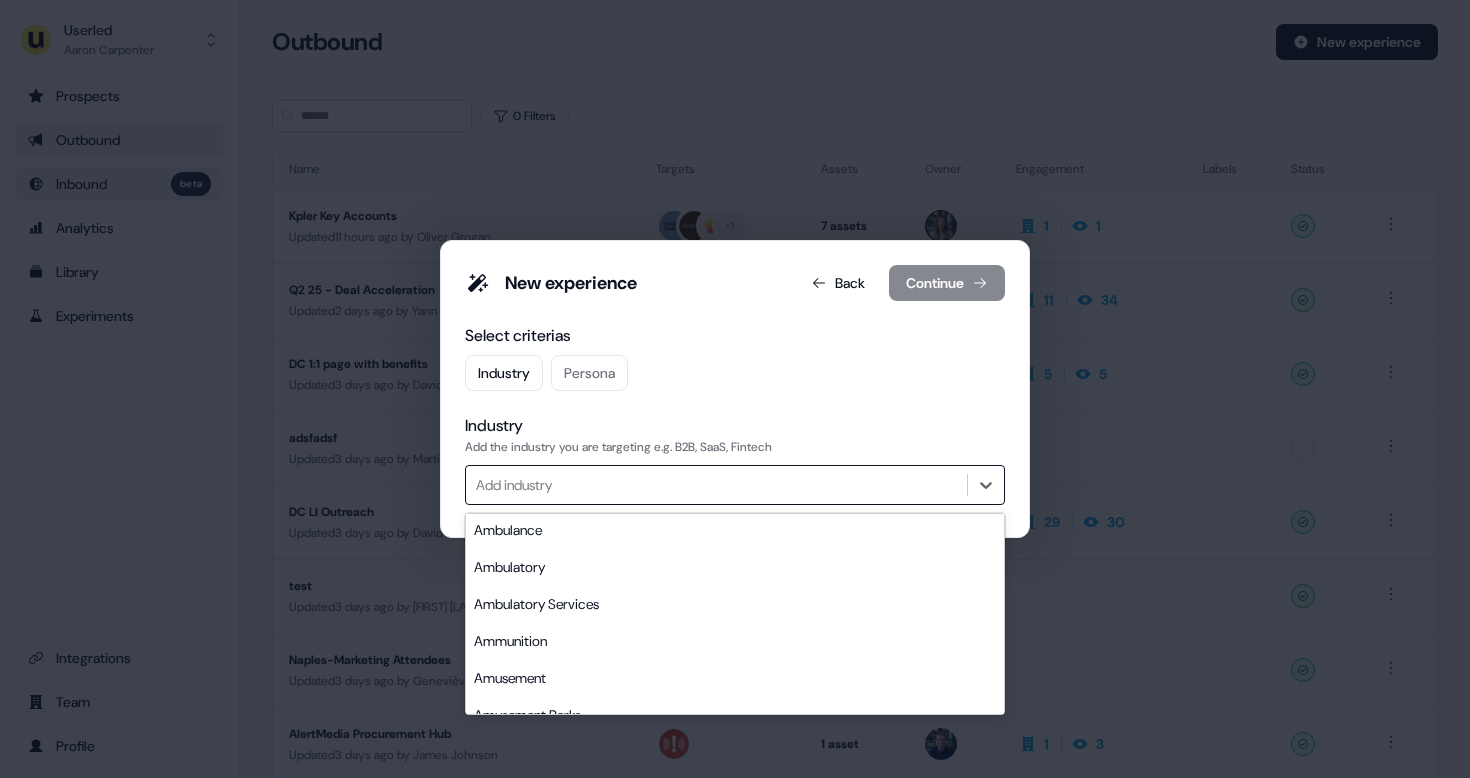 scroll, scrollTop: 2116, scrollLeft: 0, axis: vertical 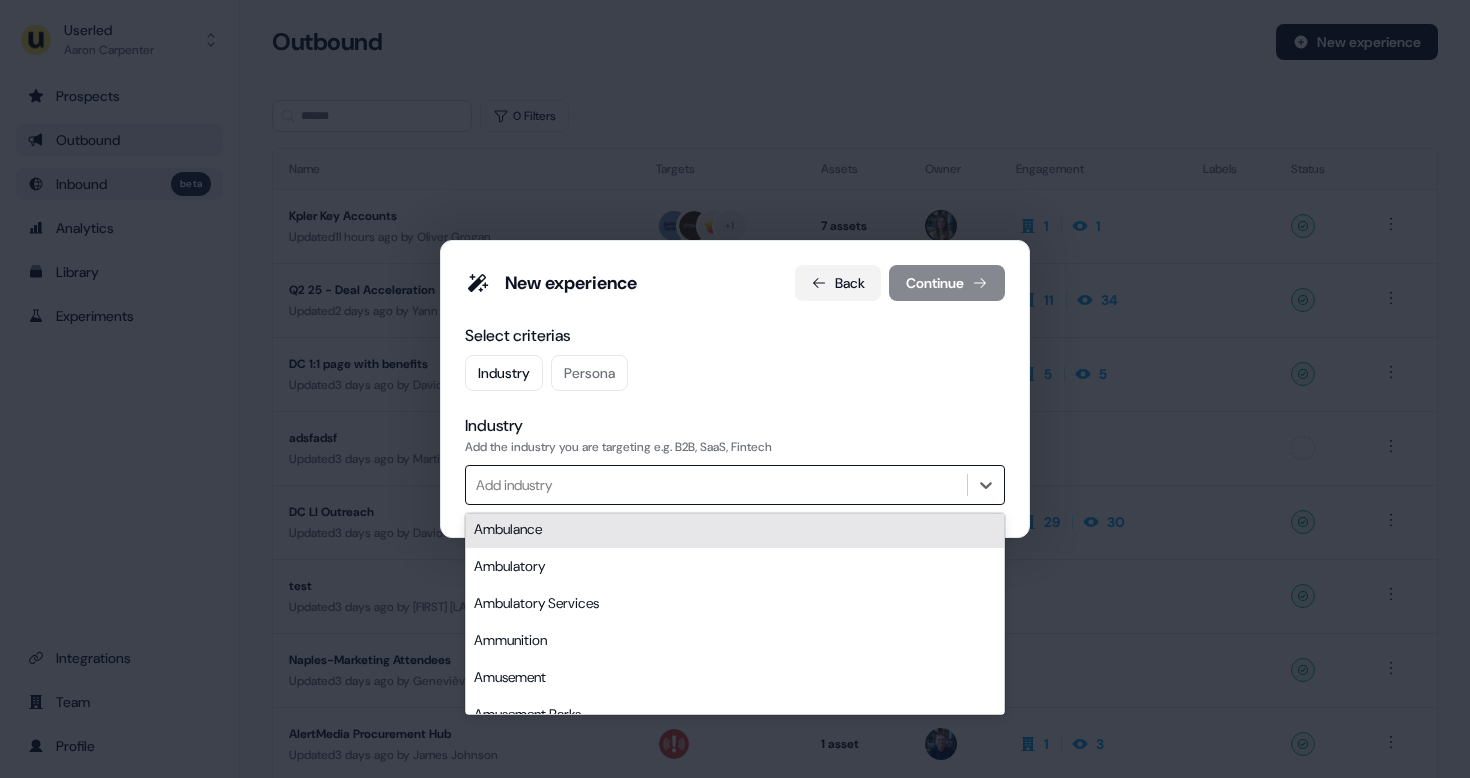 click on "Back" at bounding box center (838, 283) 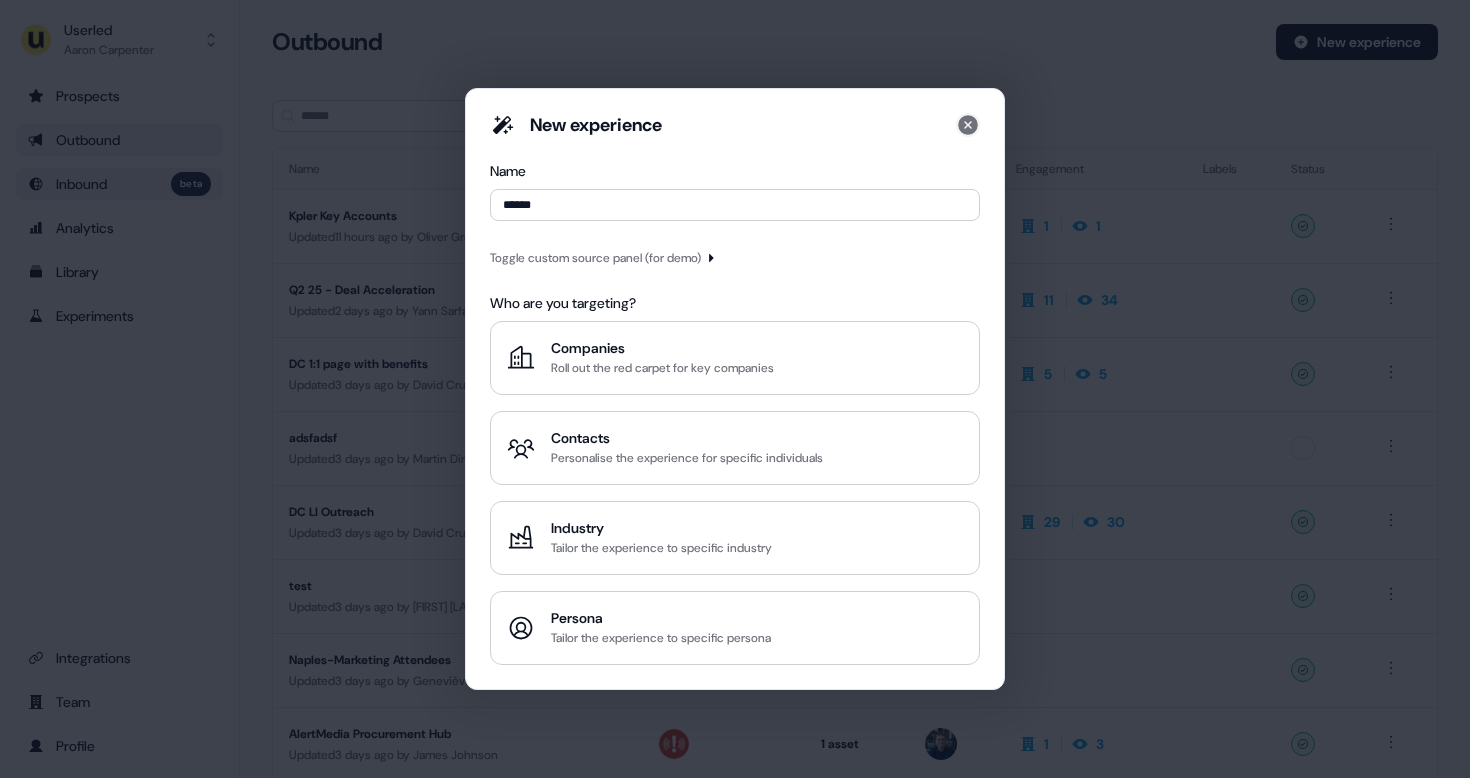 click 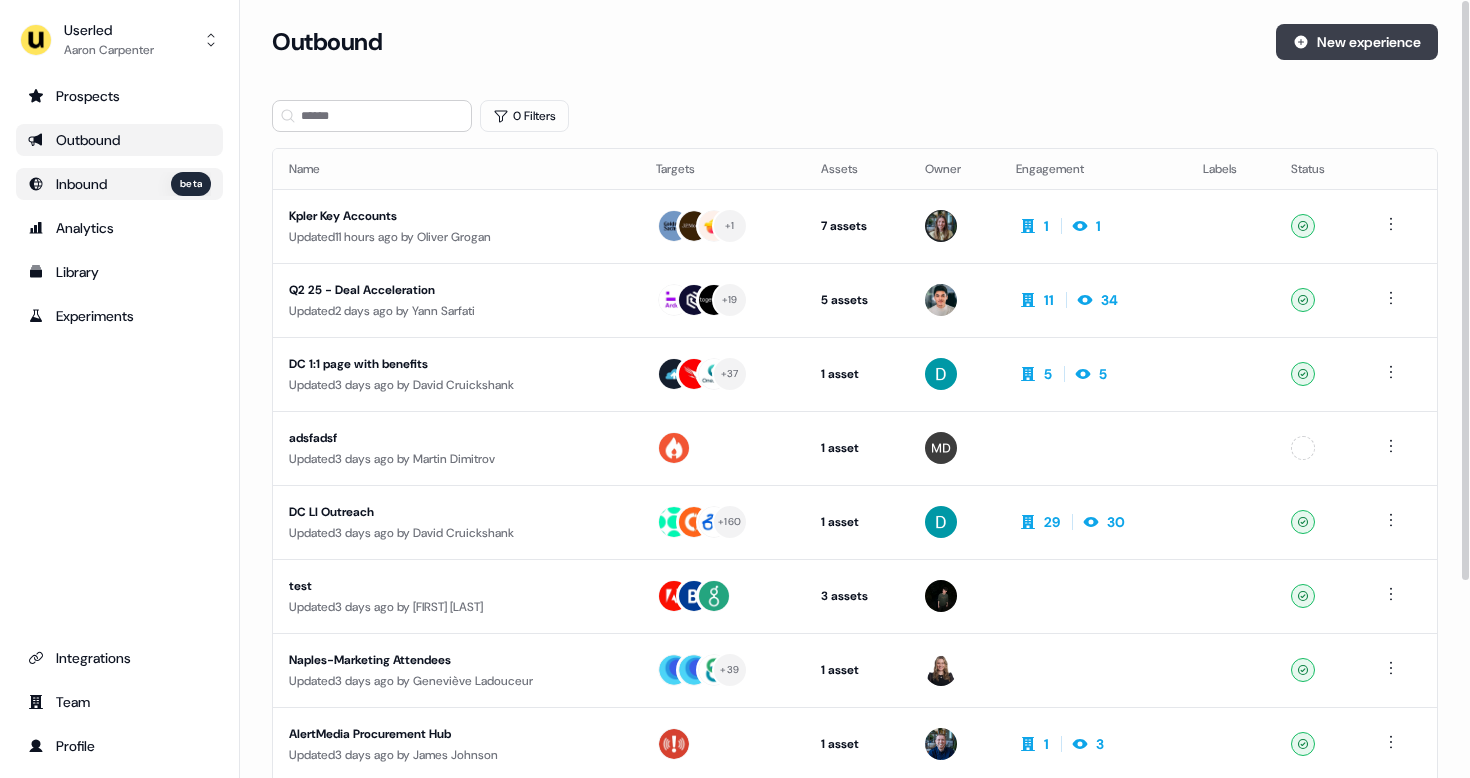 click on "New experience" at bounding box center (1357, 42) 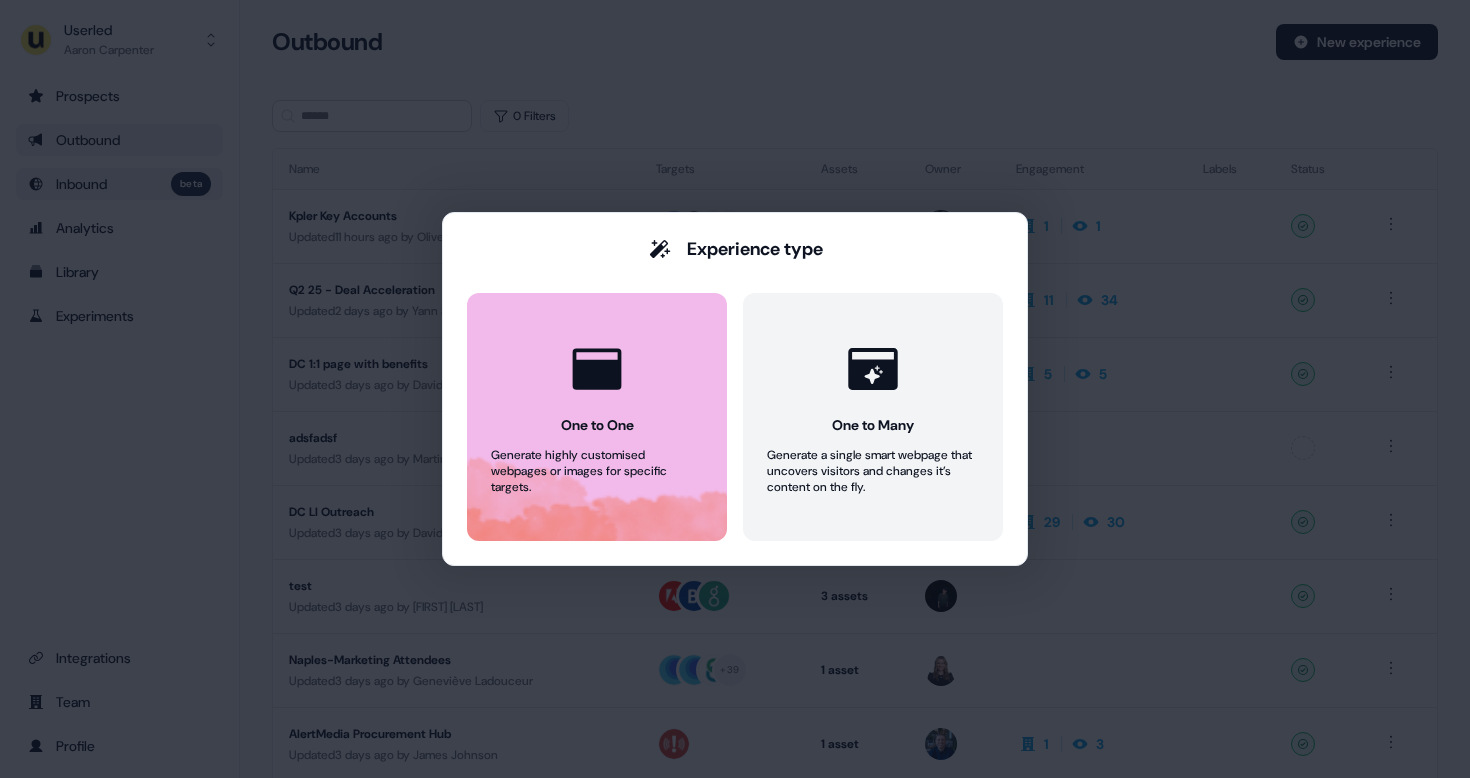 click on "One to One Generate highly customised webpages or images for specific targets." at bounding box center (597, 417) 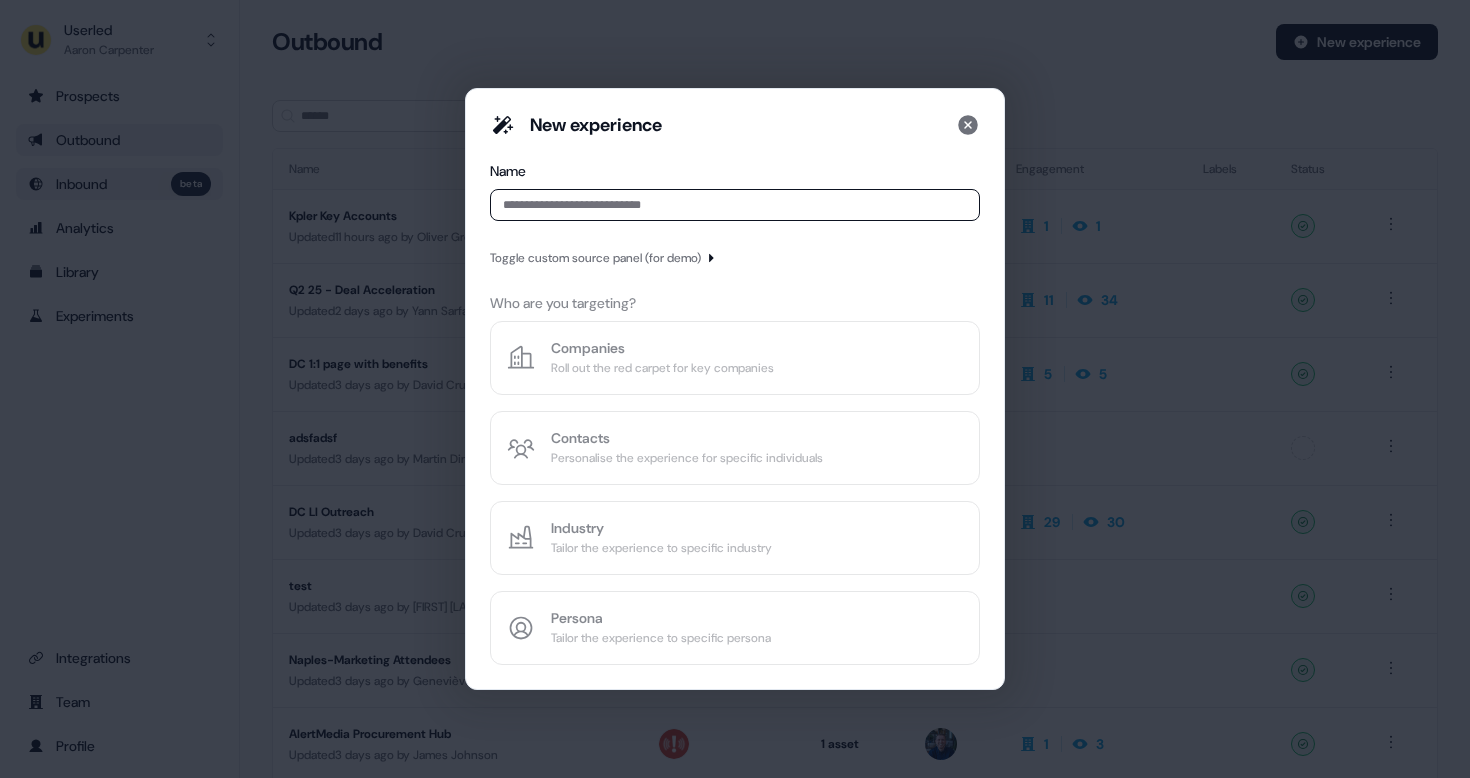 click at bounding box center [735, 205] 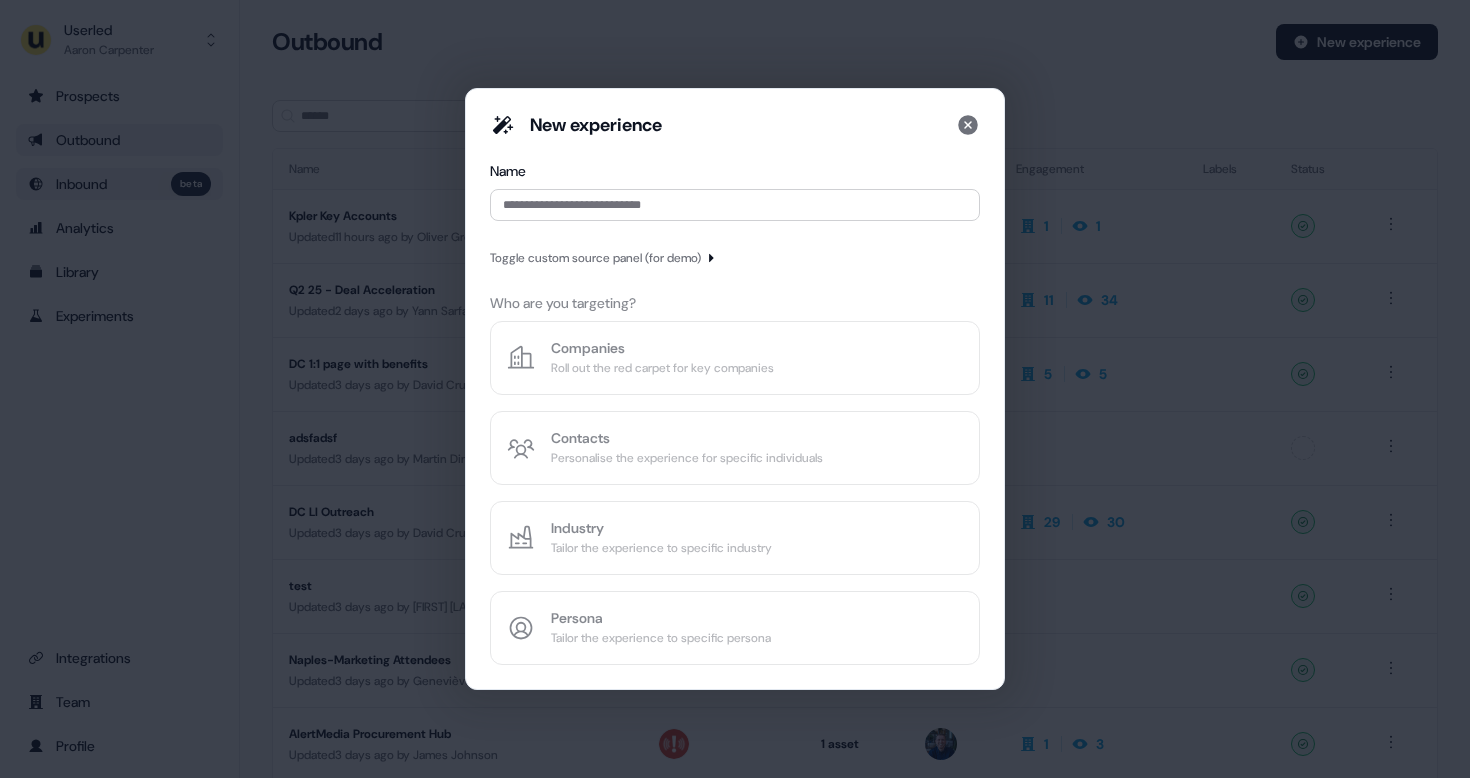 click on "Toggle custom source panel (for demo)" at bounding box center [595, 258] 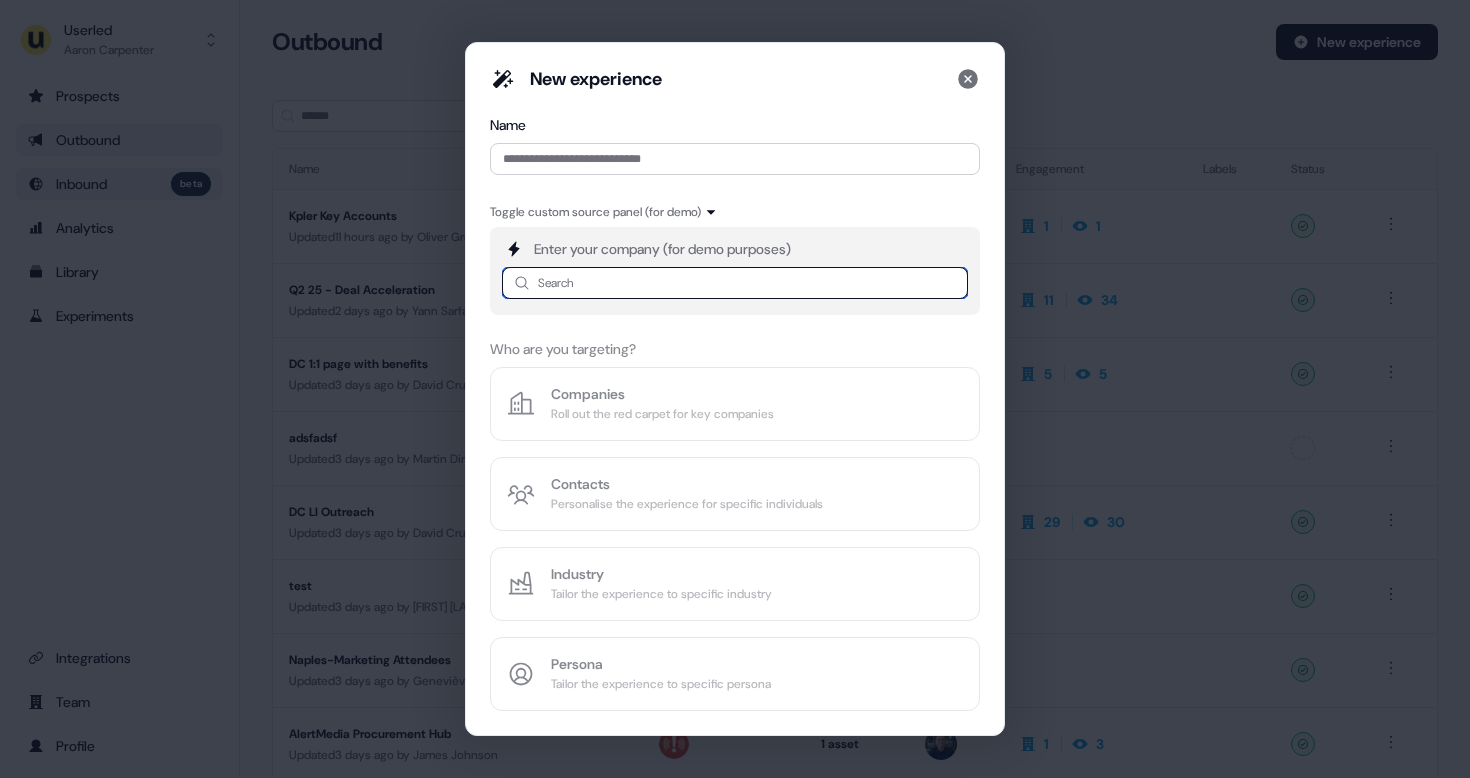 click at bounding box center [735, 283] 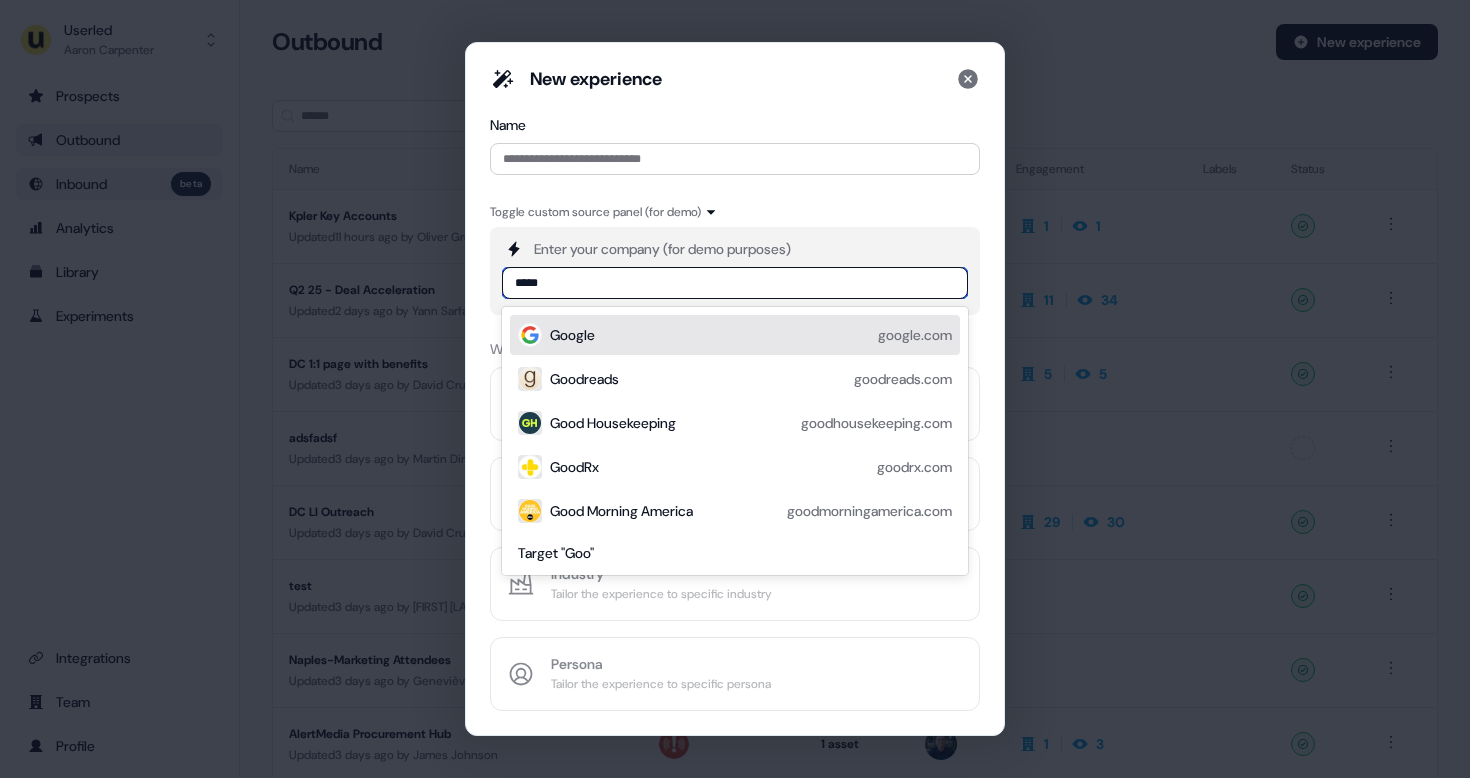 type on "******" 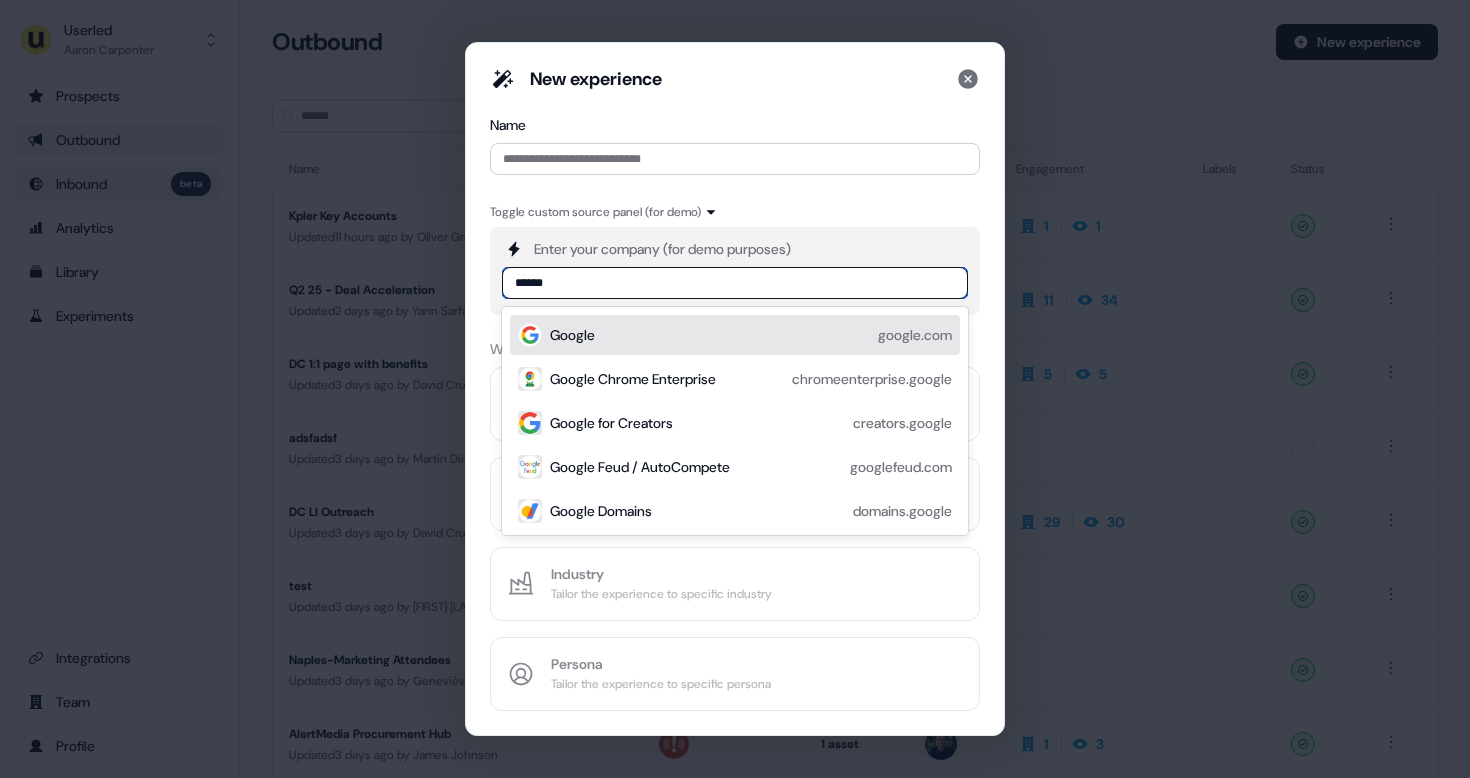 click on "Google google.com" at bounding box center (751, 335) 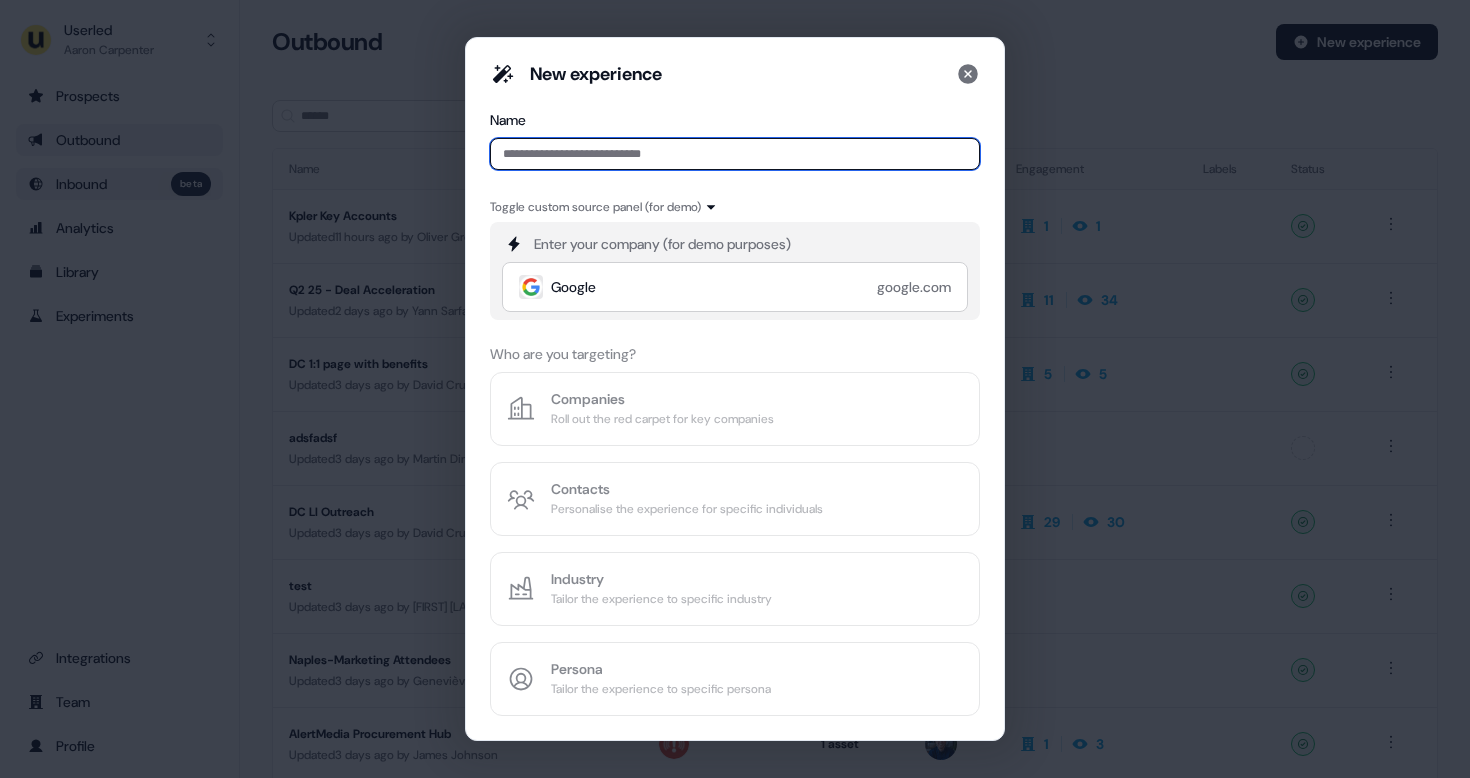 click at bounding box center (735, 154) 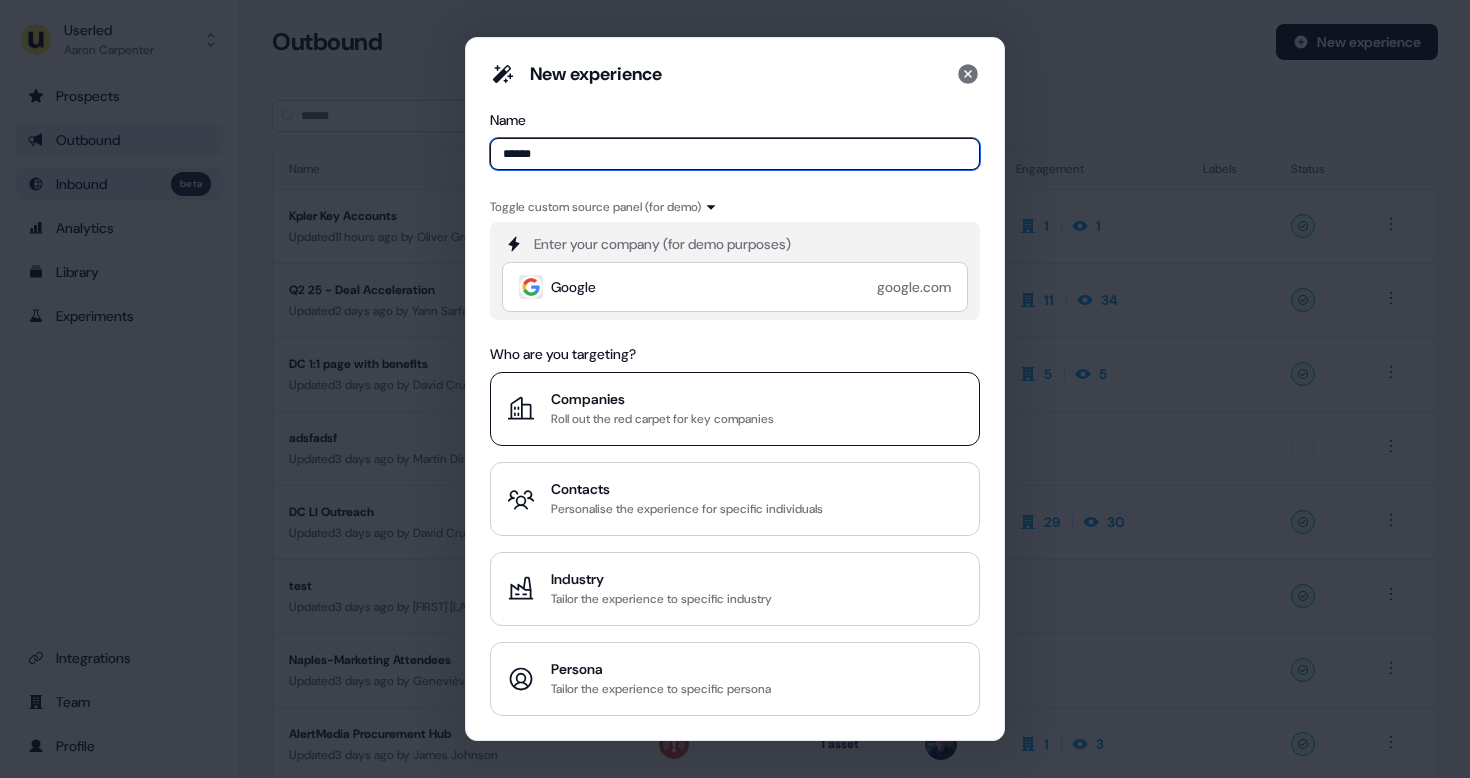 type on "******" 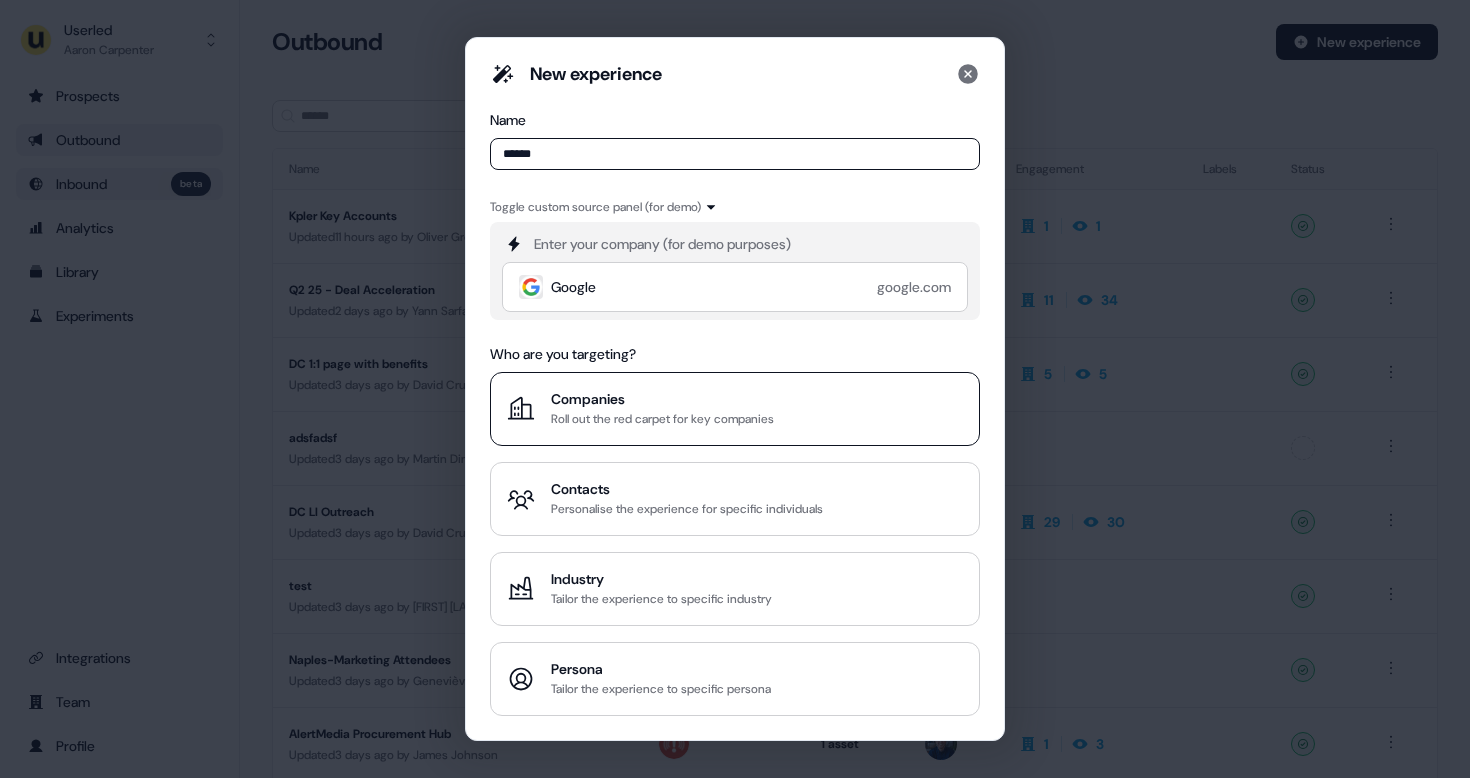 click on "Companies" at bounding box center [662, 399] 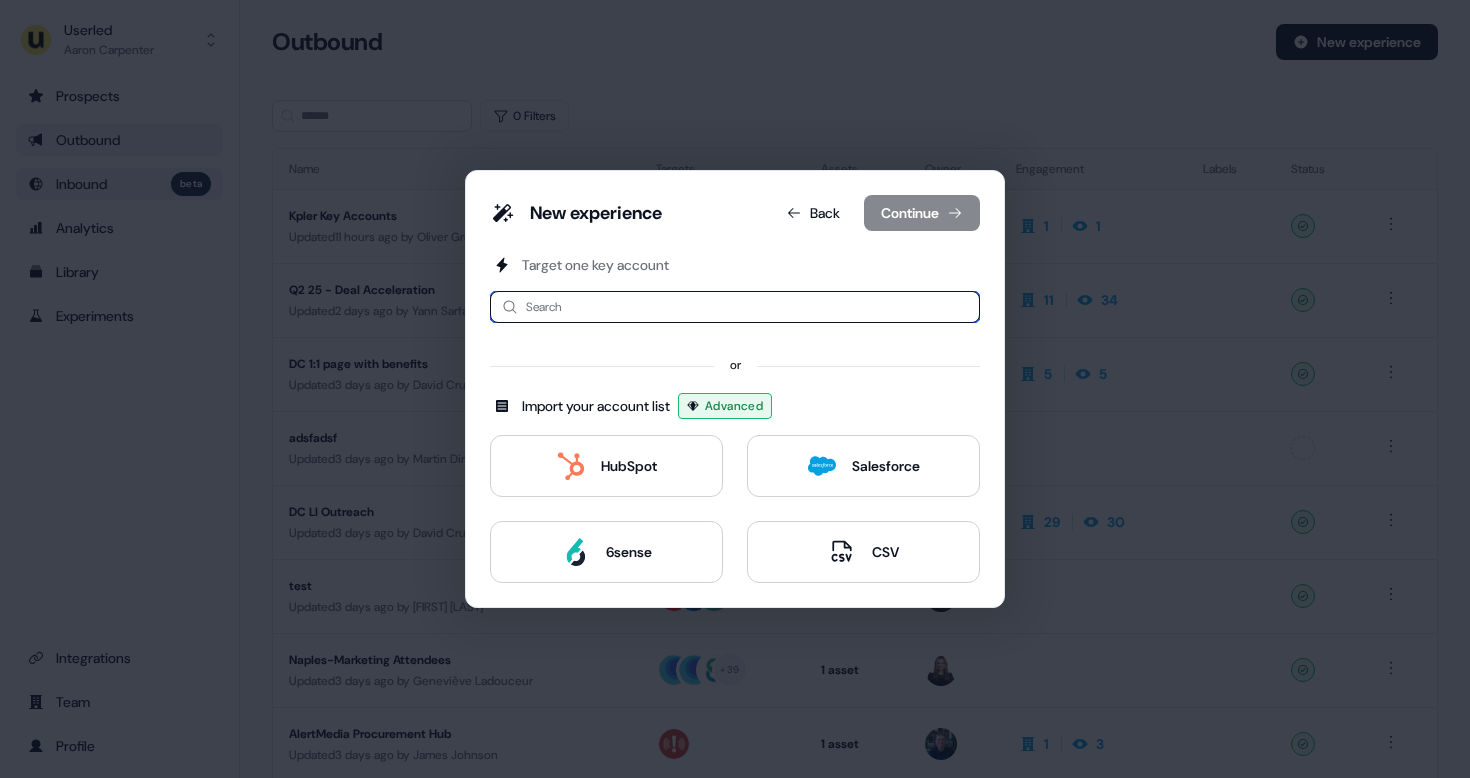 click at bounding box center (735, 307) 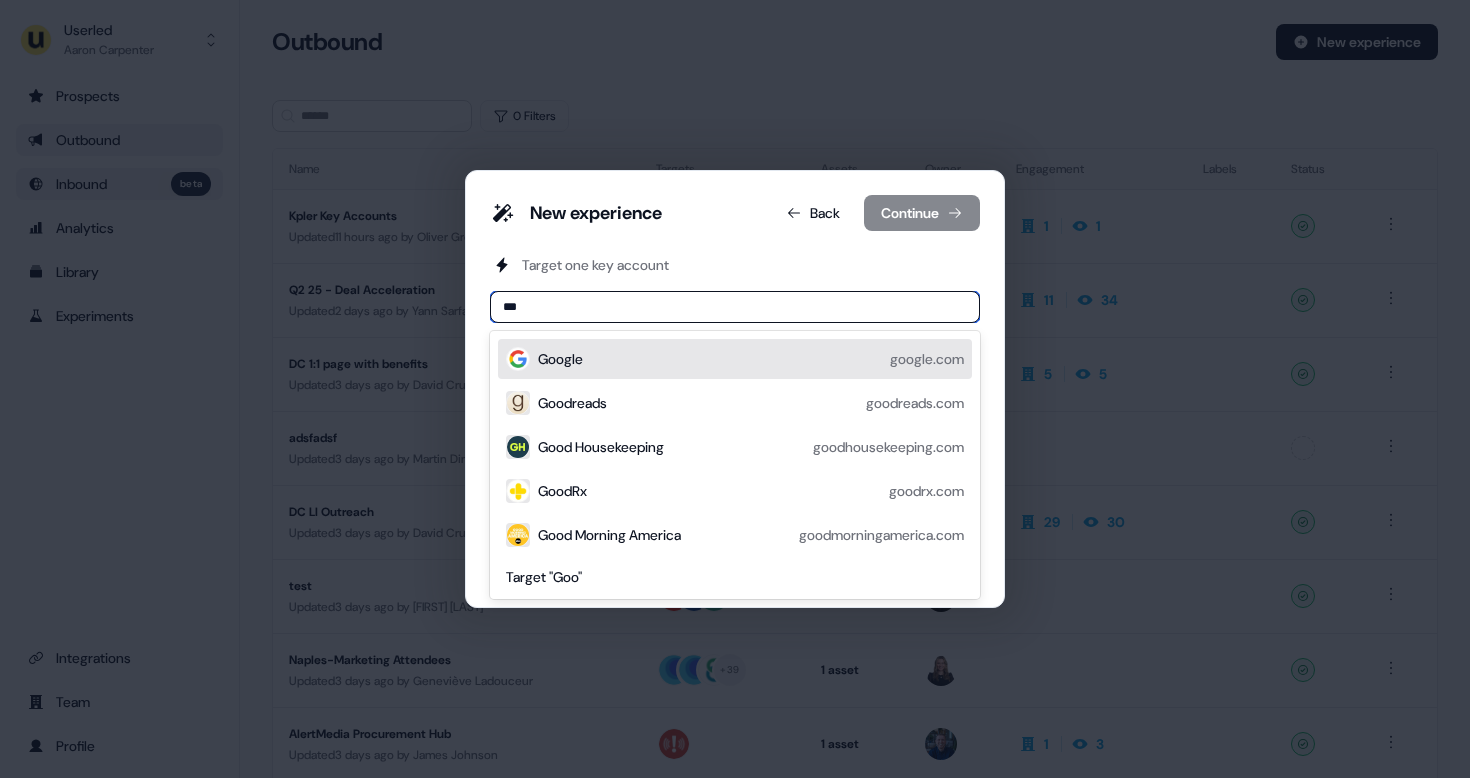 type on "****" 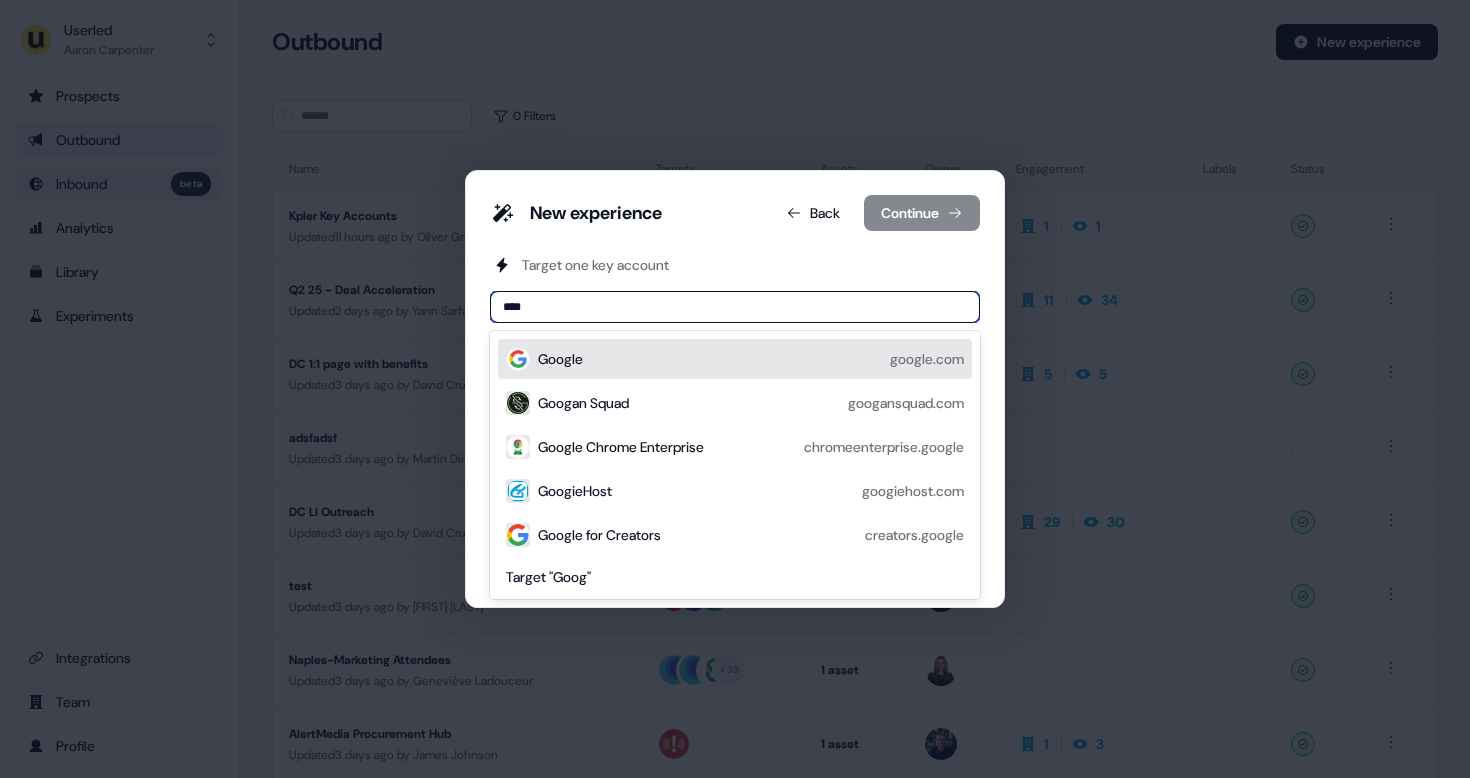 click on "Google google.com" at bounding box center (735, 359) 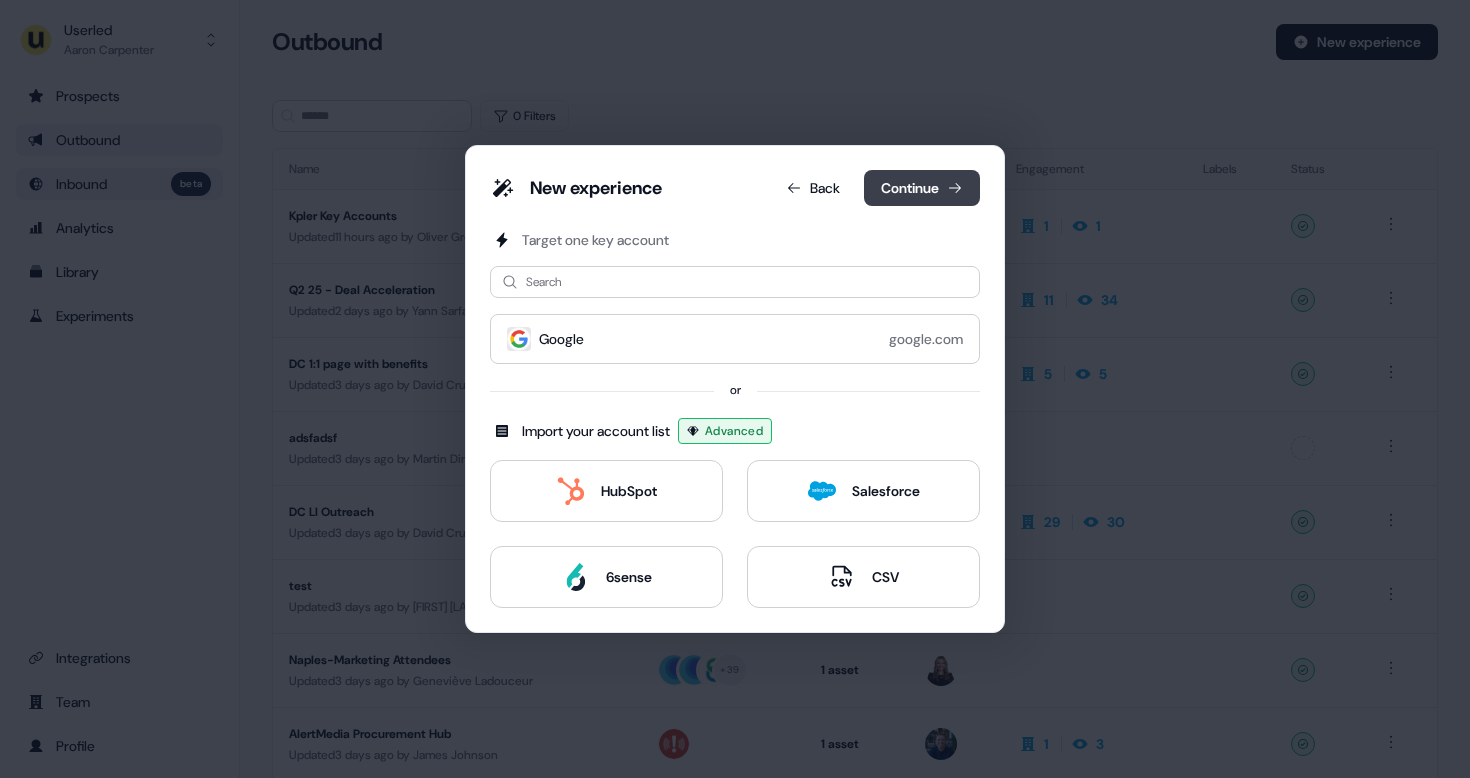 click 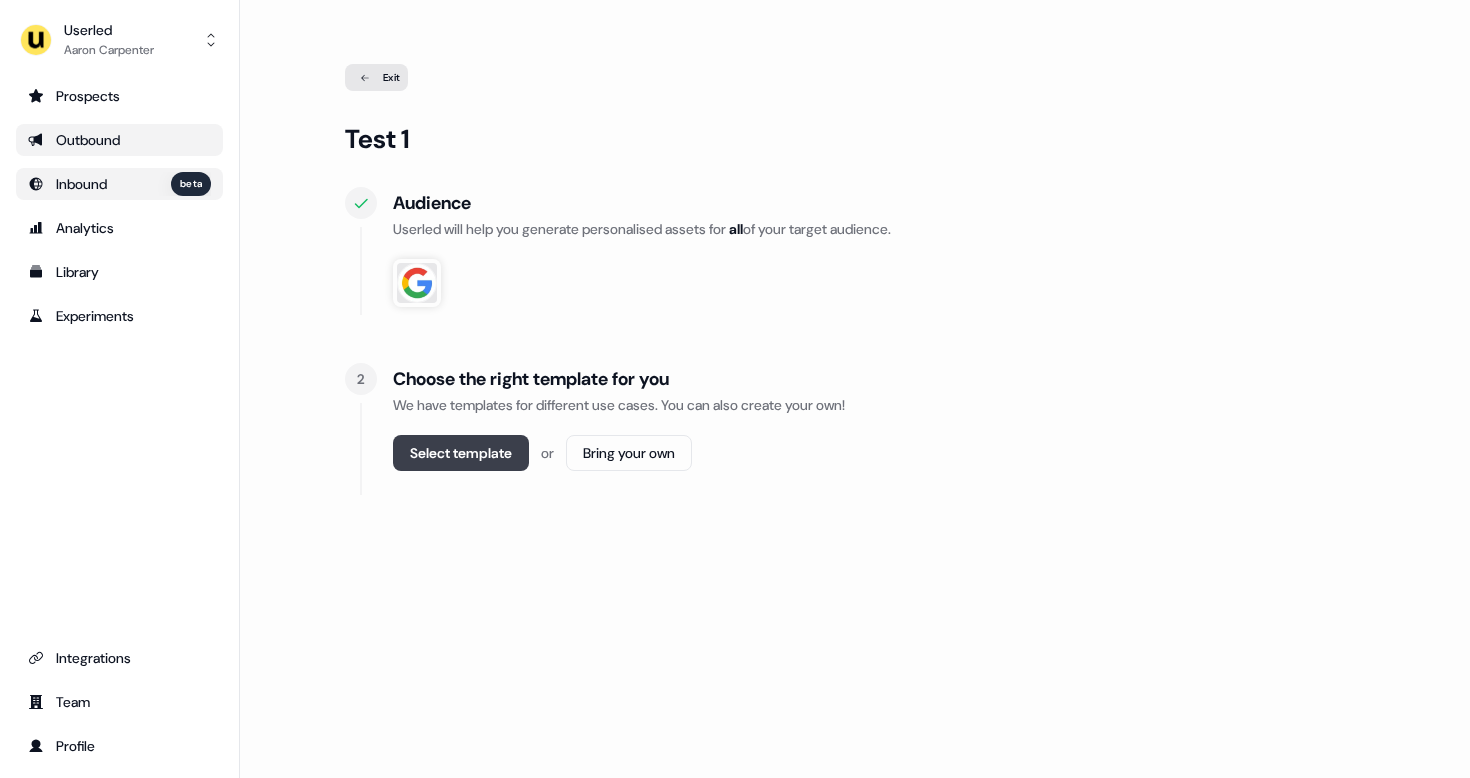 click on "Select template" at bounding box center [461, 453] 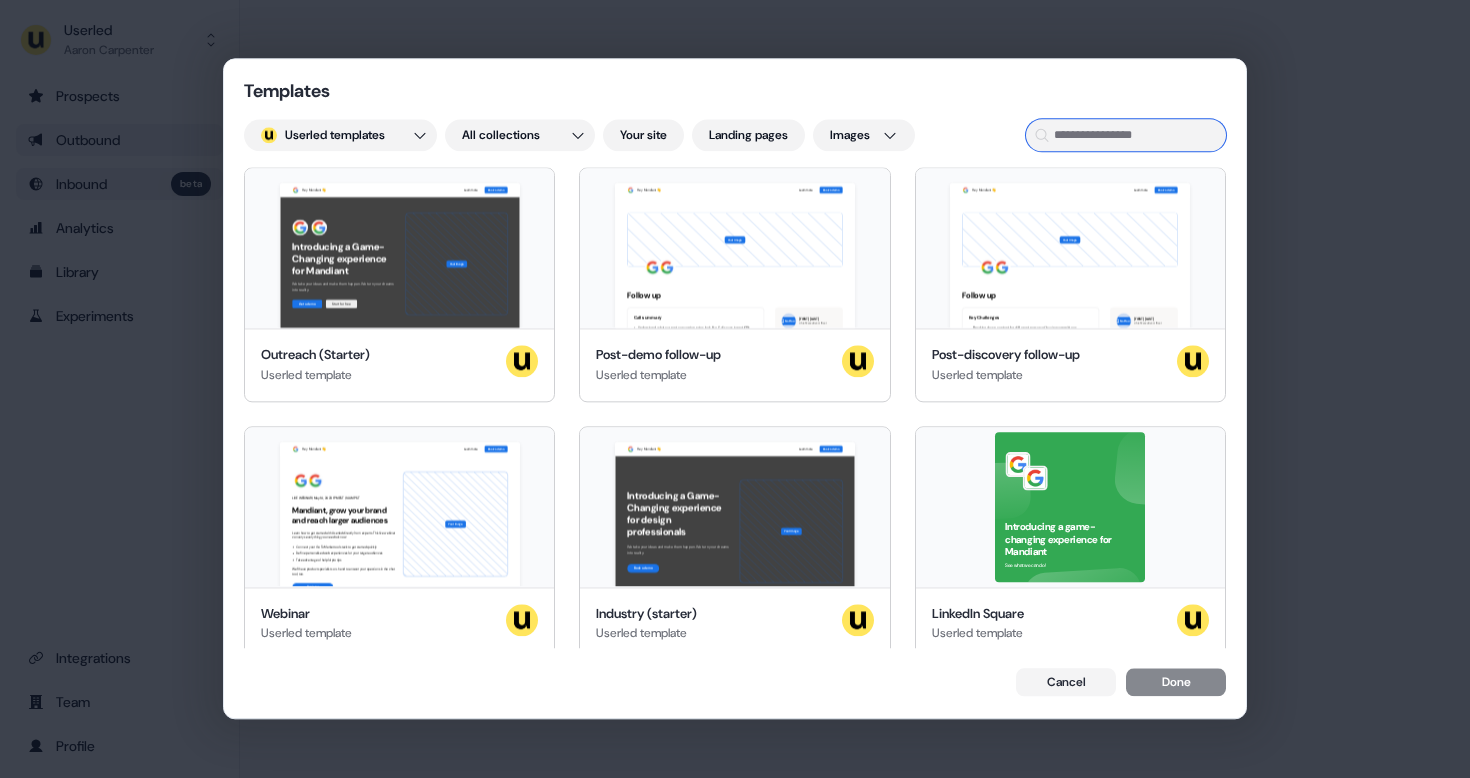 click at bounding box center (1126, 135) 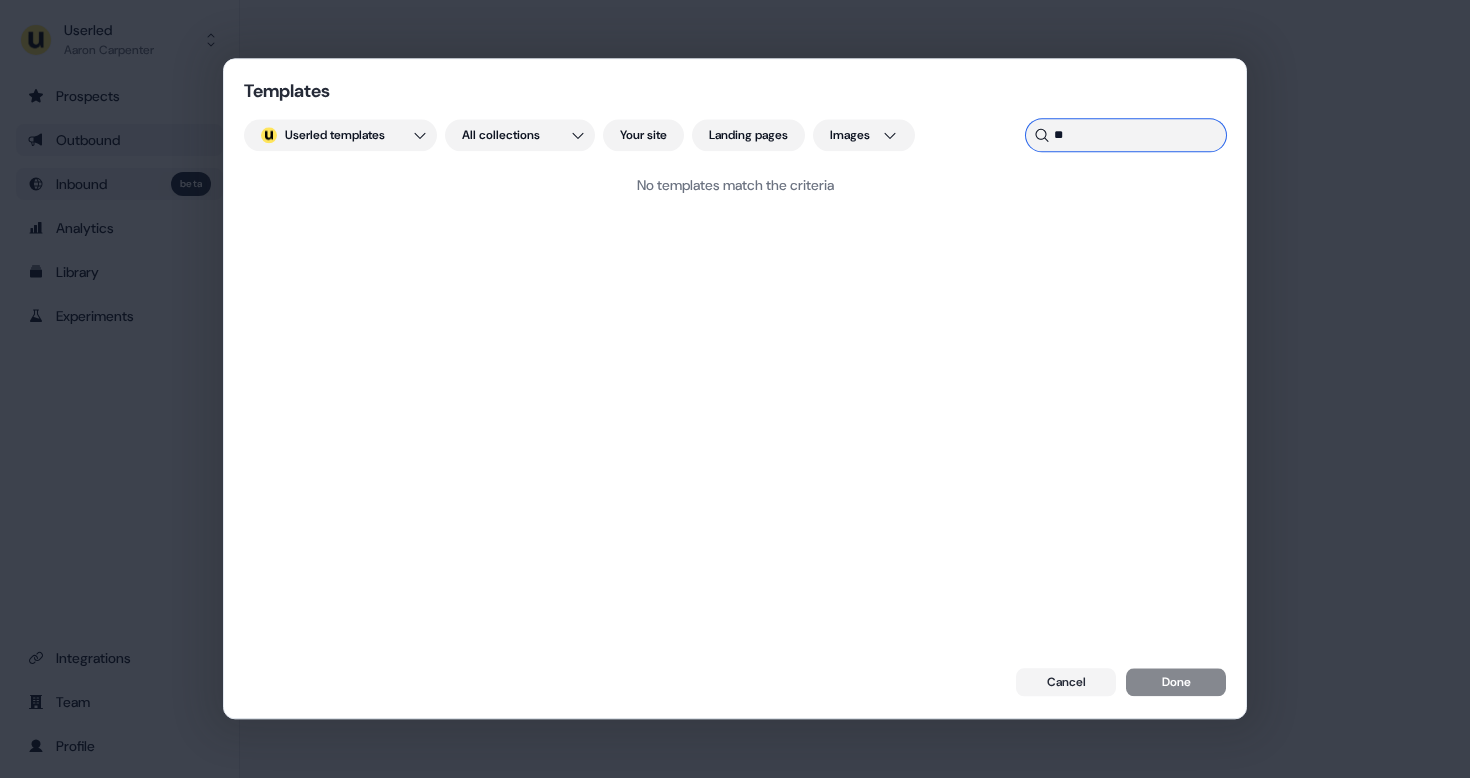 type on "*" 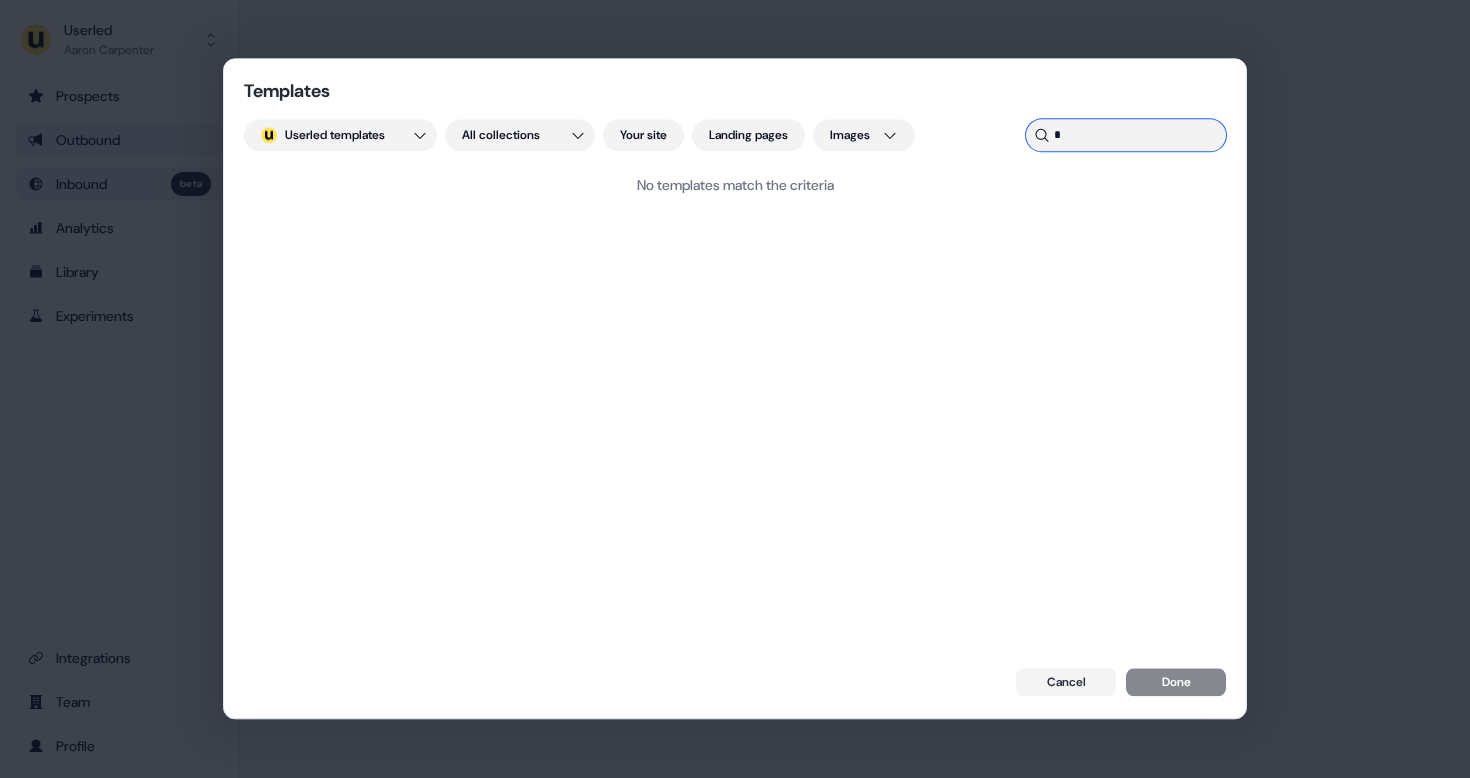 type 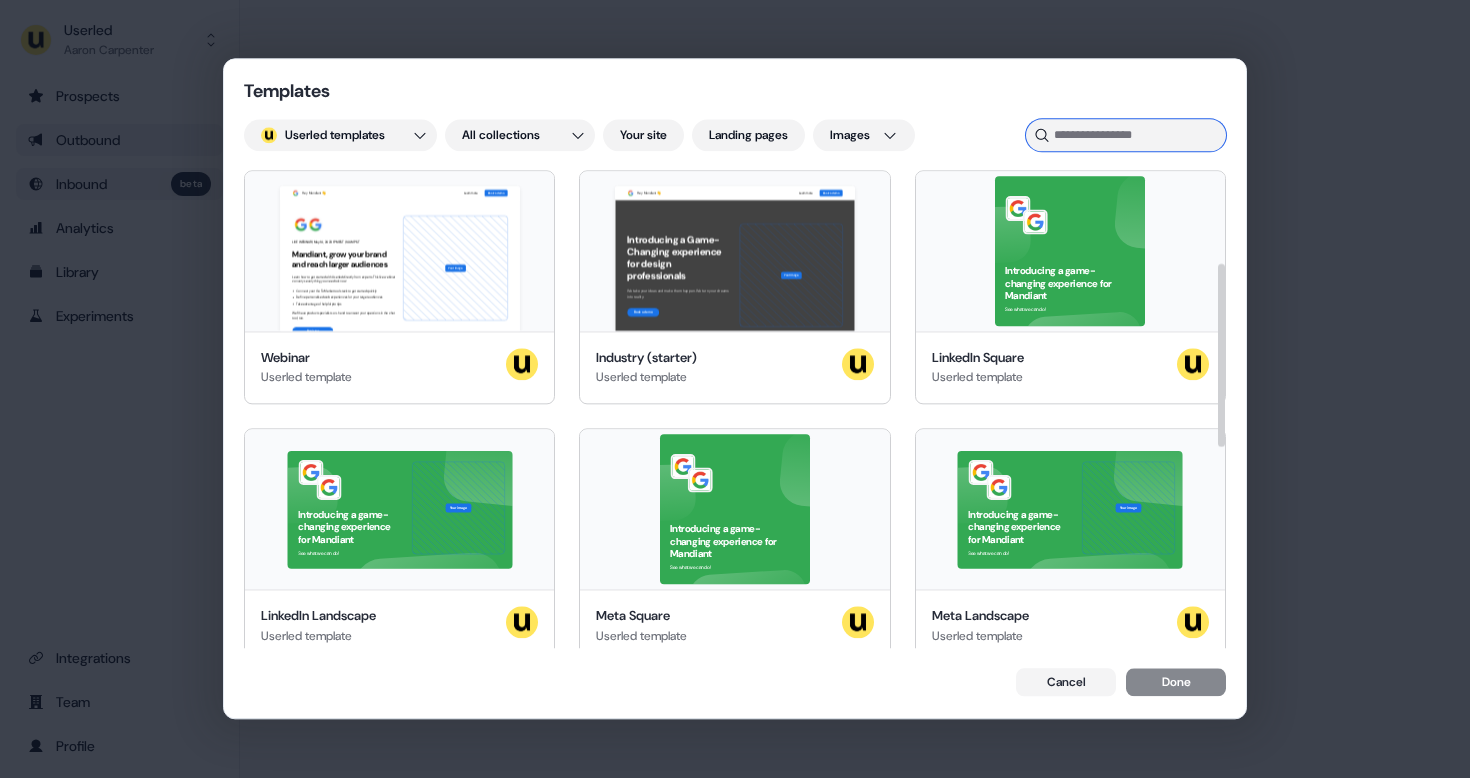 scroll, scrollTop: 251, scrollLeft: 0, axis: vertical 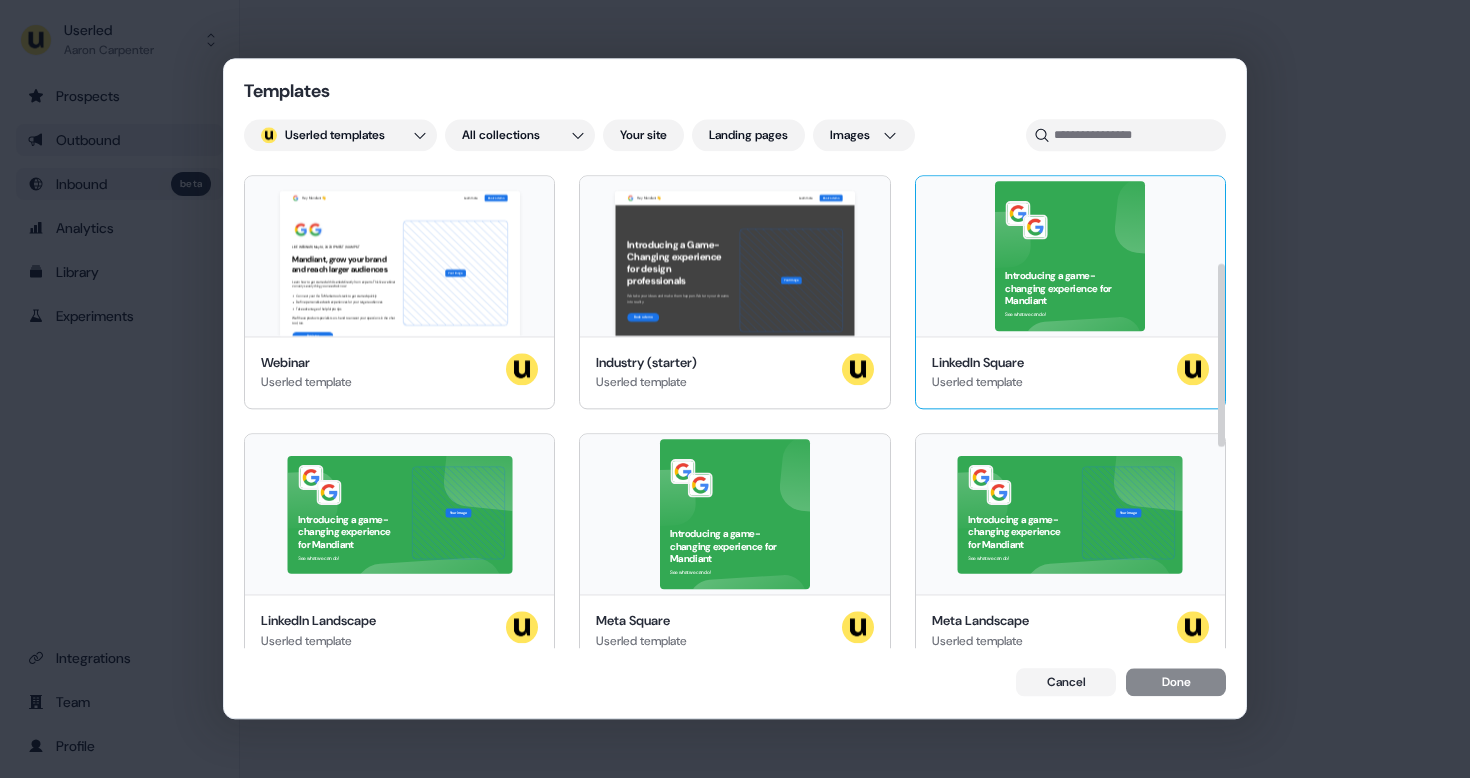 click on "Introducing a game-changing experience for Mandiant See what we can do!" at bounding box center [1070, 256] 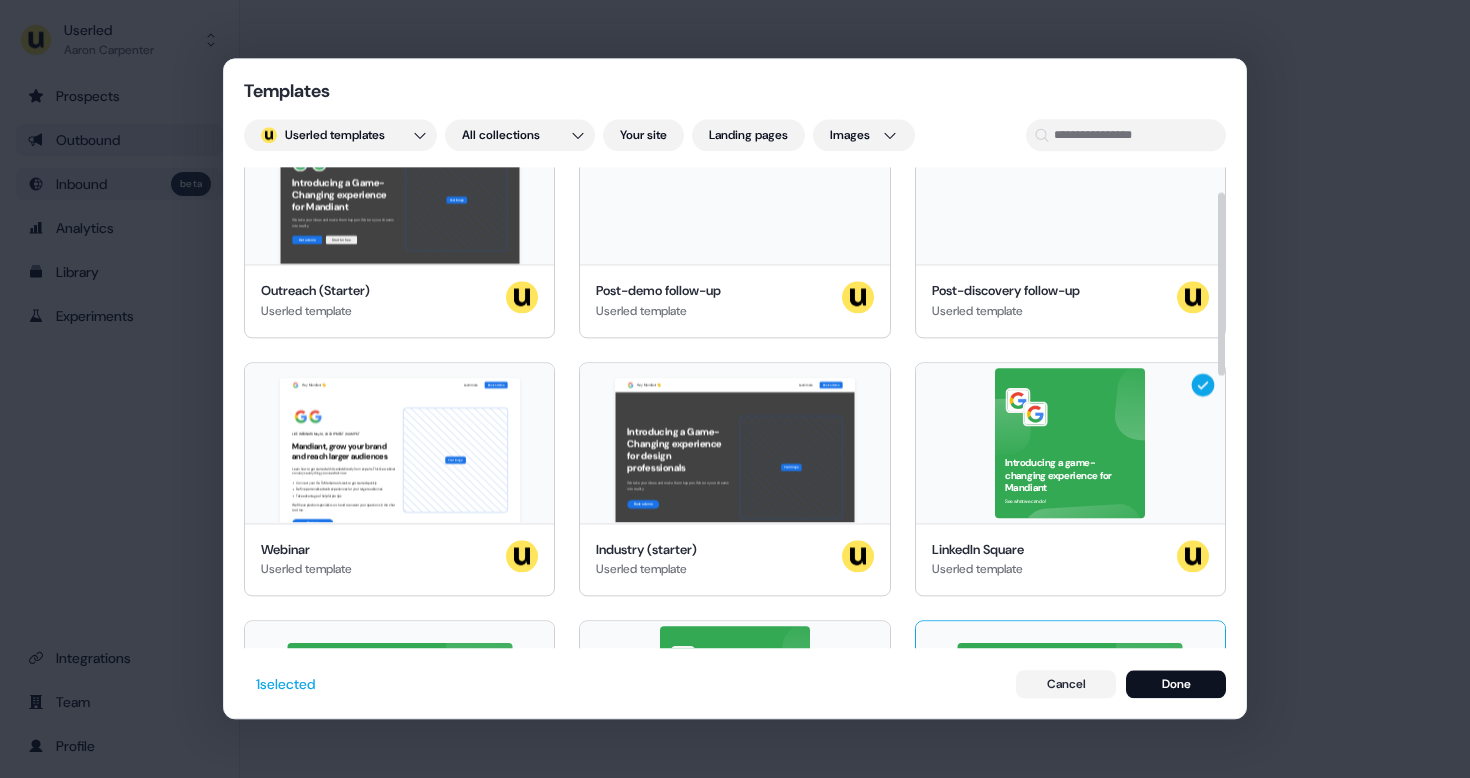 scroll, scrollTop: 0, scrollLeft: 0, axis: both 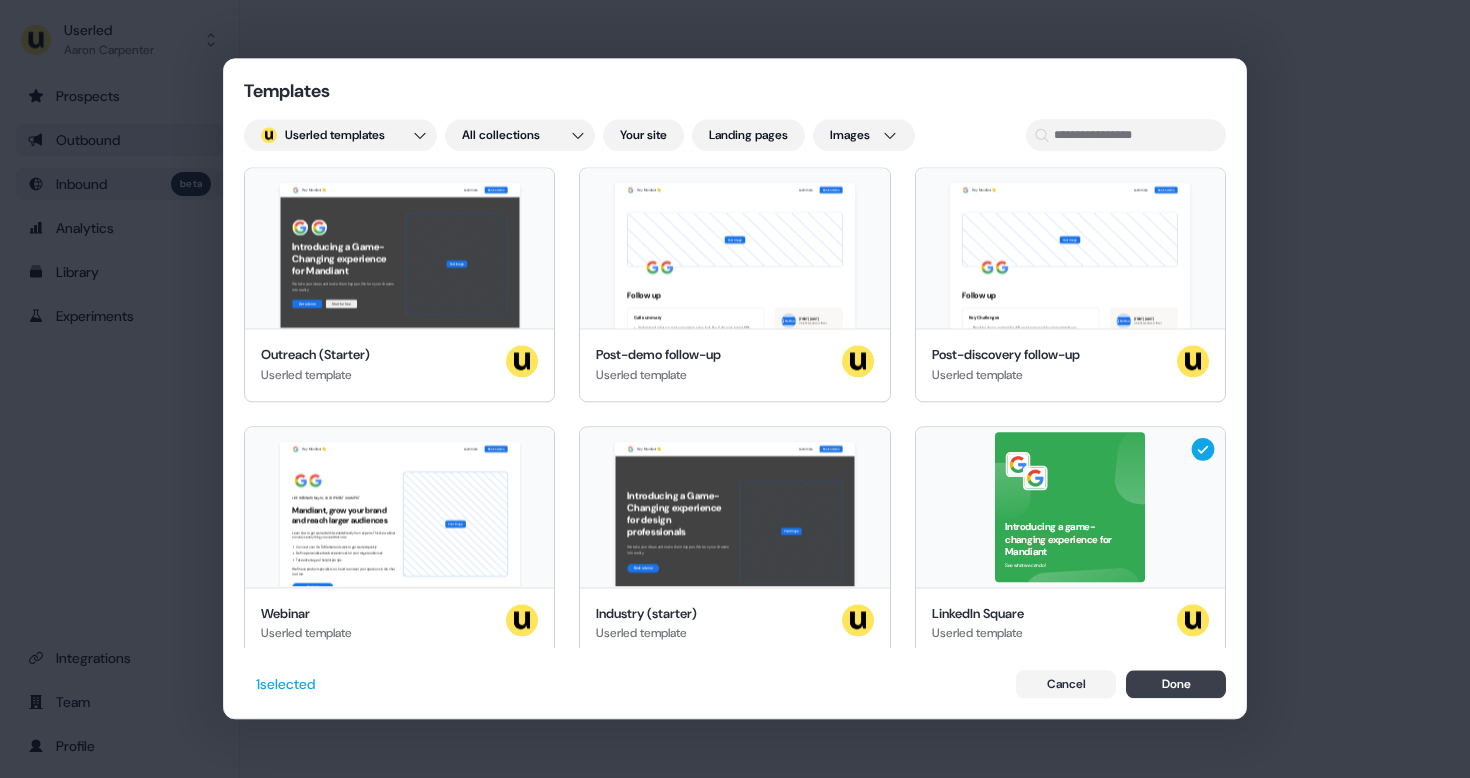 click on "Done" at bounding box center (1176, 685) 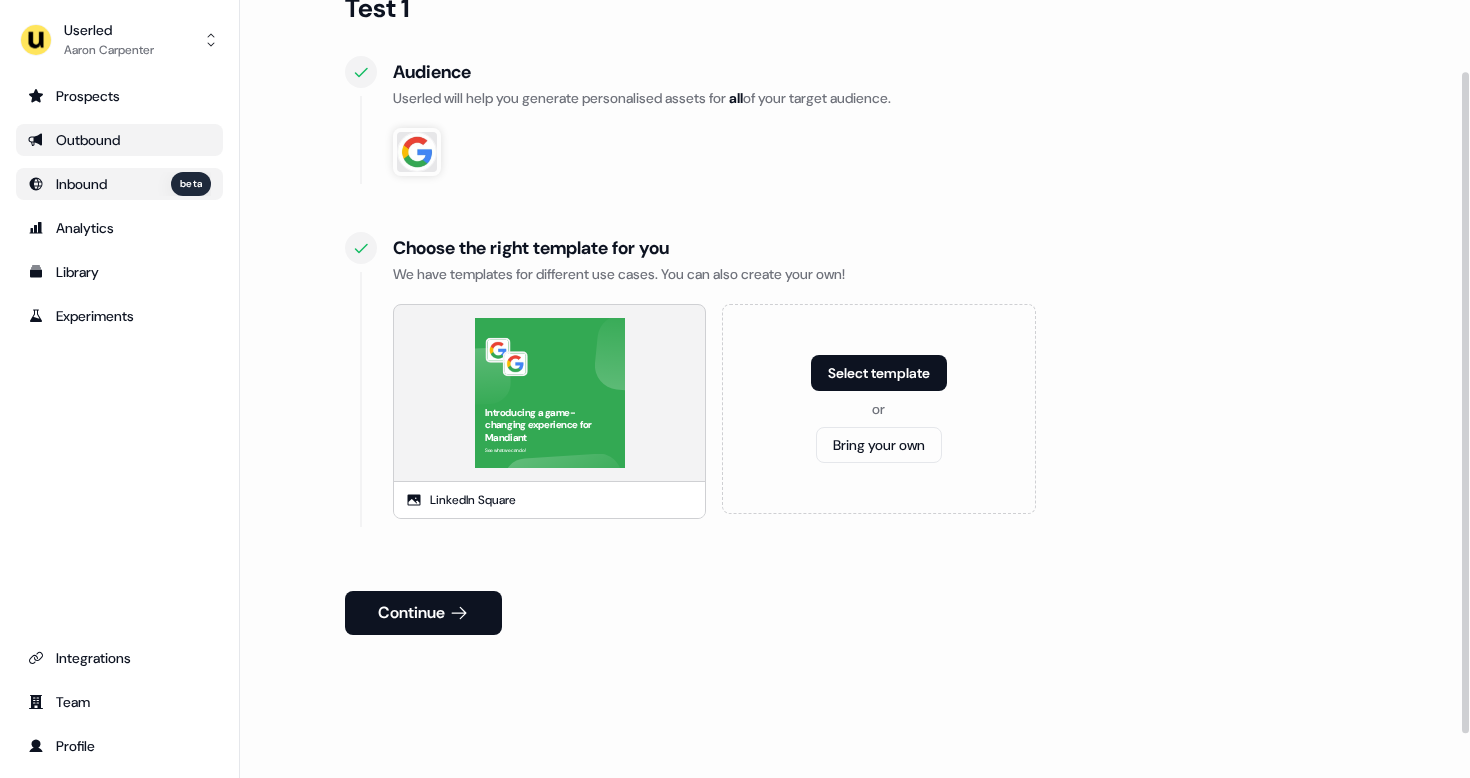 scroll, scrollTop: 136, scrollLeft: 0, axis: vertical 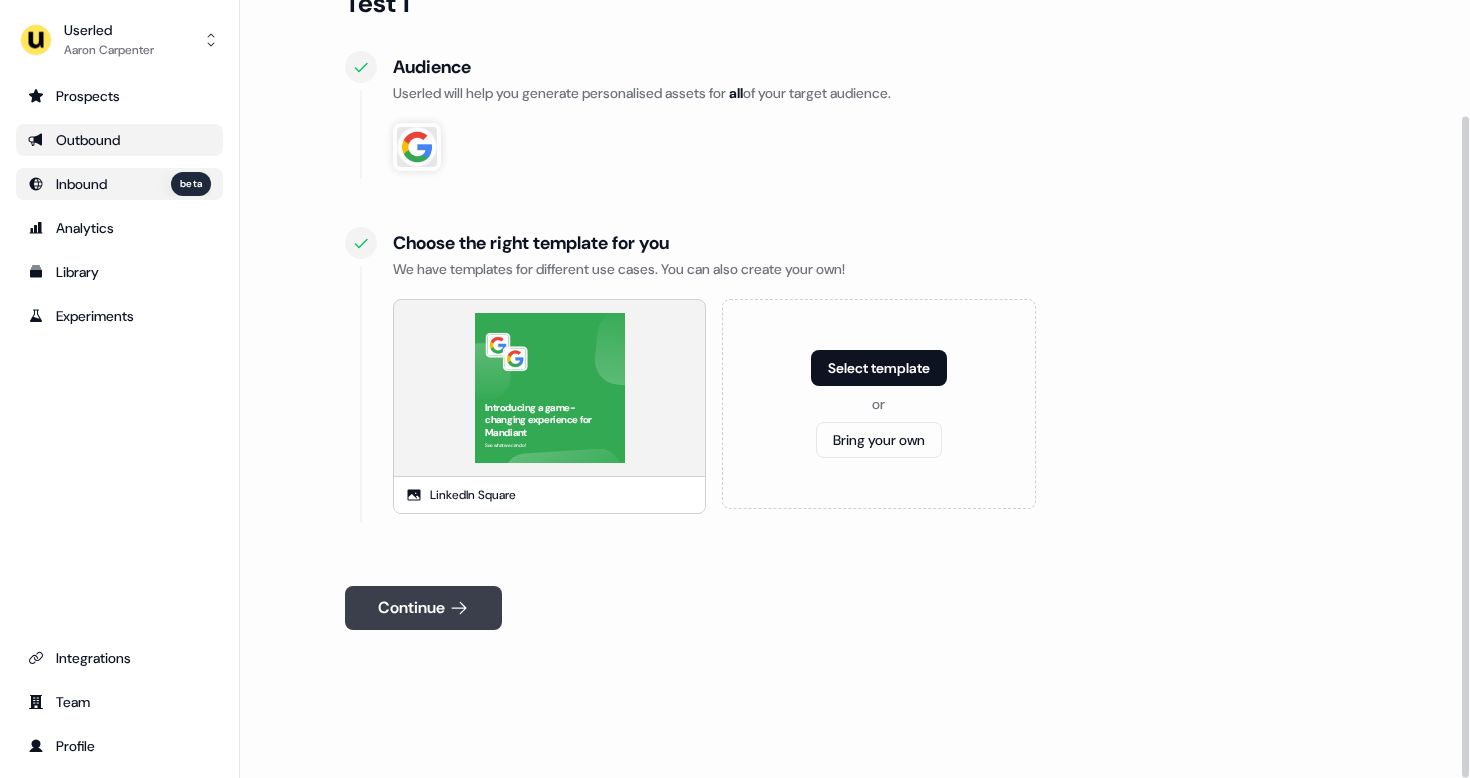 click 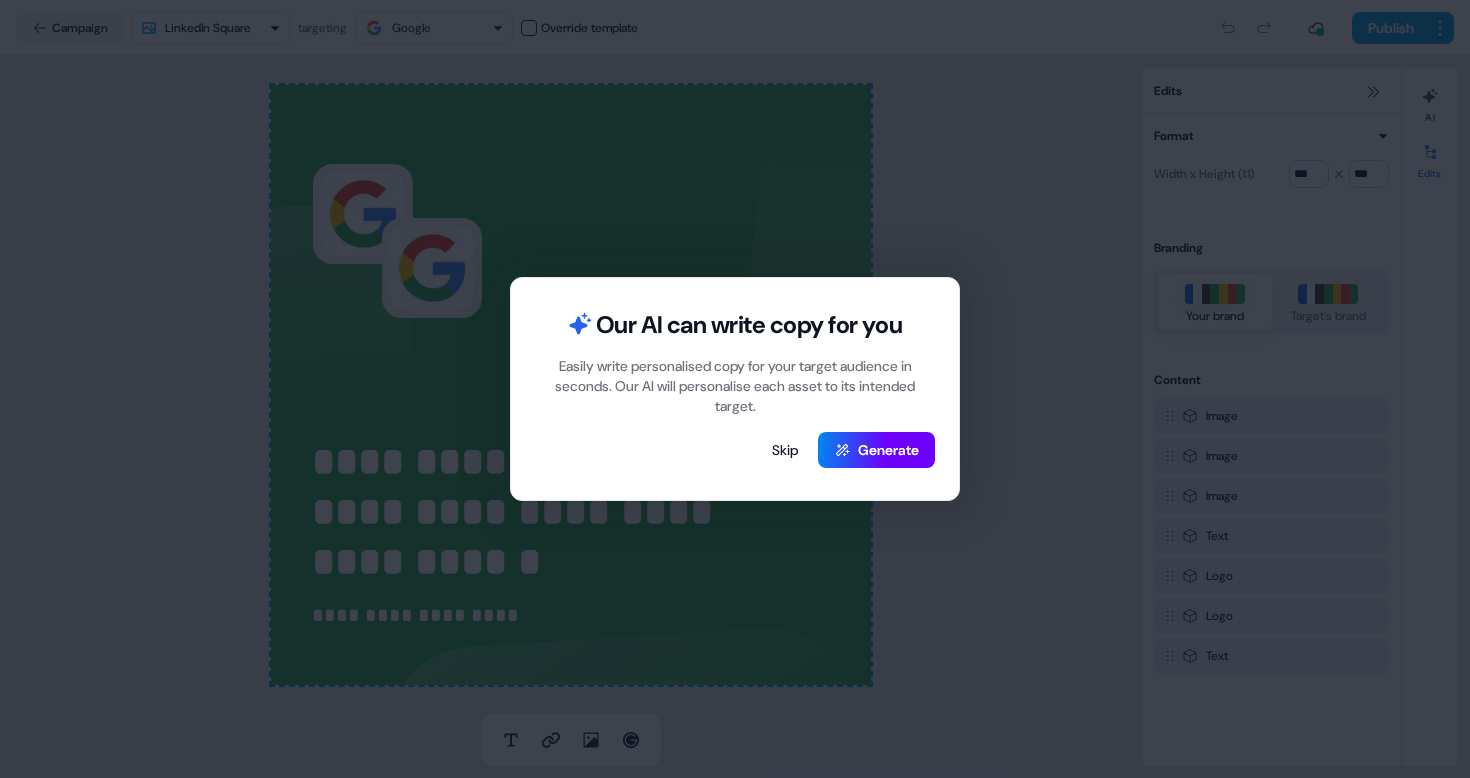 click on "Generate" at bounding box center (876, 450) 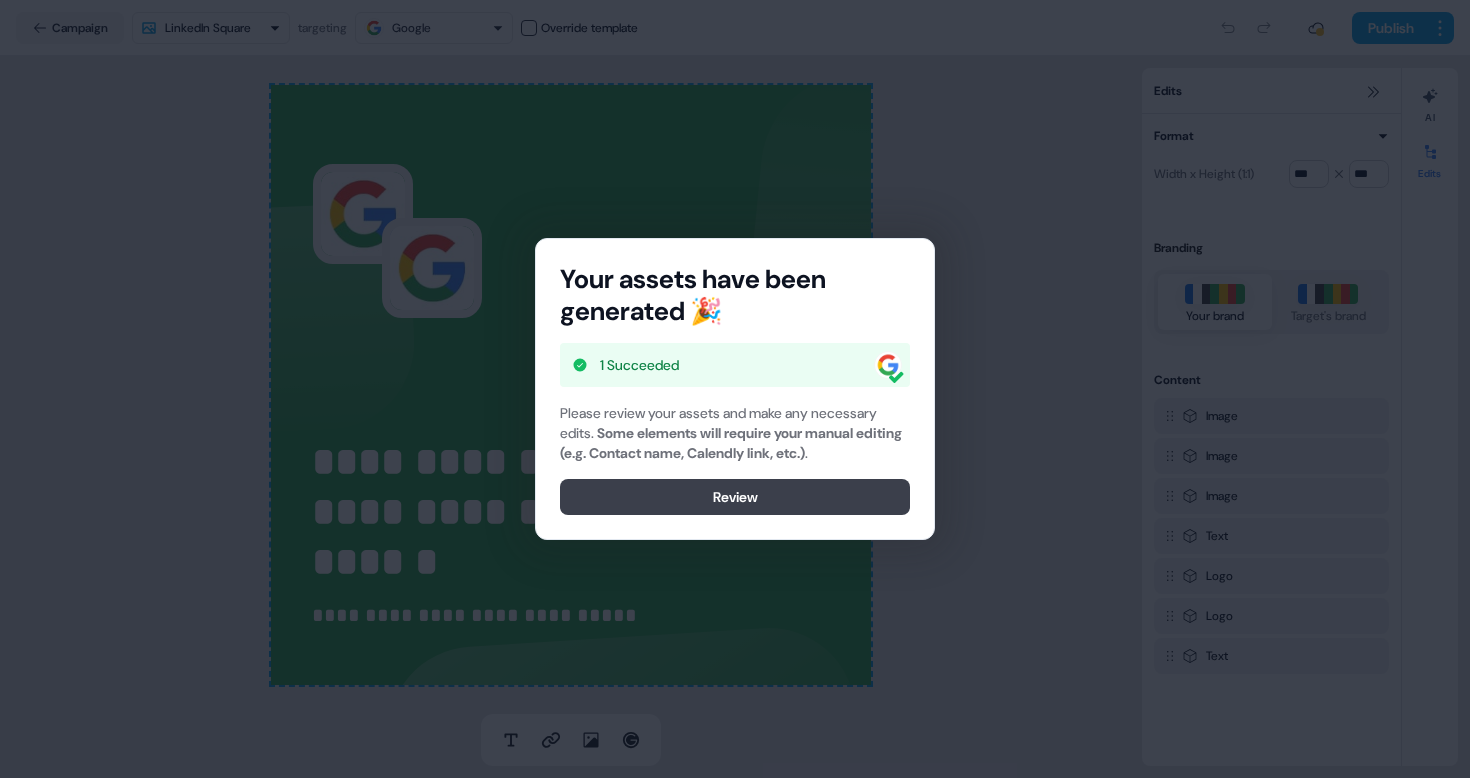 click on "Review" at bounding box center (735, 497) 